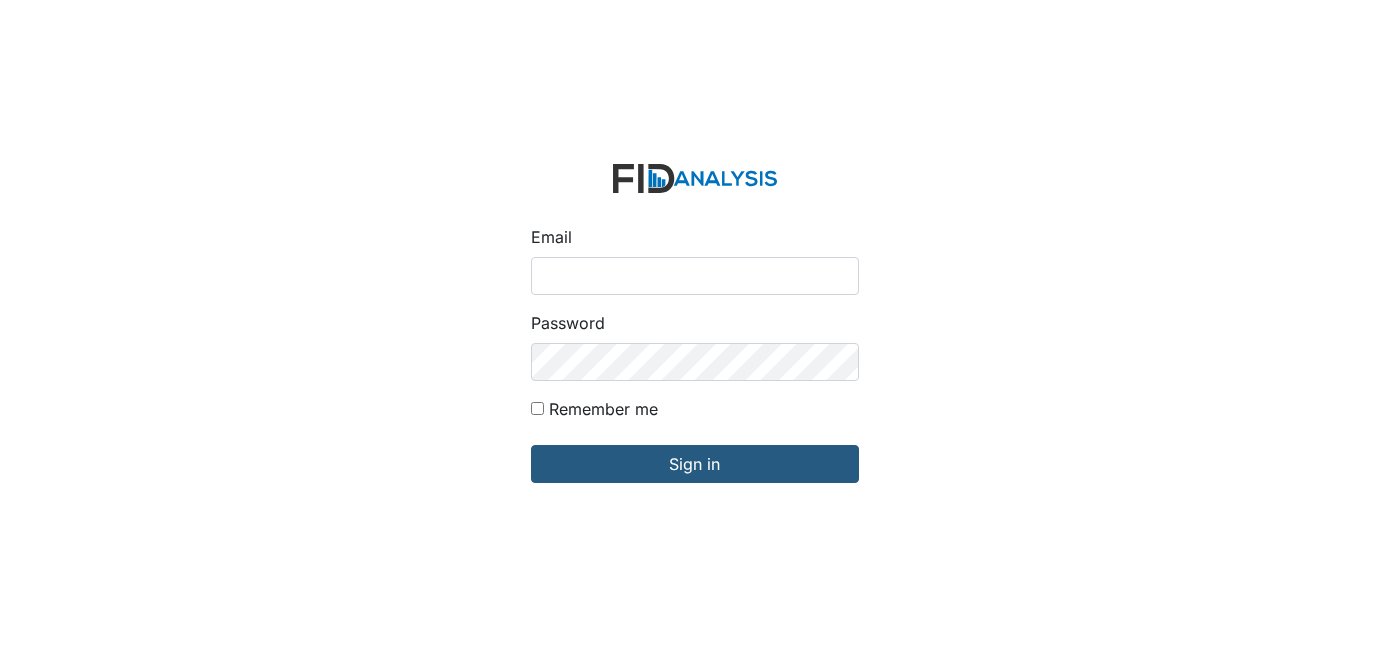 scroll, scrollTop: 0, scrollLeft: 0, axis: both 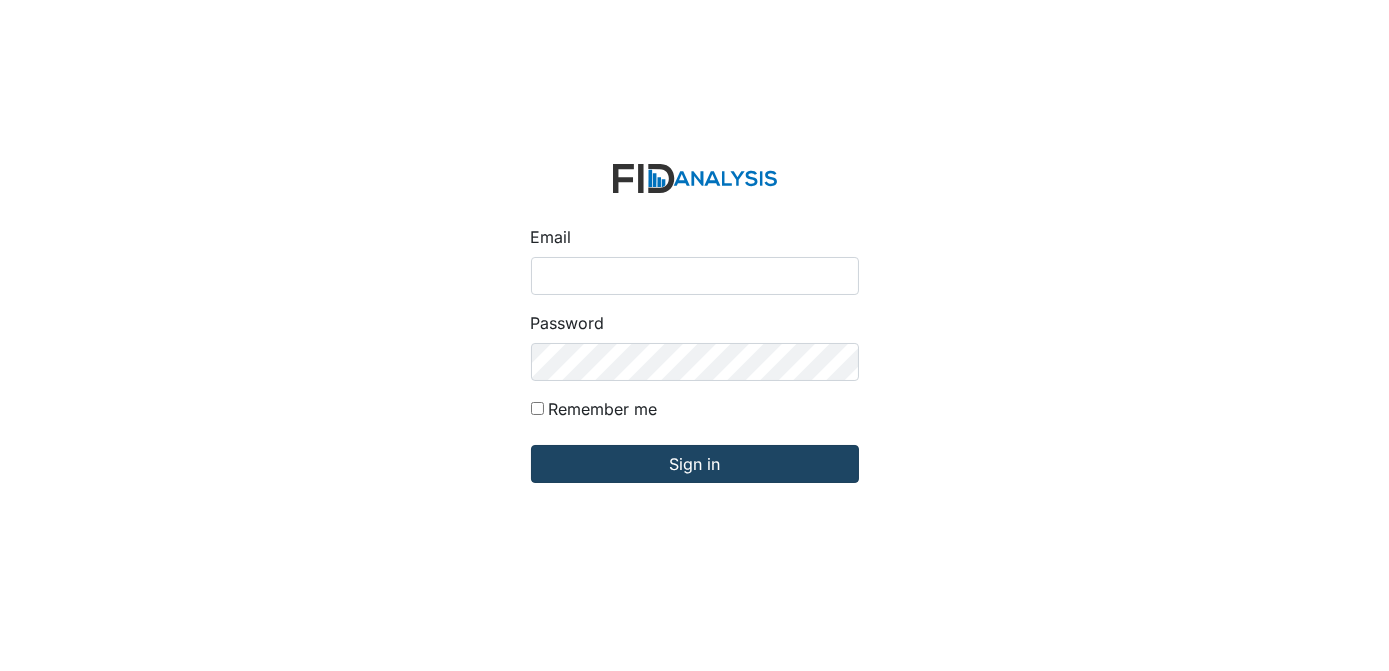 type on "[EMAIL_ADDRESS][DOMAIN_NAME]" 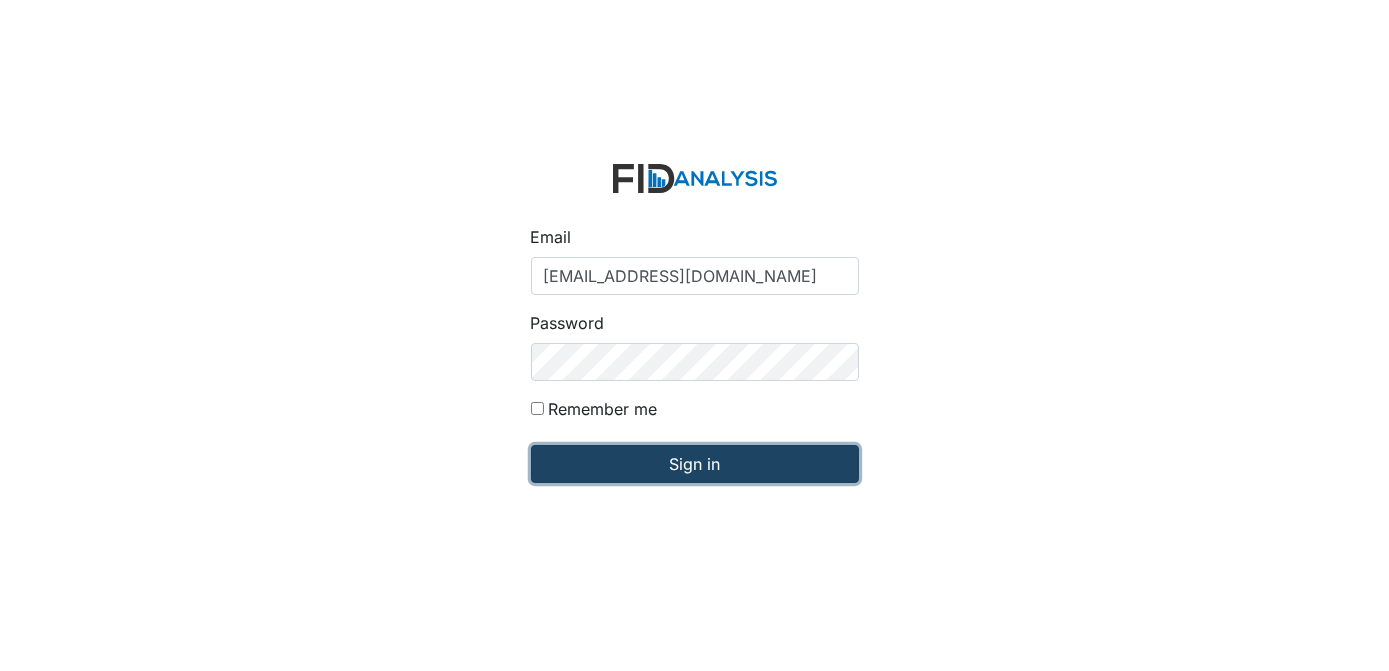 click on "Sign in" at bounding box center [695, 464] 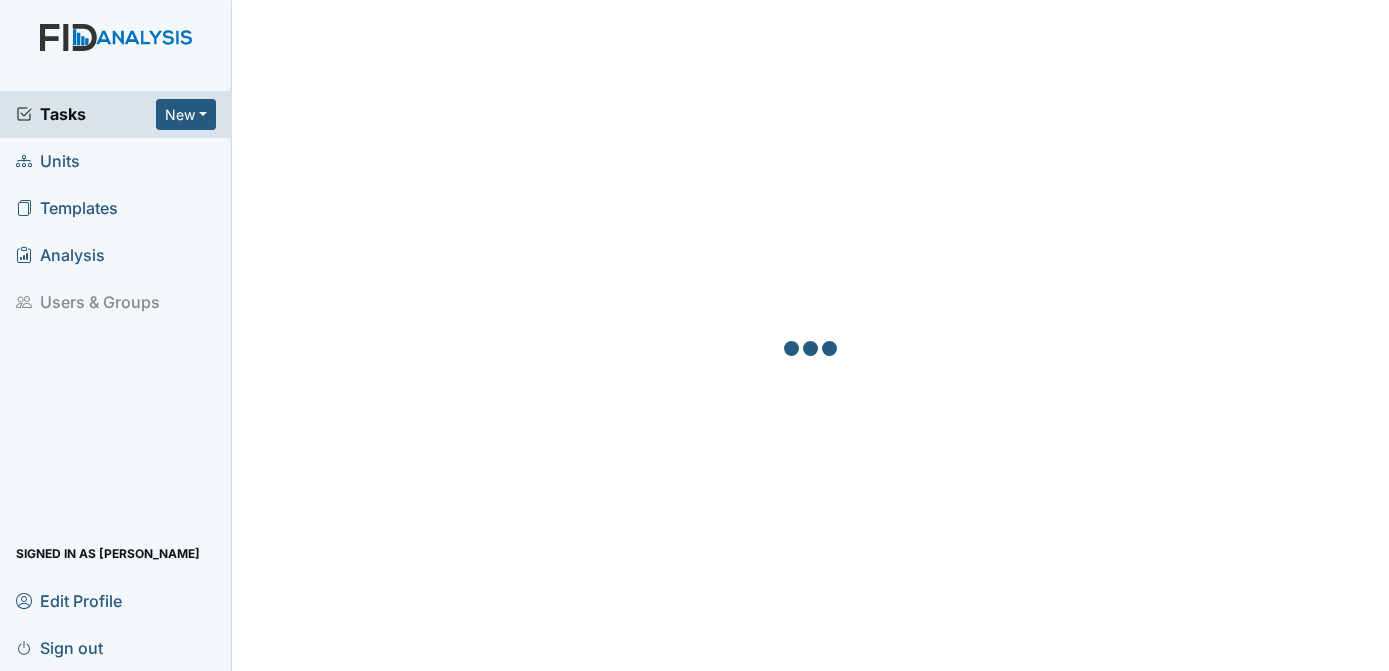 scroll, scrollTop: 0, scrollLeft: 0, axis: both 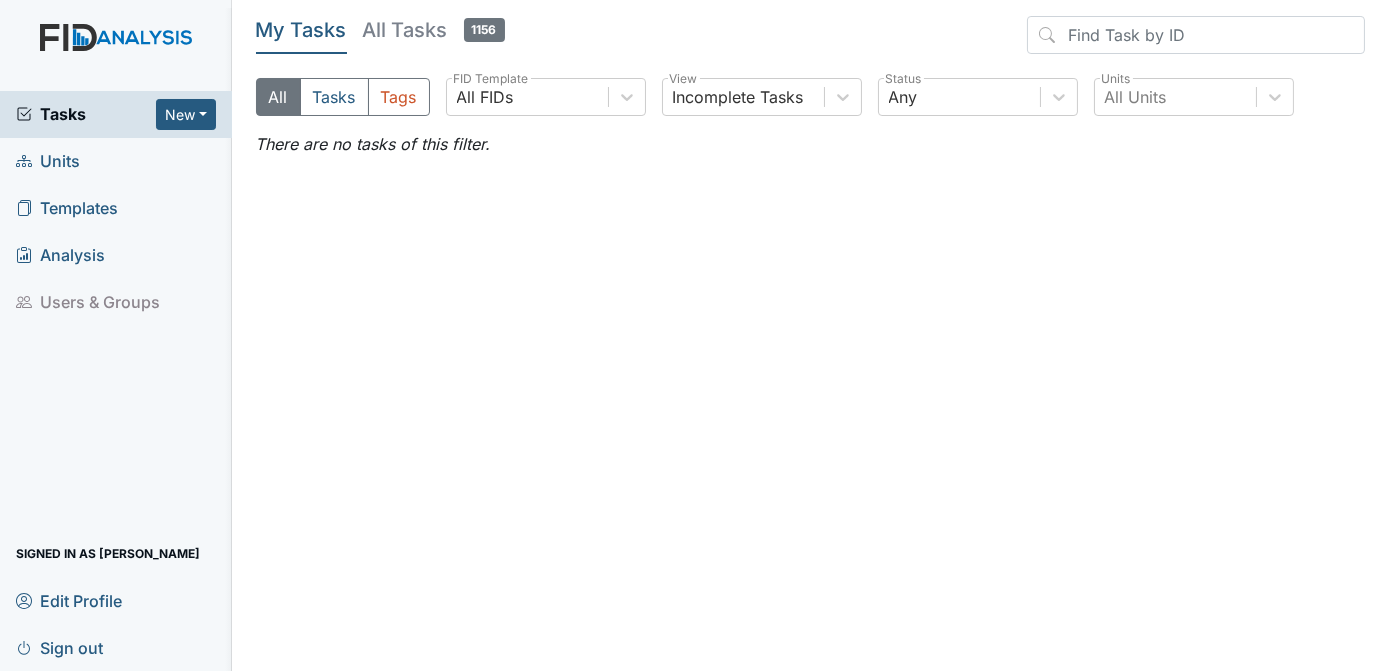 click on "Units" at bounding box center (116, 161) 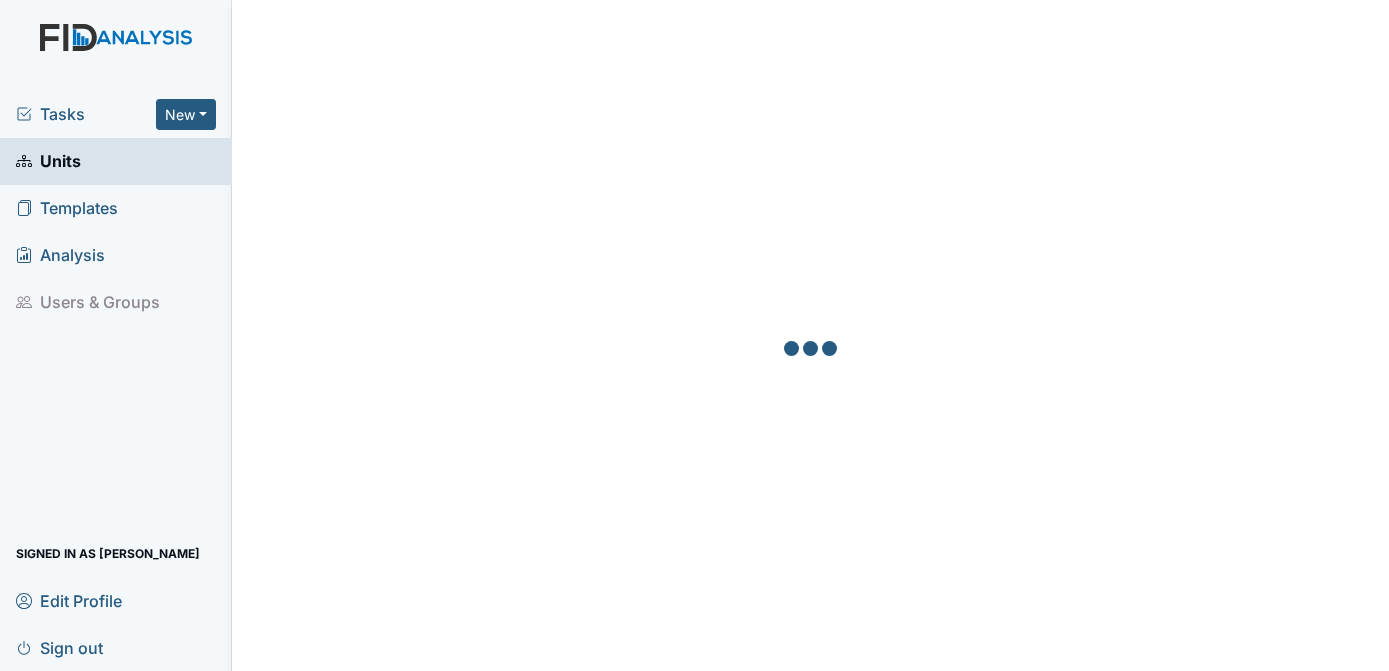 scroll, scrollTop: 0, scrollLeft: 0, axis: both 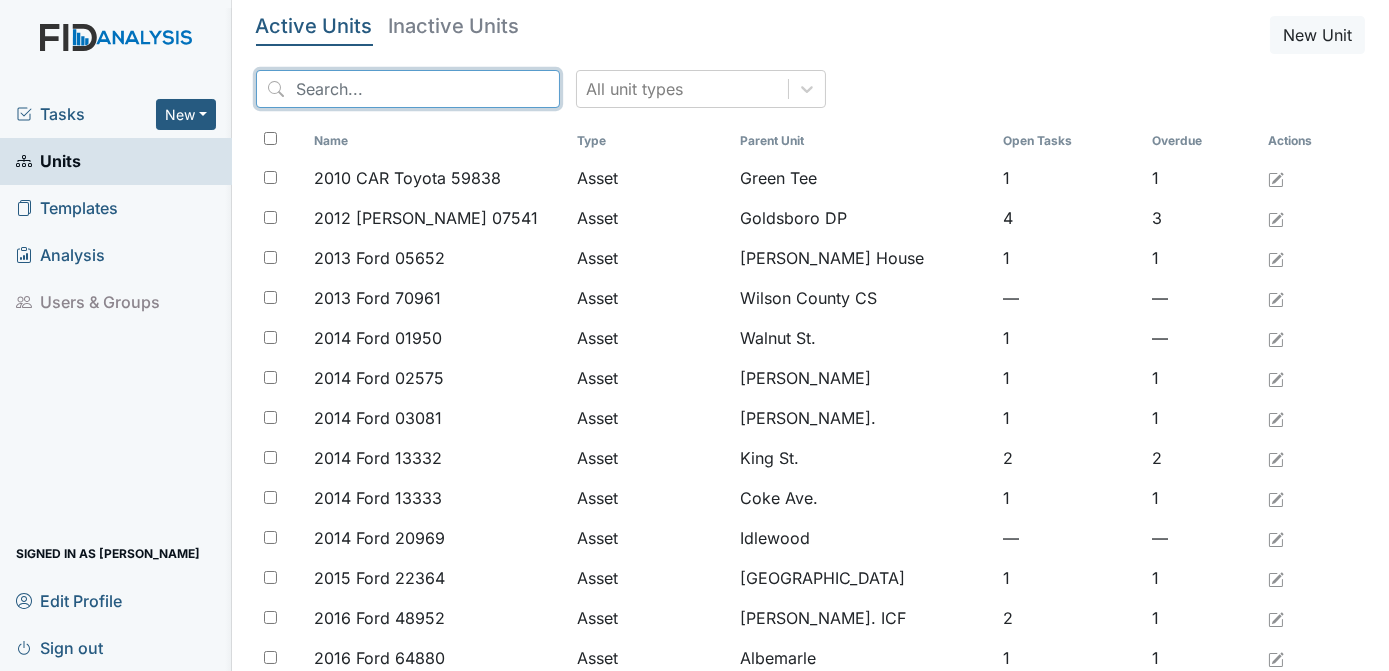 click at bounding box center (408, 89) 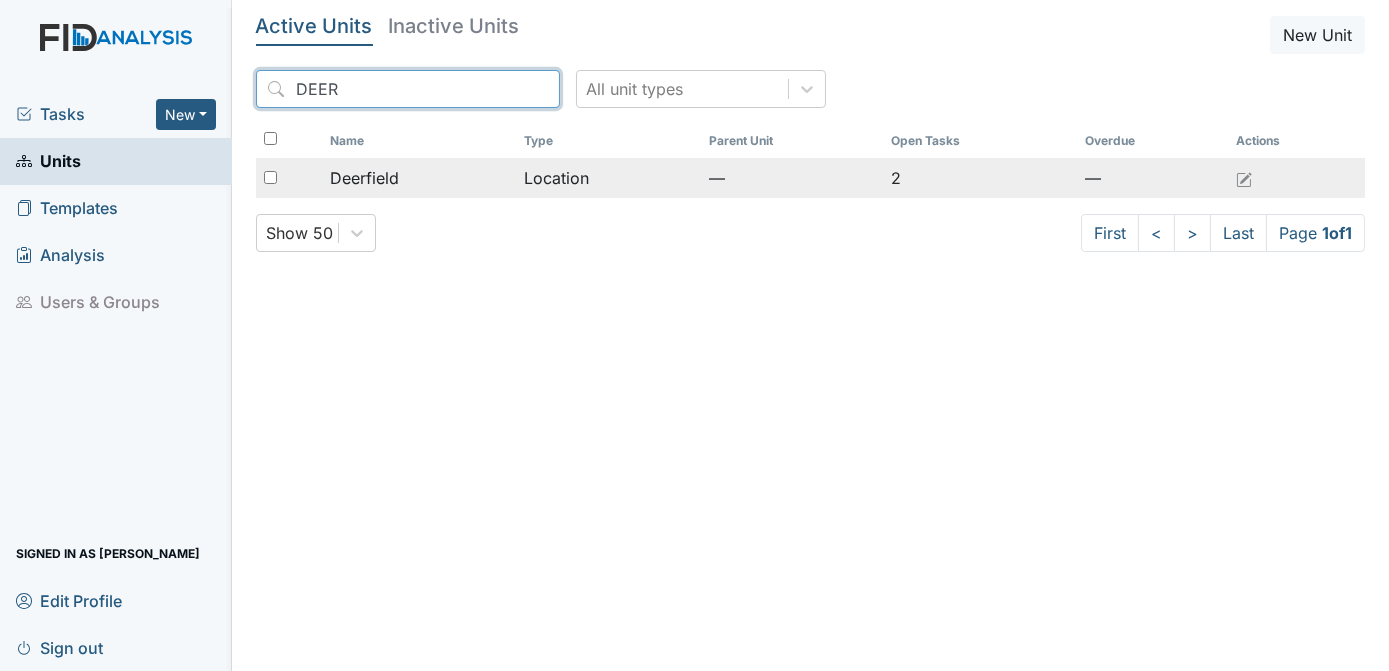 type on "DEER" 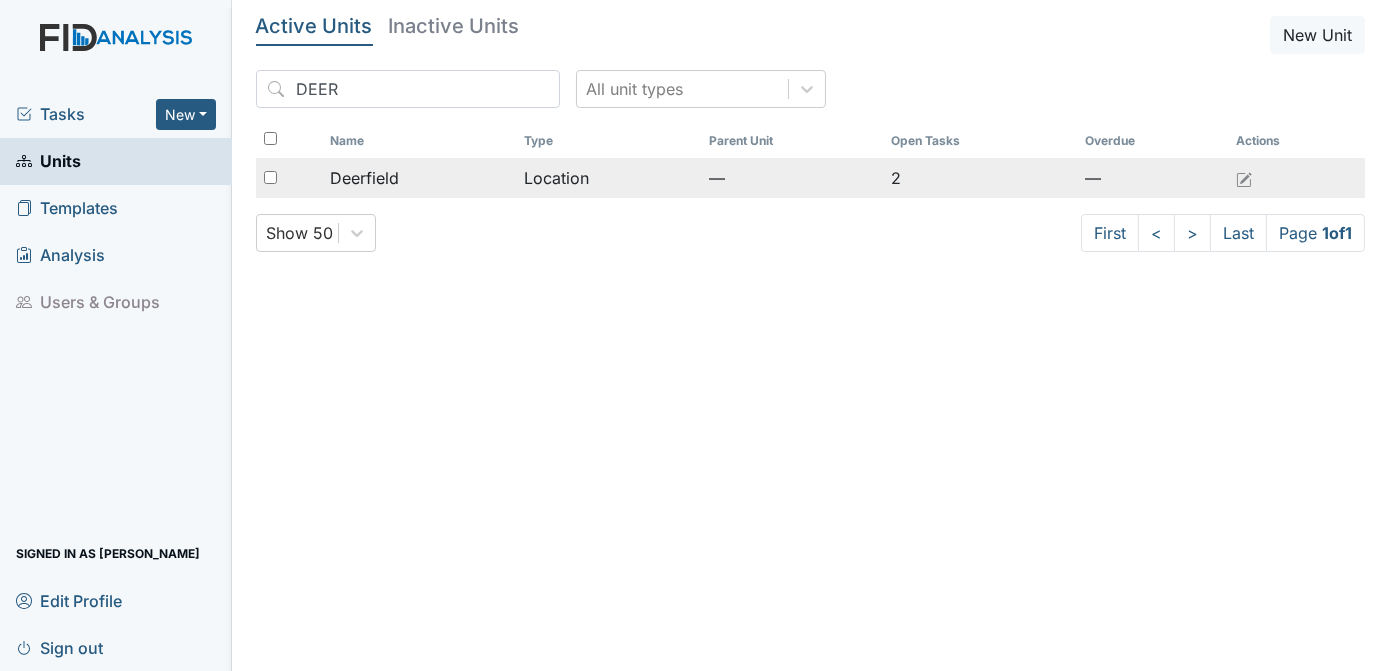 click at bounding box center [270, 177] 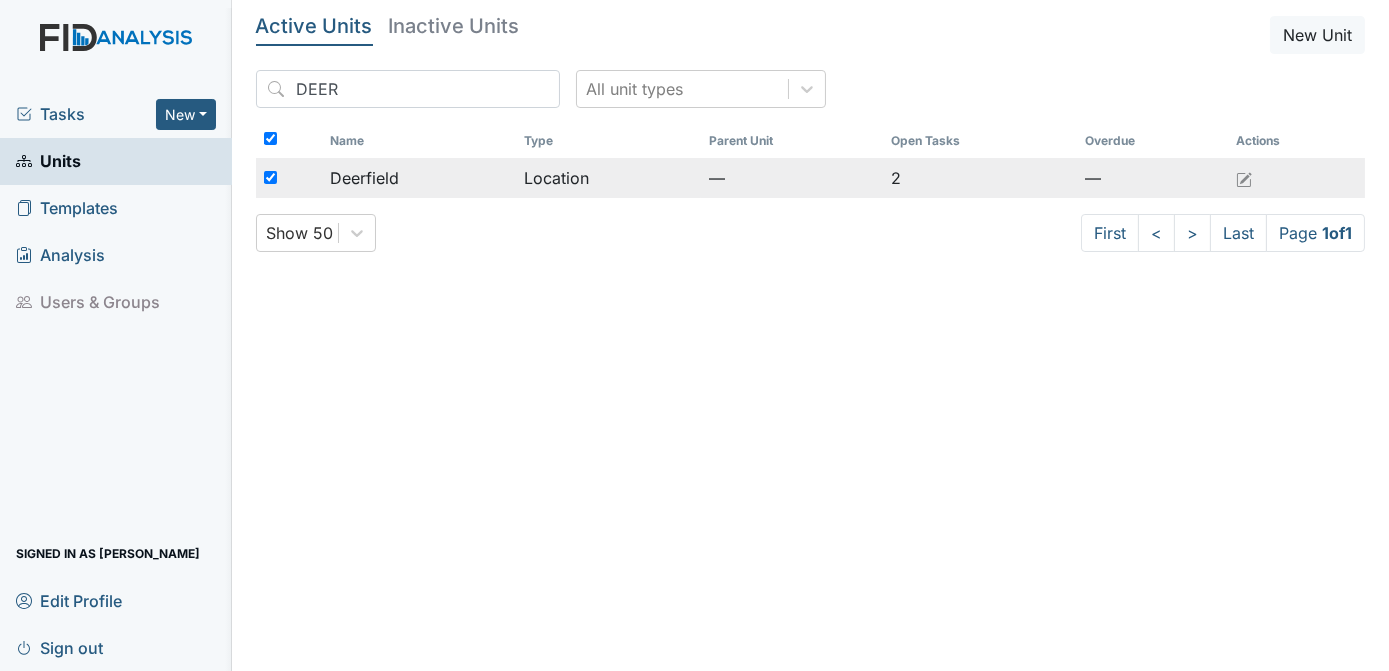 checkbox on "true" 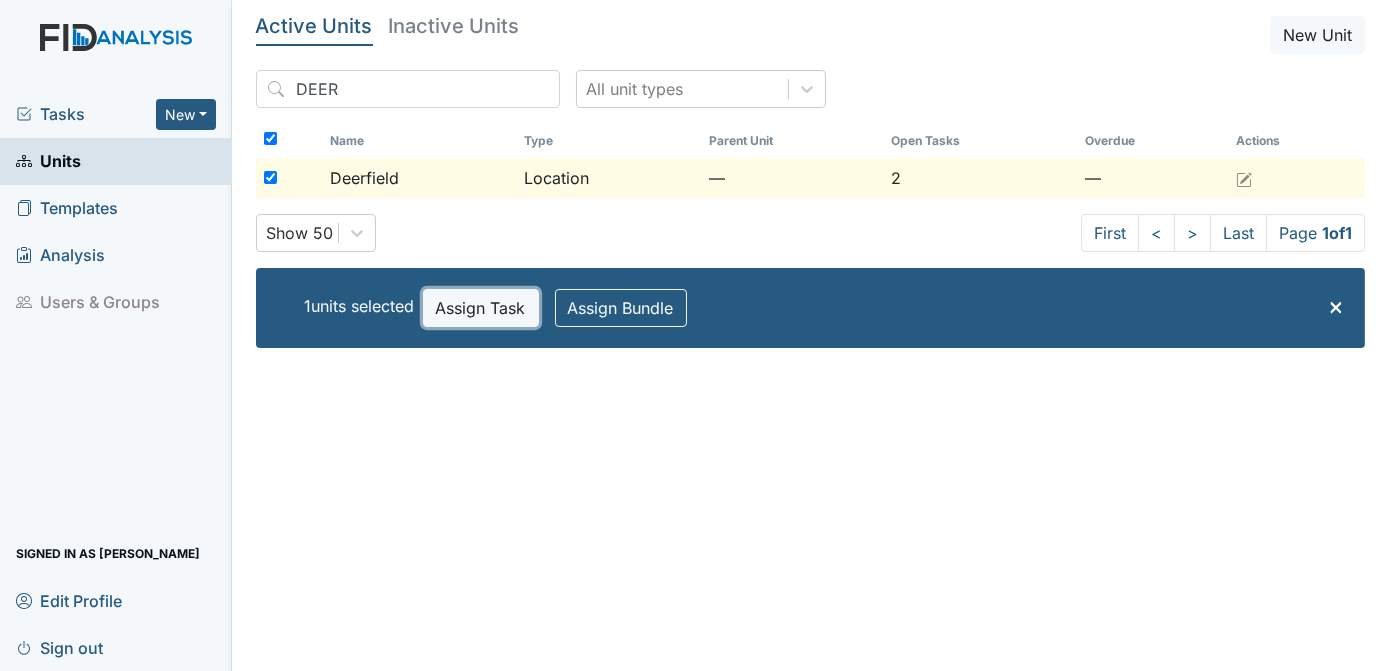 click on "Assign Task" at bounding box center (481, 308) 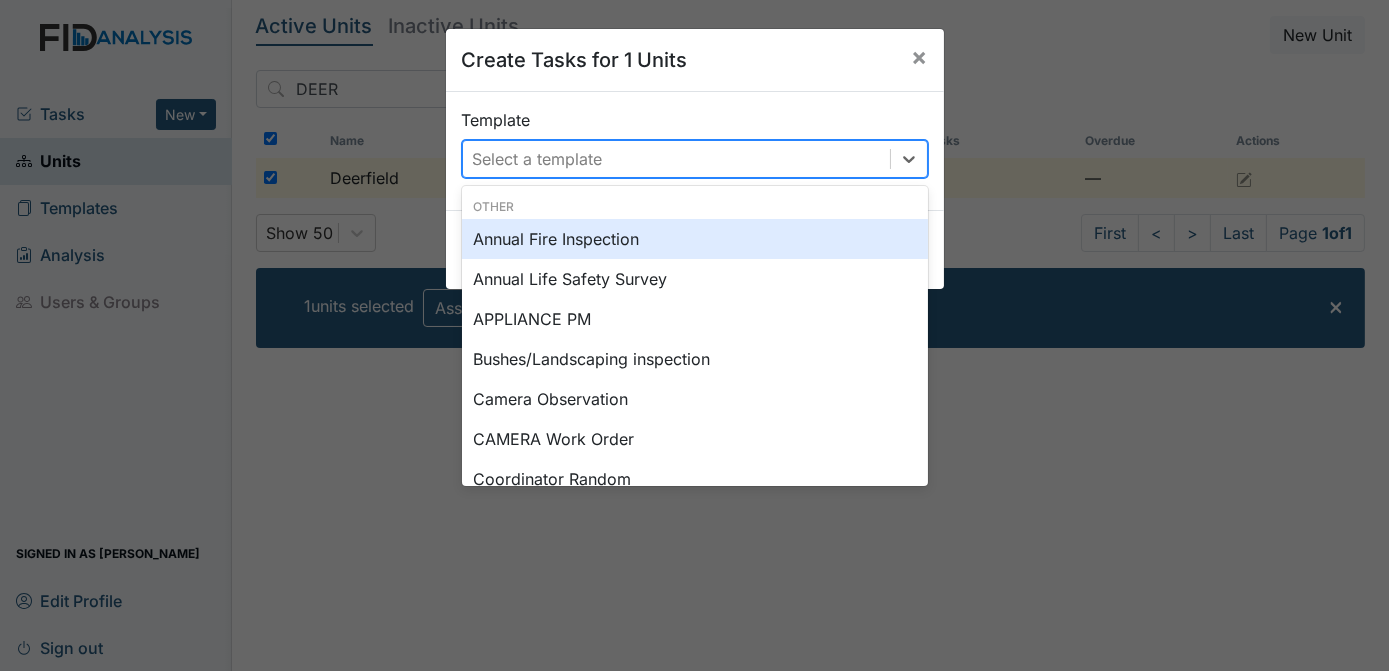 click on "Select a template" at bounding box center (538, 159) 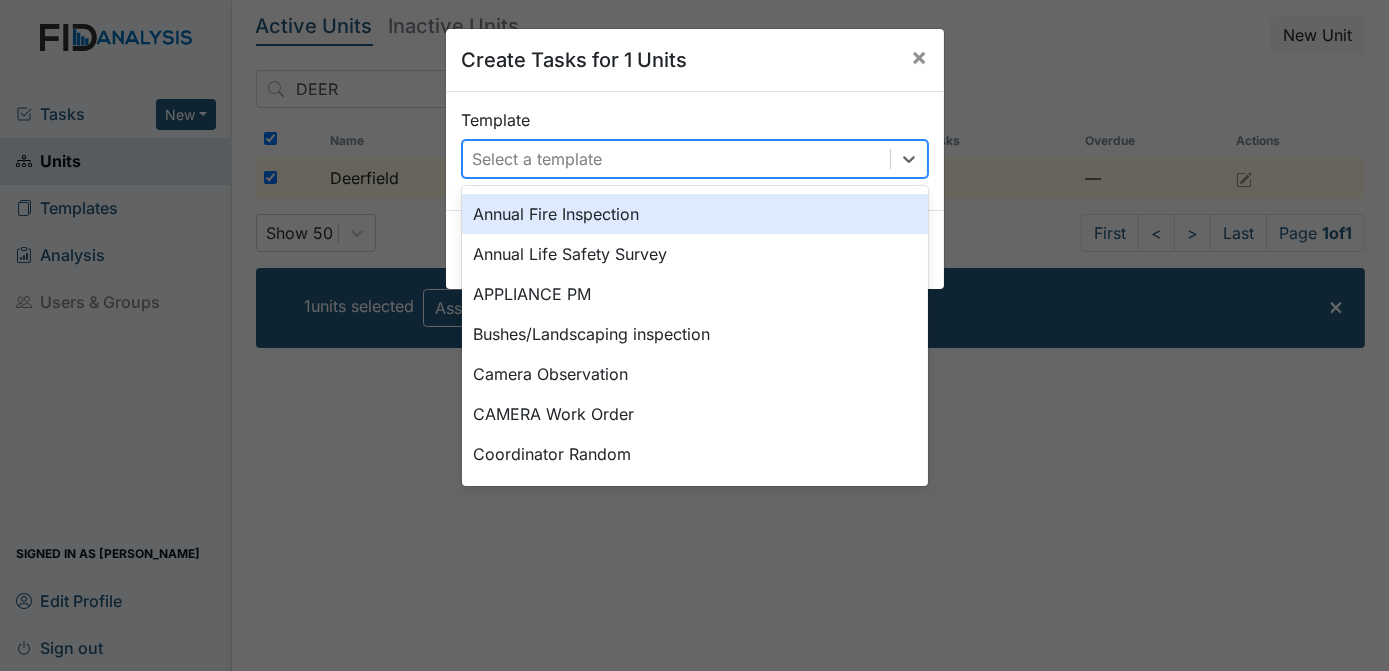 scroll, scrollTop: 32, scrollLeft: 0, axis: vertical 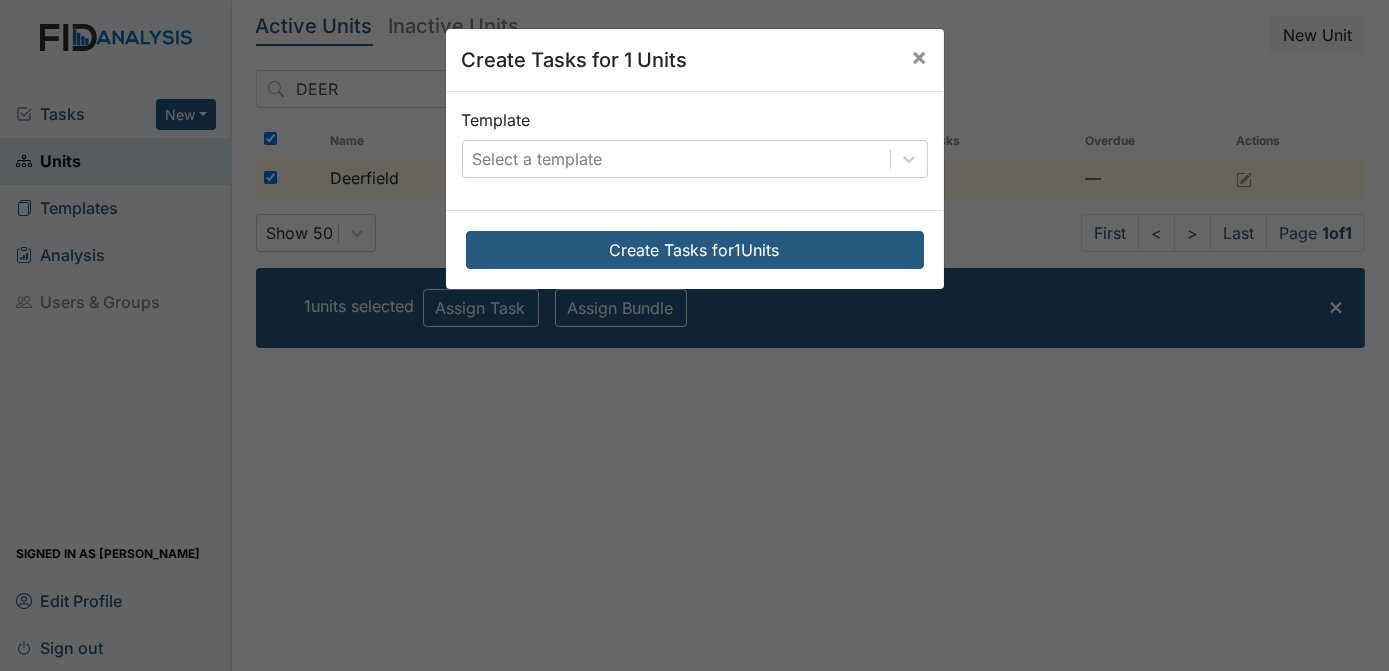 click on "Template Select a template" at bounding box center [695, 151] 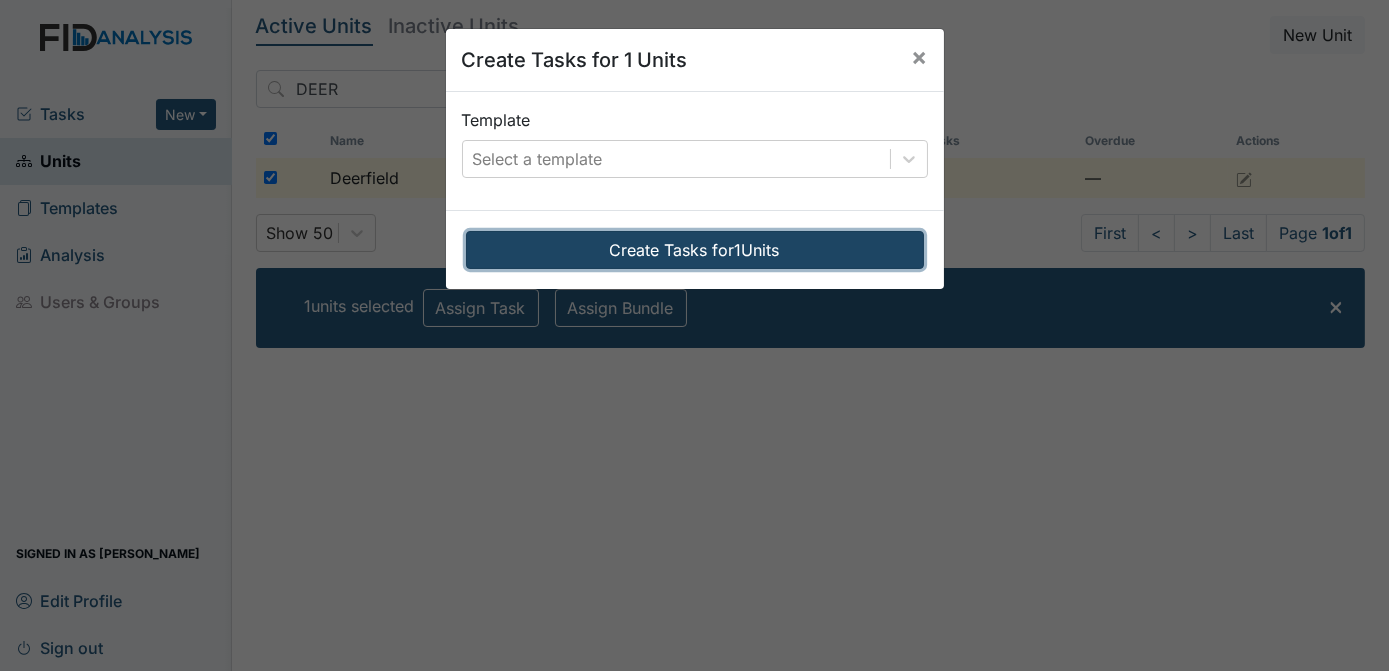 click on "Create Tasks for  1  Units" at bounding box center (695, 250) 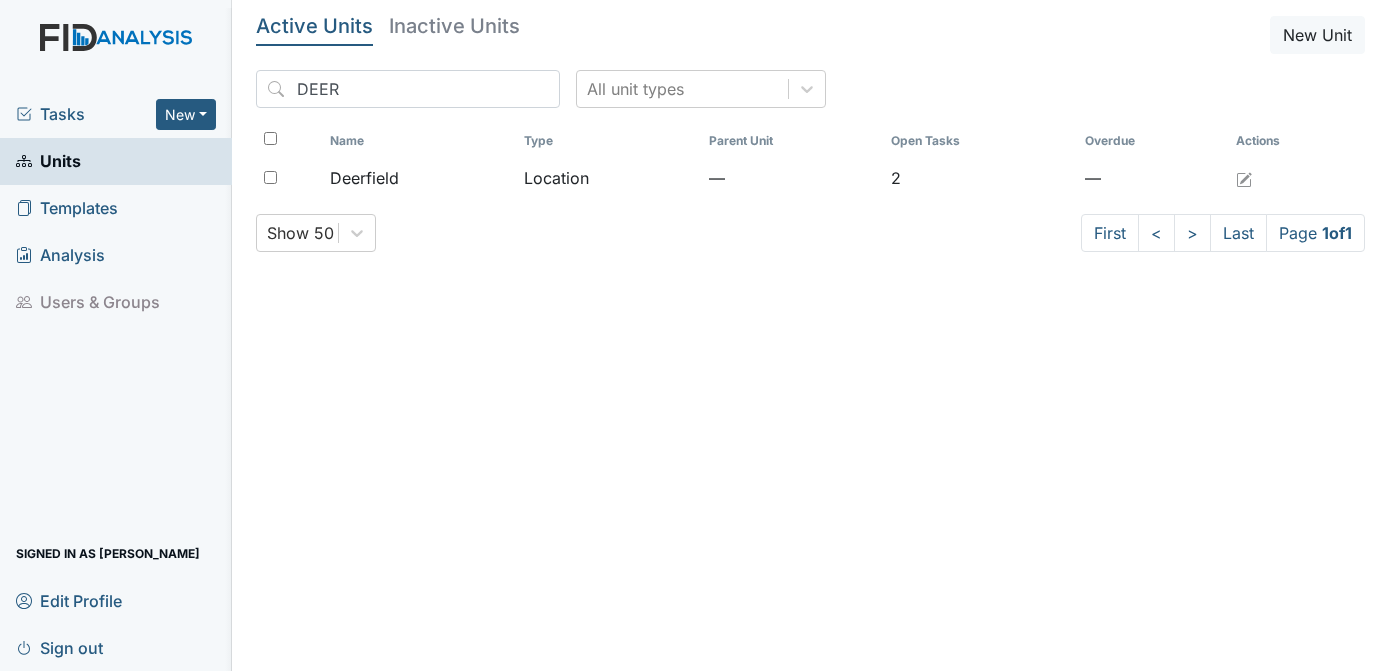 scroll, scrollTop: 0, scrollLeft: 0, axis: both 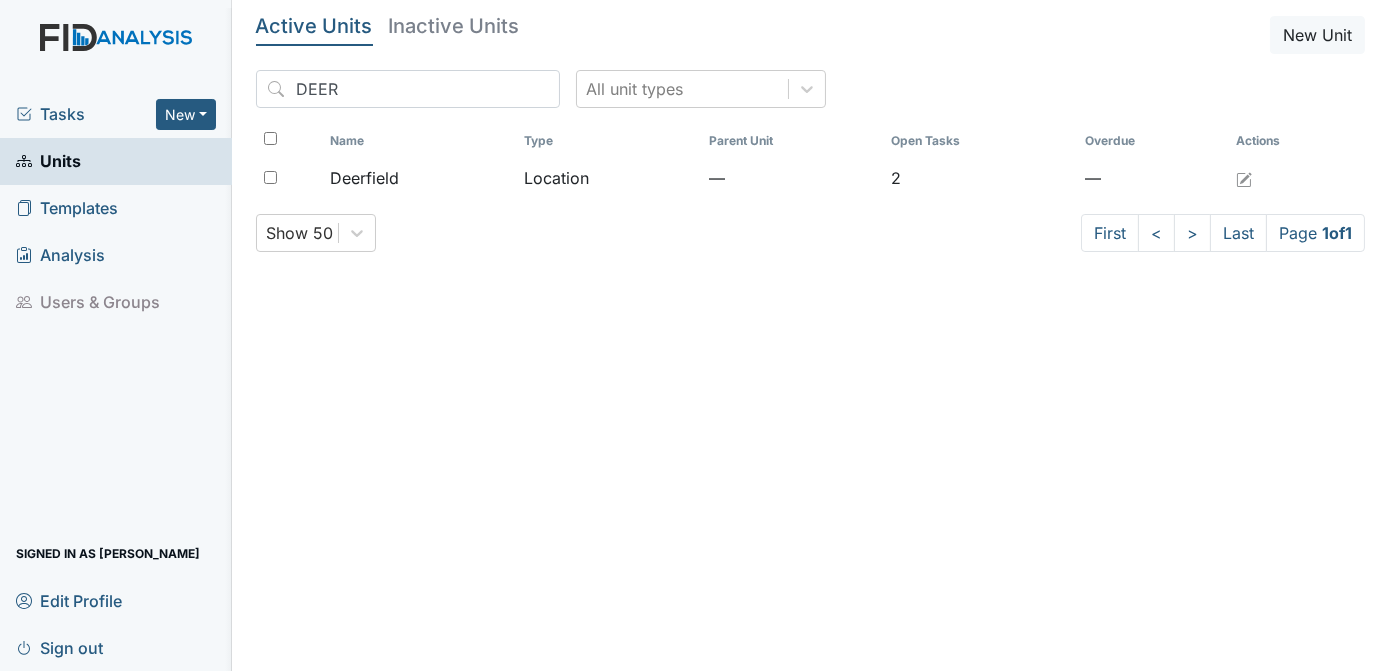 click on "Tasks" at bounding box center [86, 114] 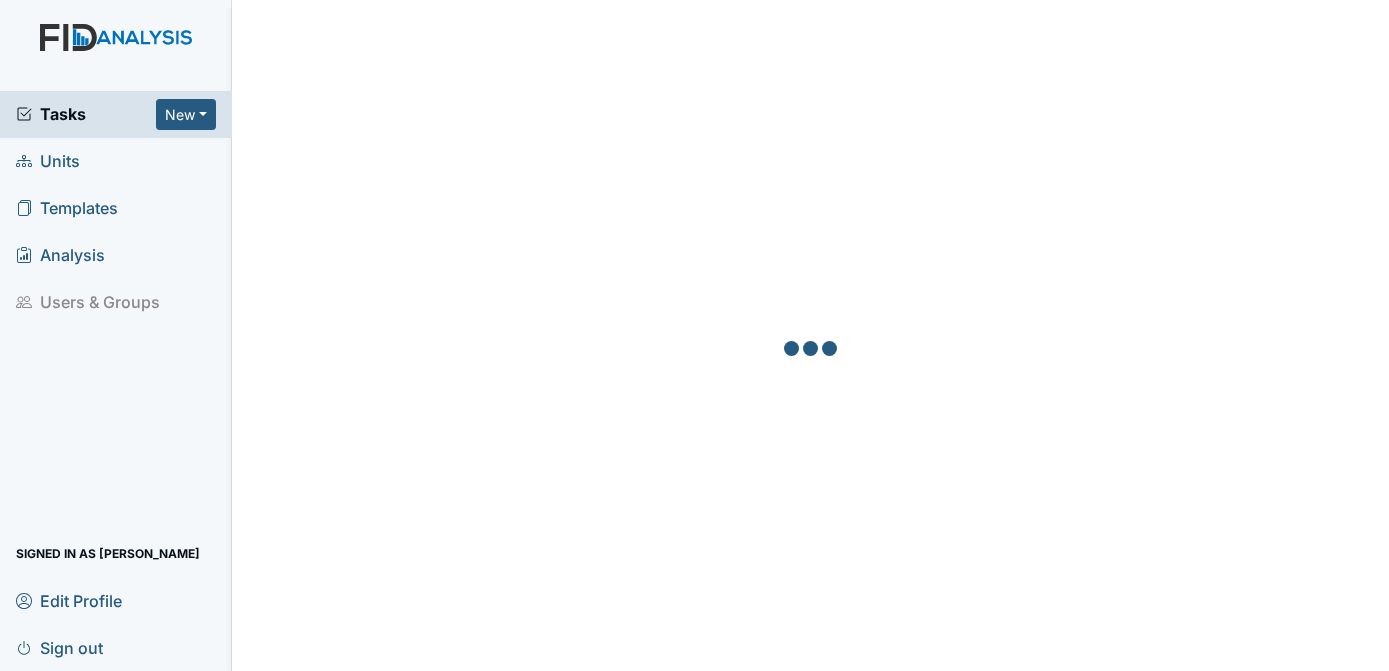 scroll, scrollTop: 0, scrollLeft: 0, axis: both 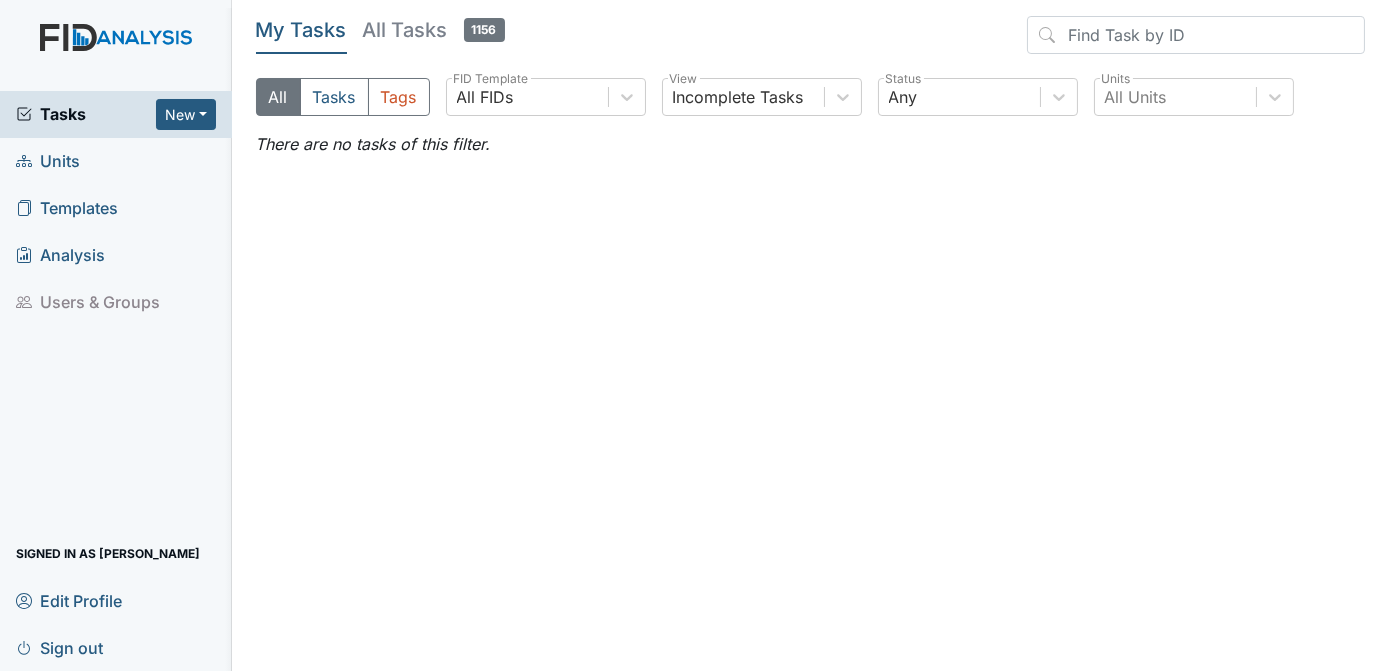 click on "Templates" at bounding box center [67, 208] 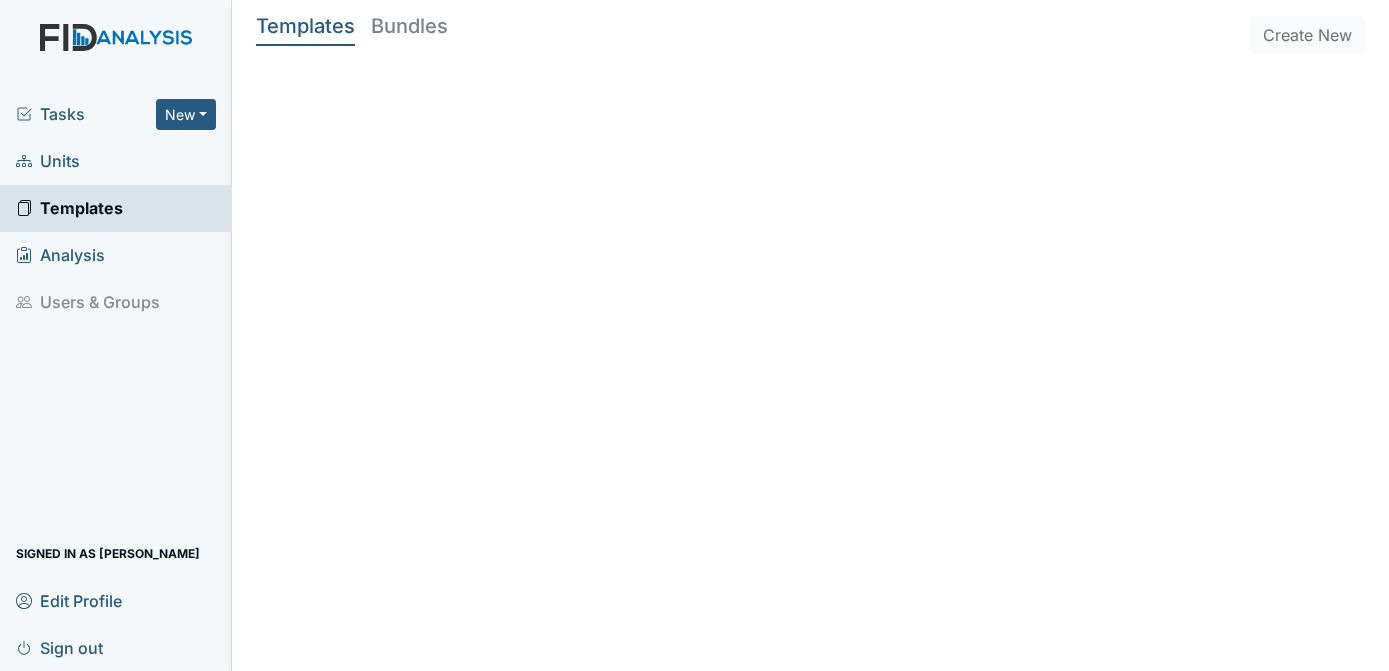 scroll, scrollTop: 0, scrollLeft: 0, axis: both 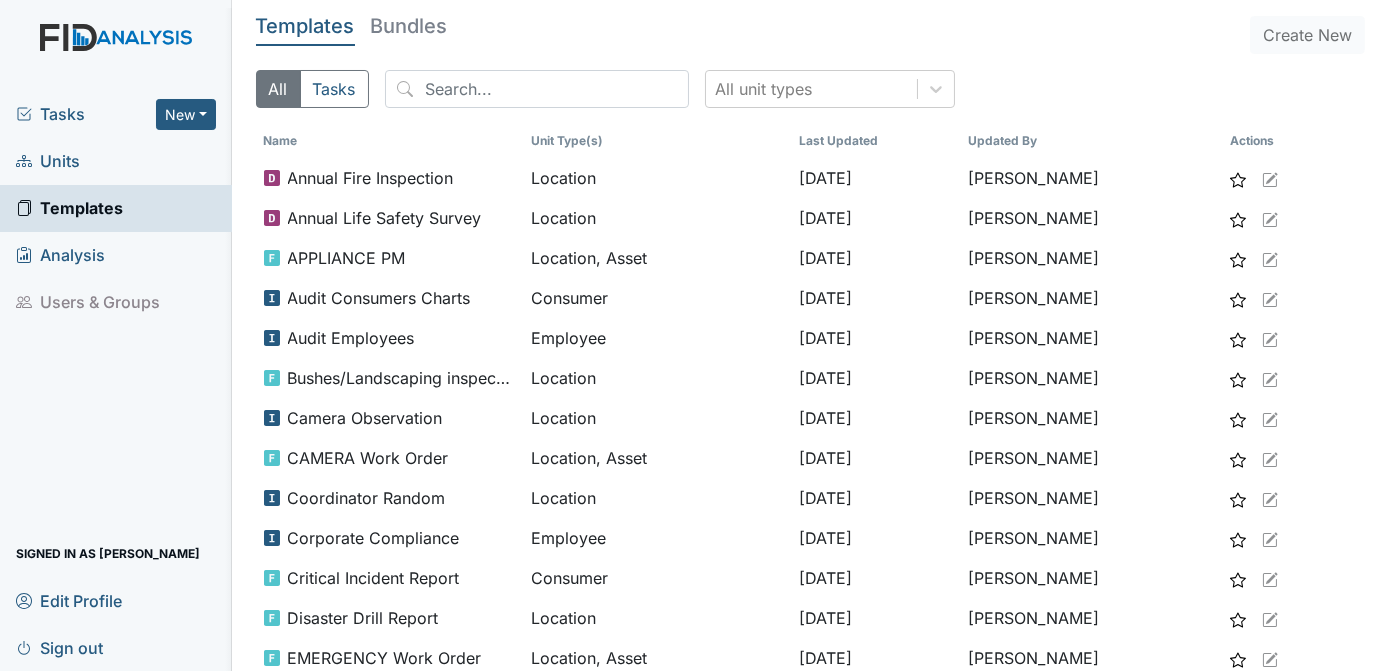 click on "Units" at bounding box center [116, 161] 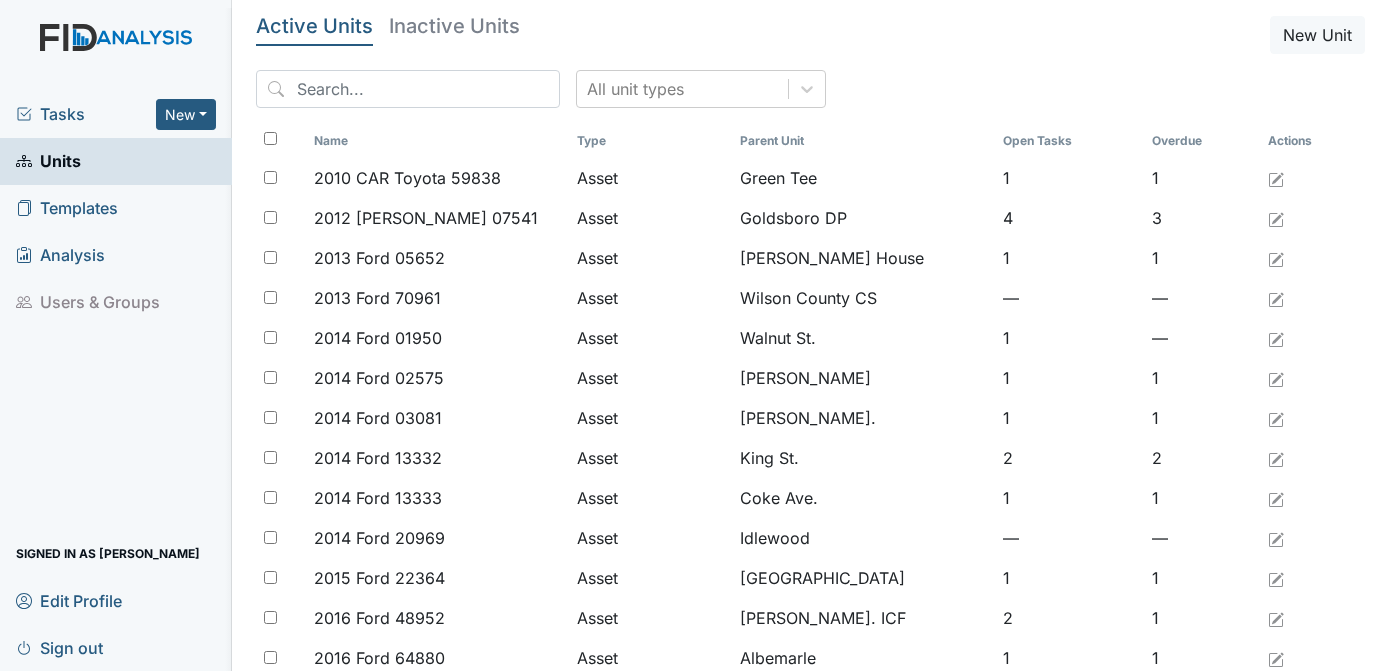 scroll, scrollTop: 0, scrollLeft: 0, axis: both 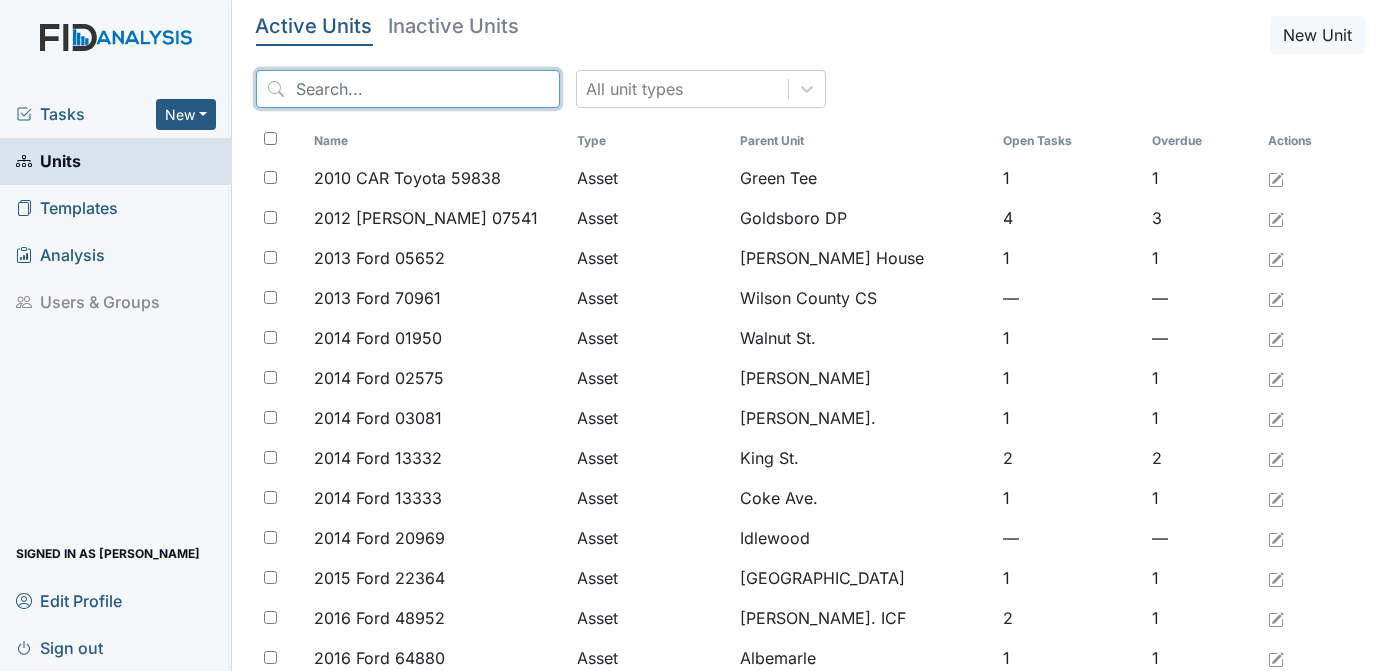 click at bounding box center [408, 89] 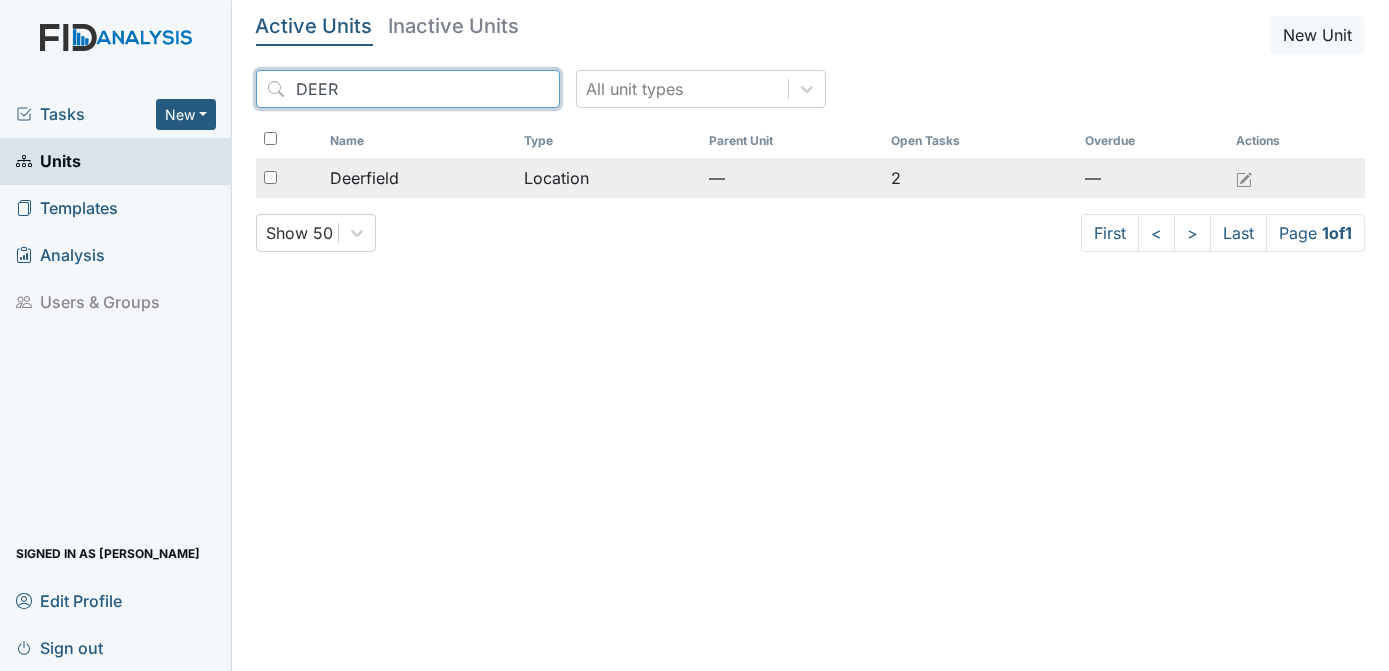 type on "DEER" 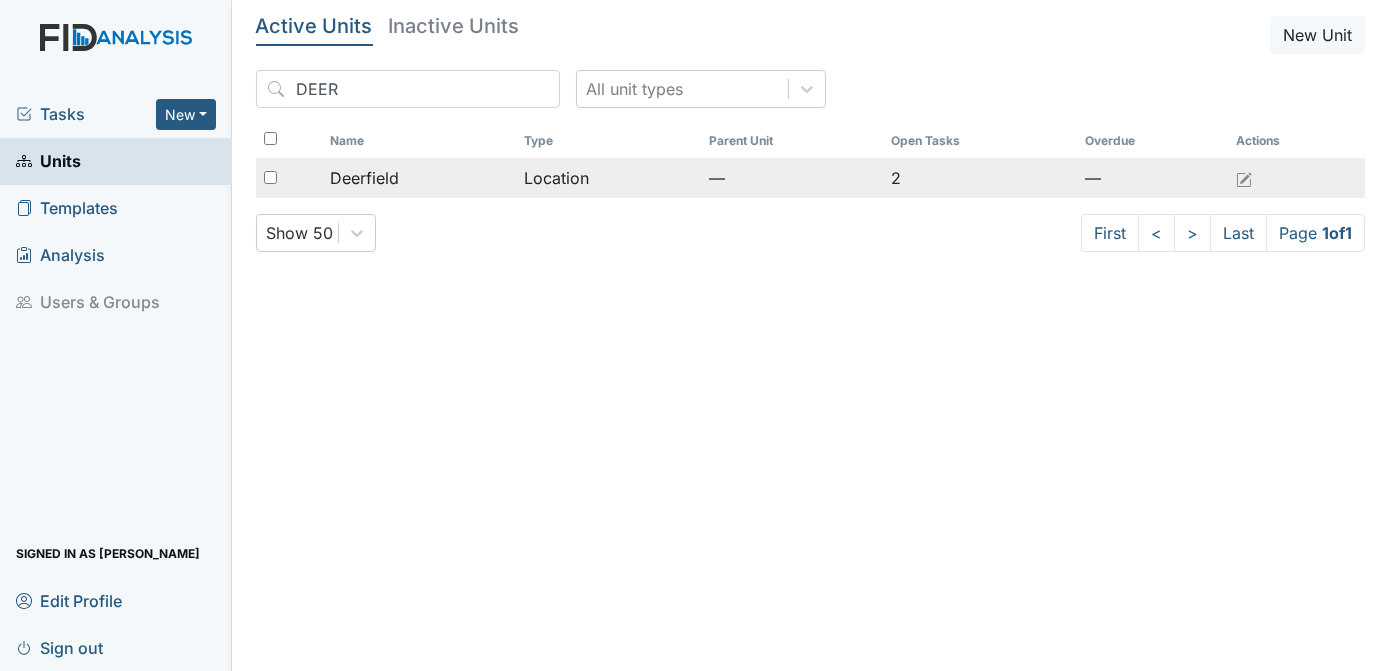 click at bounding box center [289, 178] 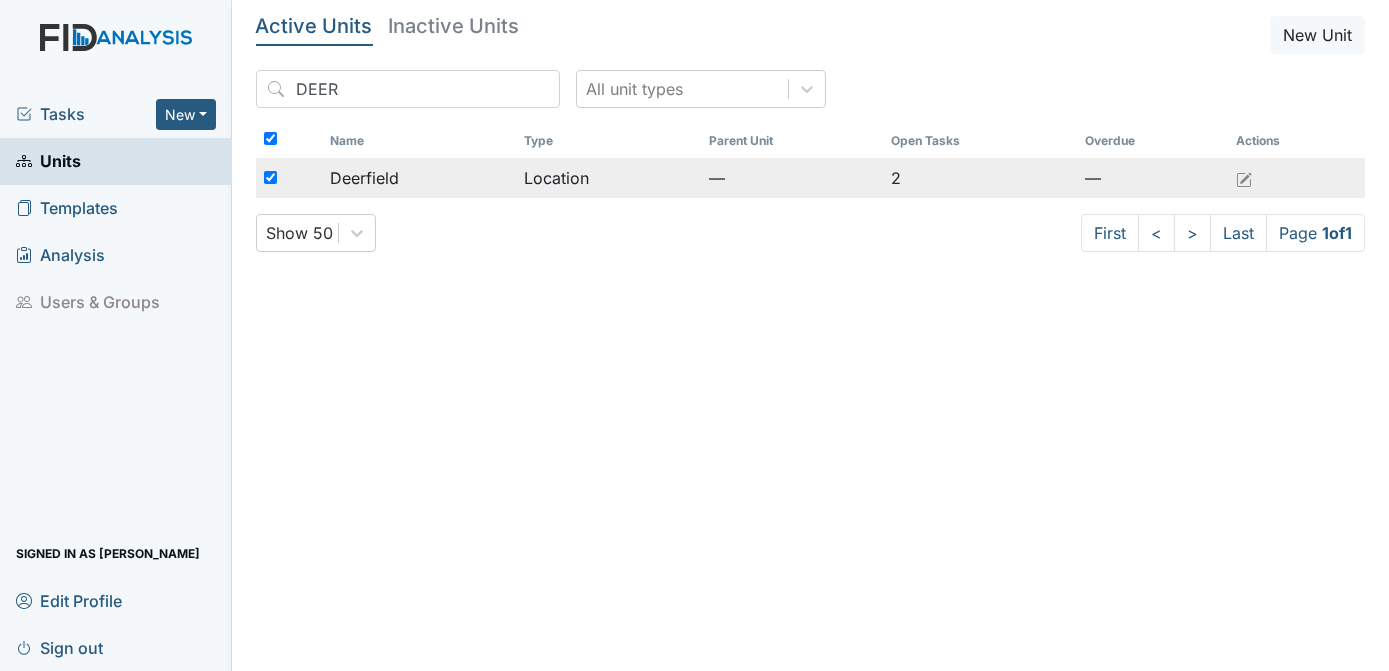 checkbox on "true" 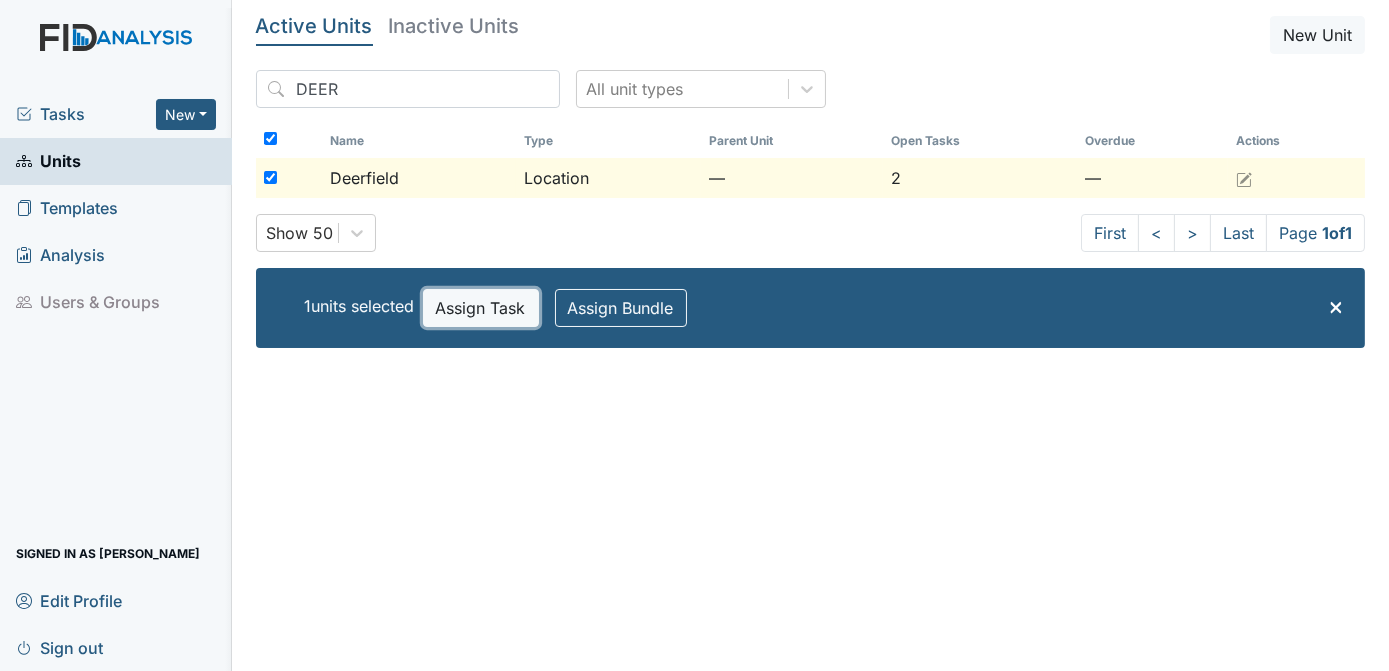 drag, startPoint x: 507, startPoint y: 303, endPoint x: 438, endPoint y: 305, distance: 69.02898 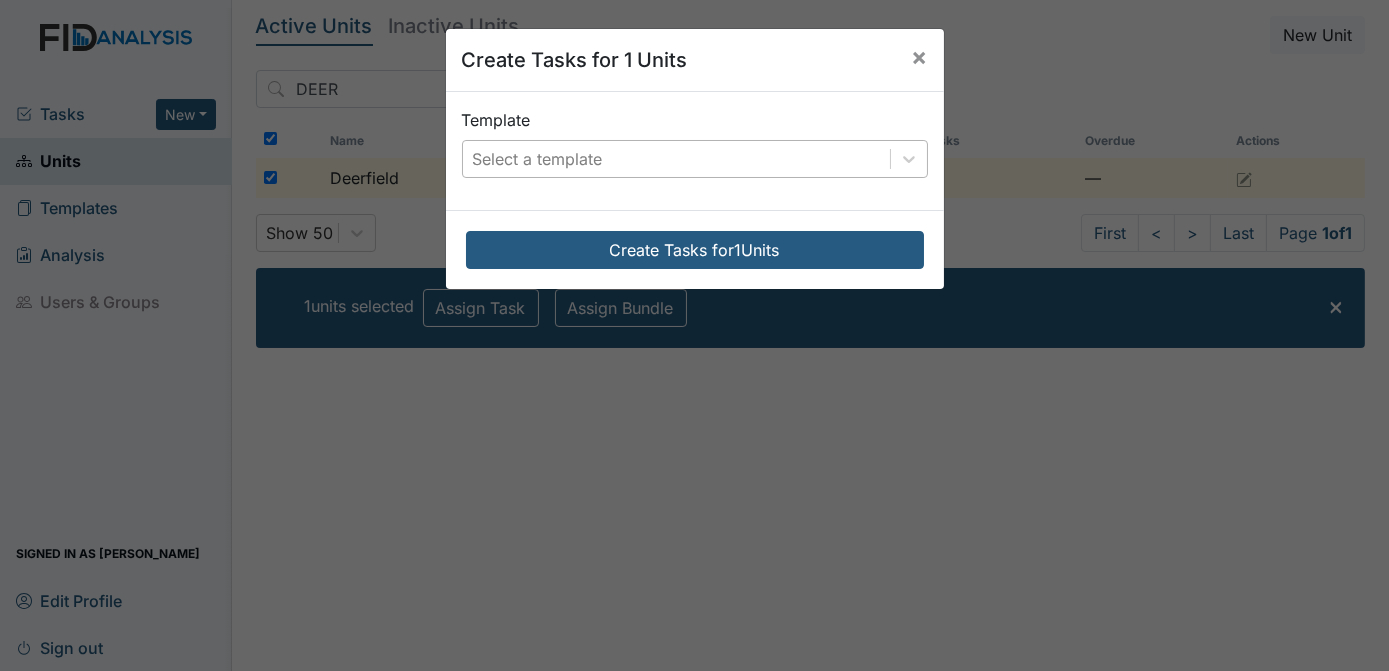 click on "Select a template" at bounding box center [538, 159] 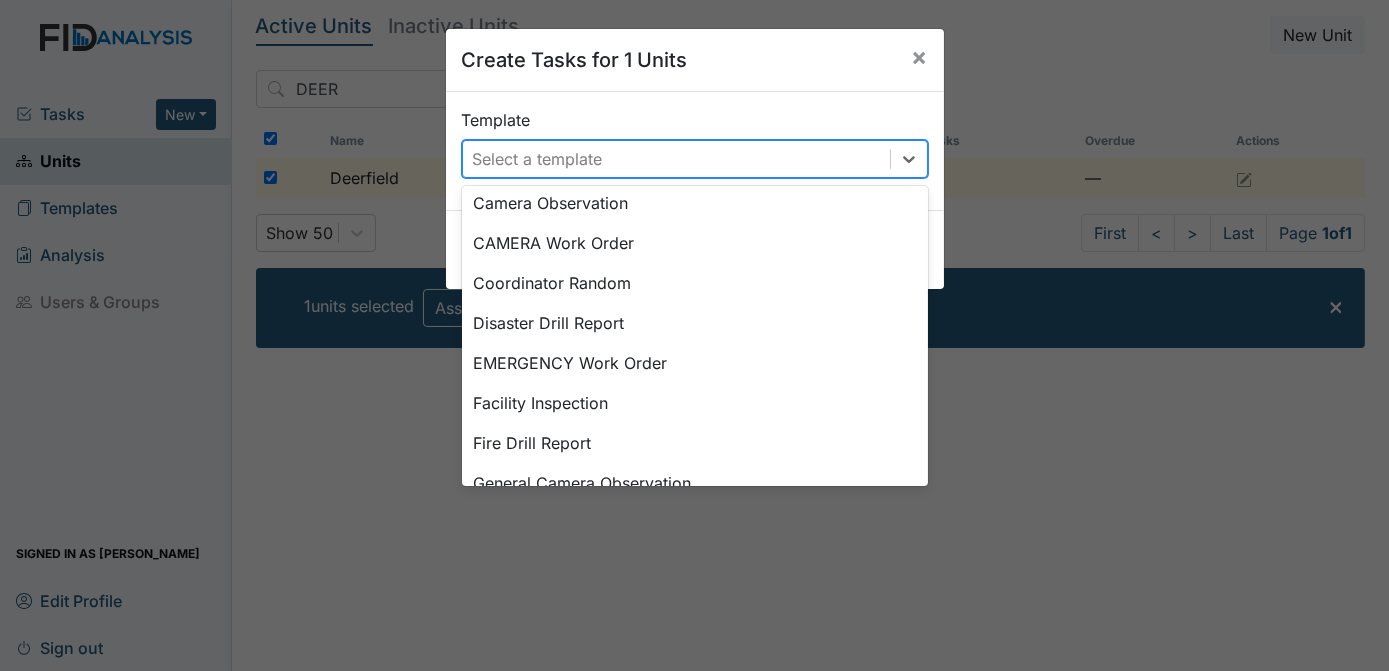 scroll, scrollTop: 209, scrollLeft: 0, axis: vertical 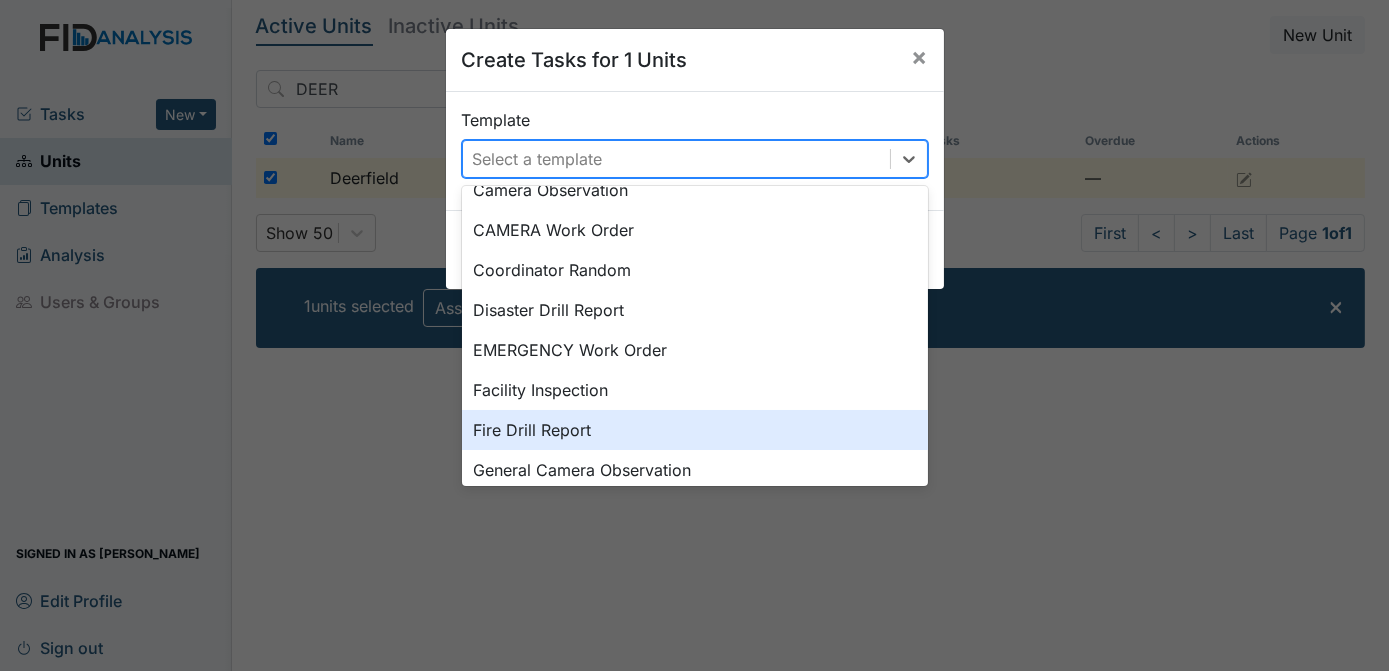 click on "Fire Drill Report" at bounding box center (695, 430) 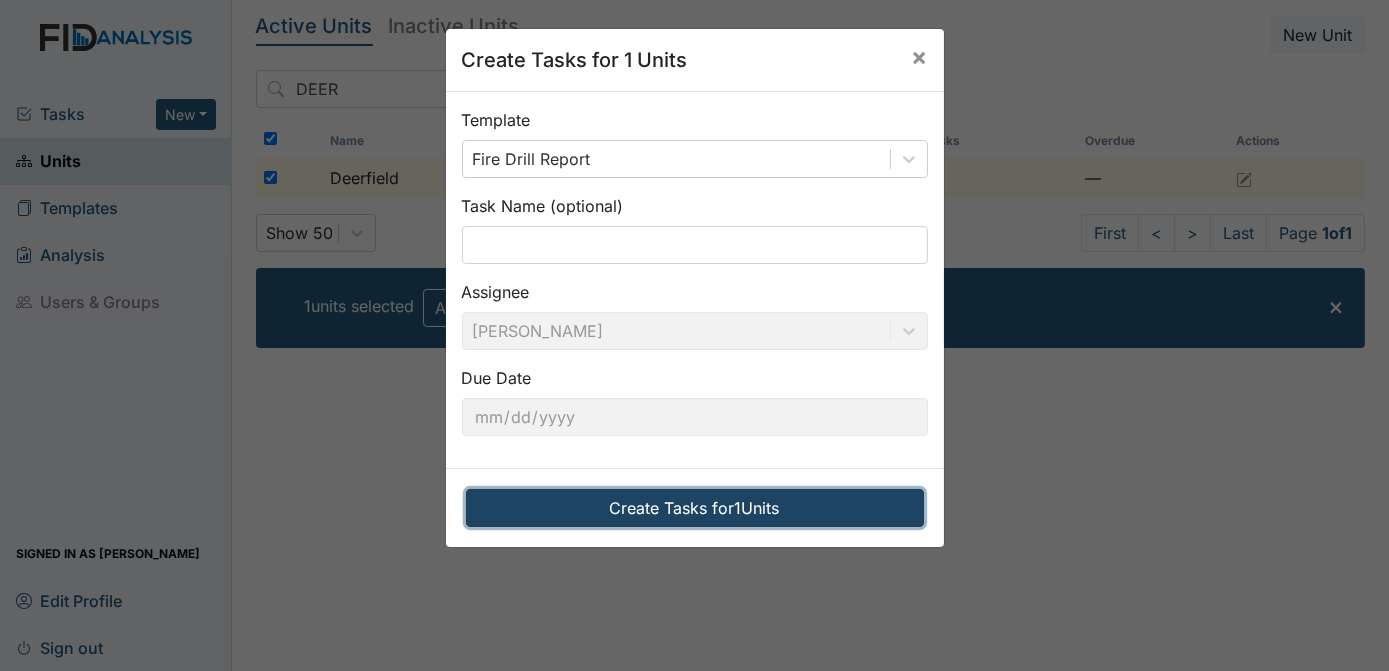 click on "Create Tasks for  1  Units" at bounding box center (695, 508) 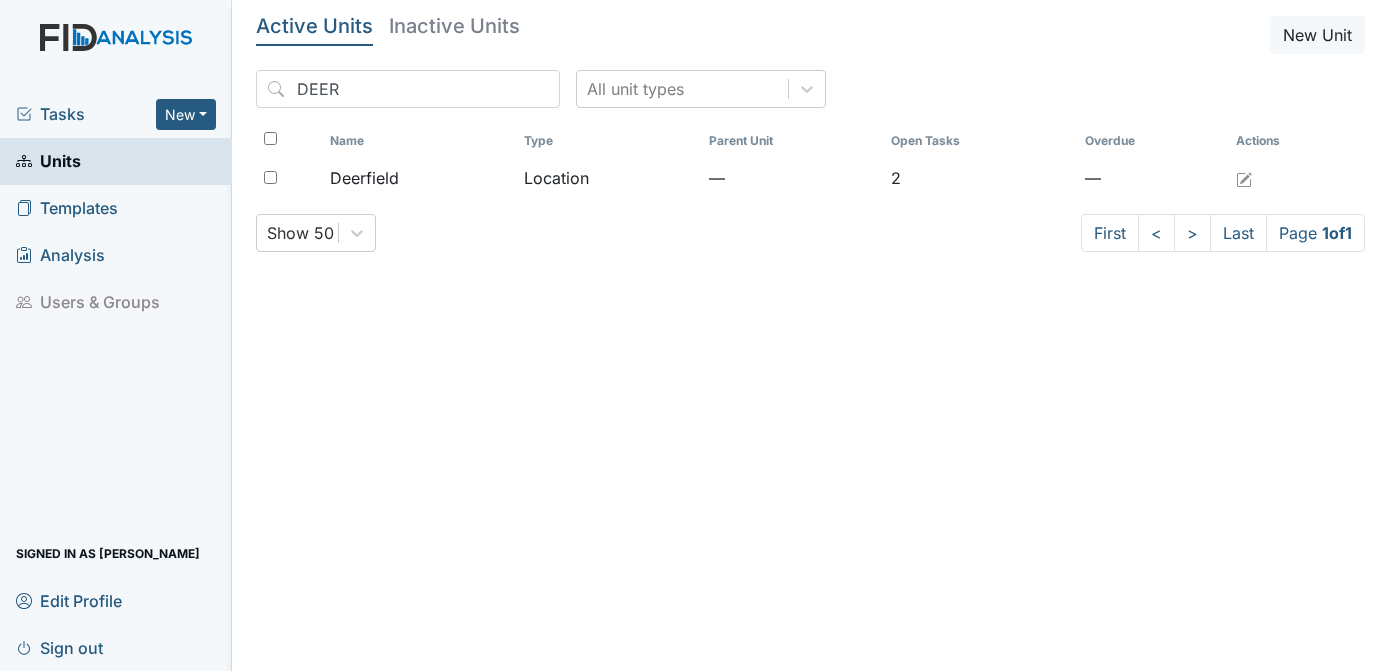 scroll, scrollTop: 0, scrollLeft: 0, axis: both 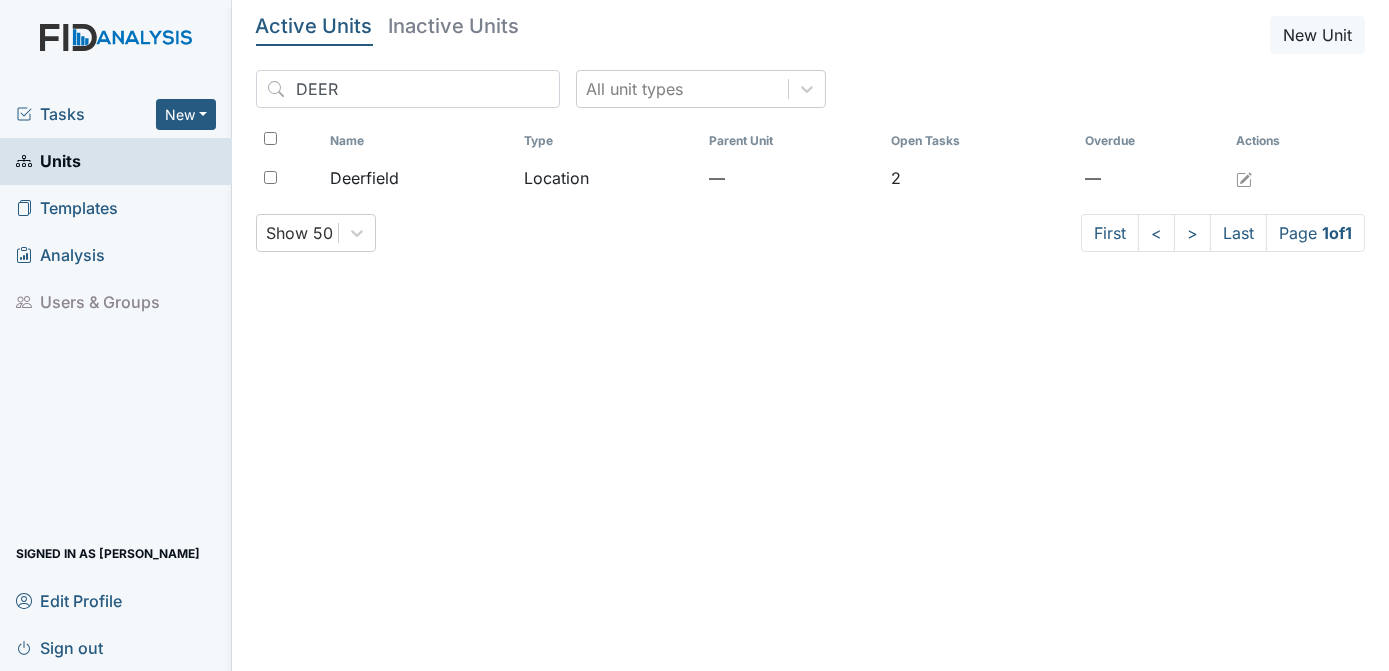 click on "Tasks" at bounding box center (86, 114) 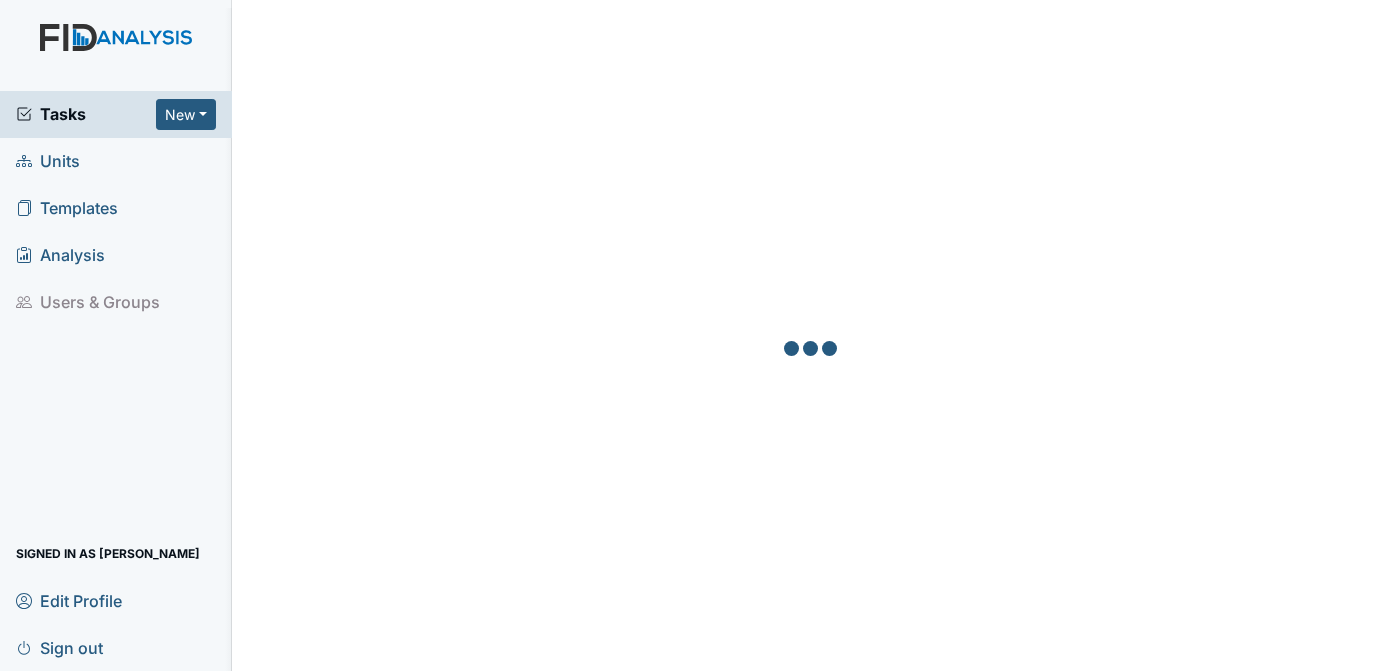 scroll, scrollTop: 0, scrollLeft: 0, axis: both 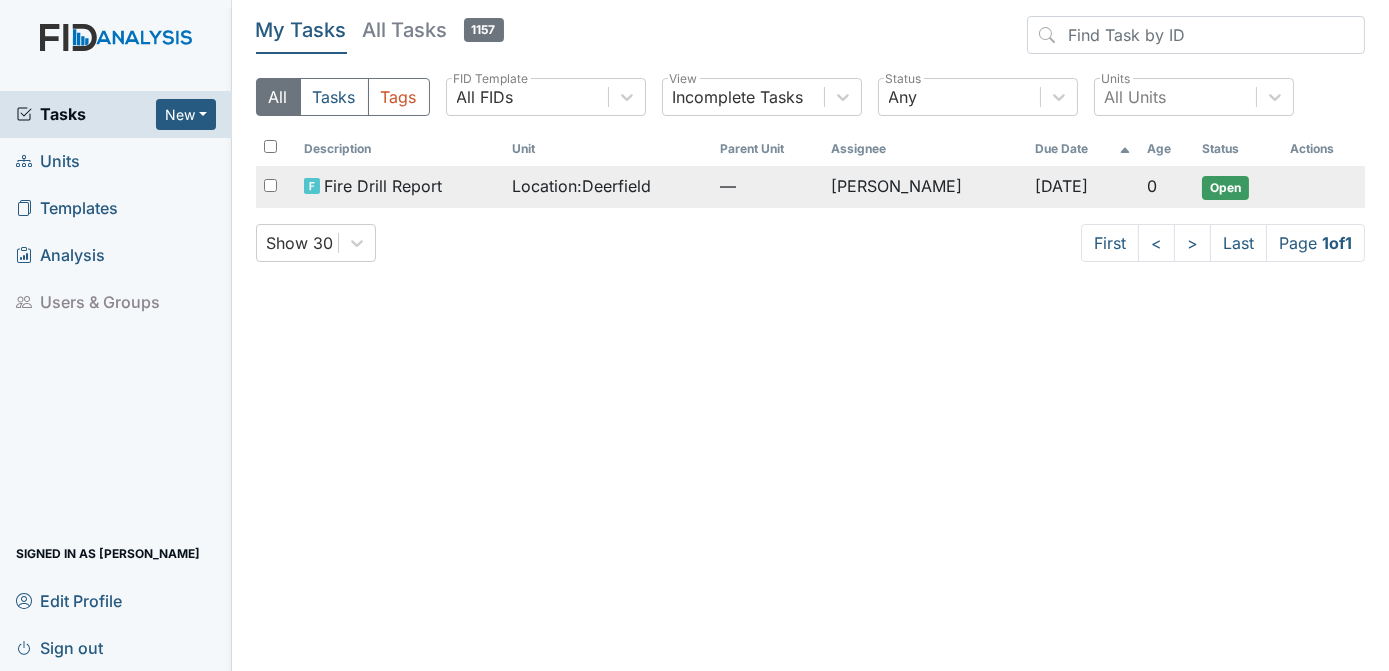 click at bounding box center [270, 185] 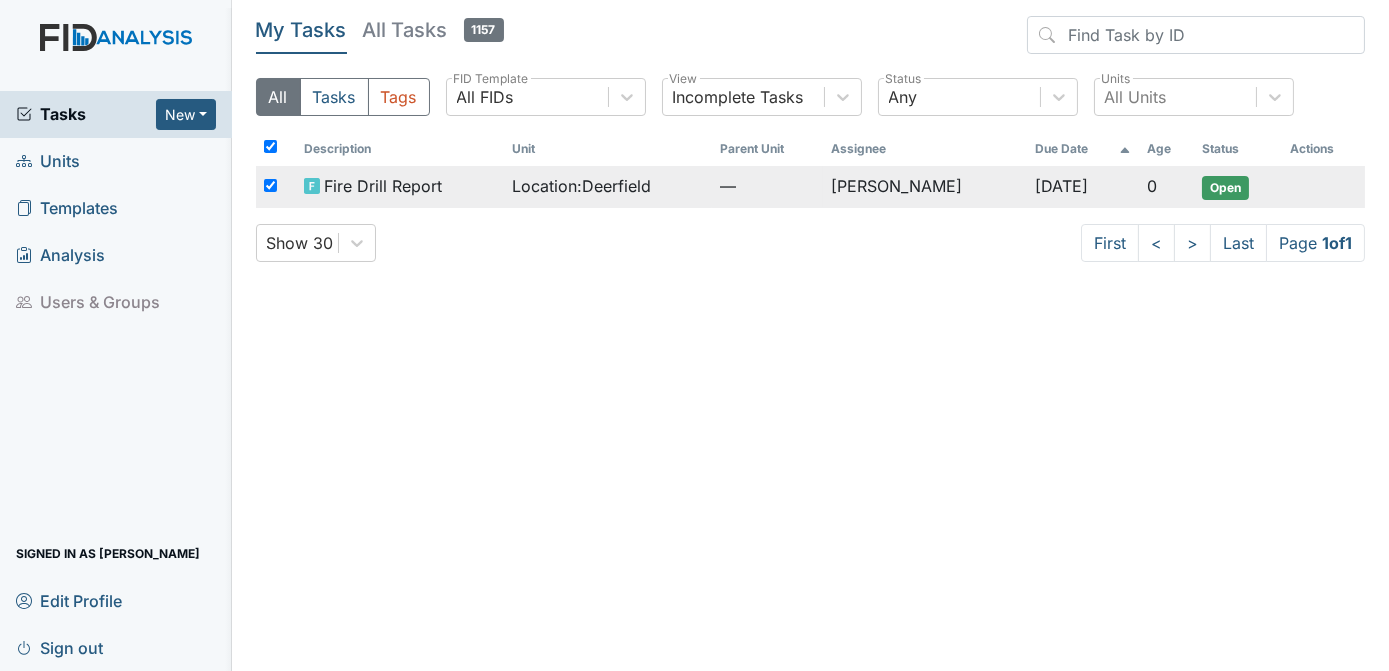checkbox on "true" 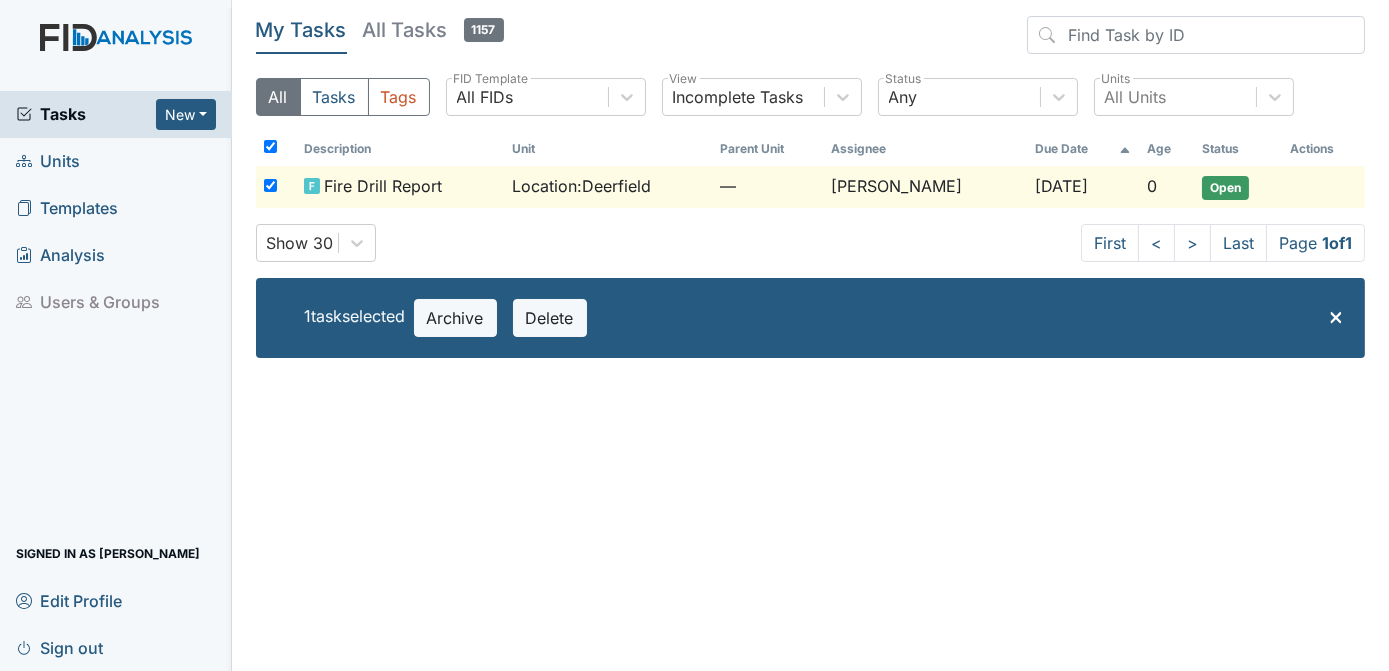 click on "Open" at bounding box center [1225, 188] 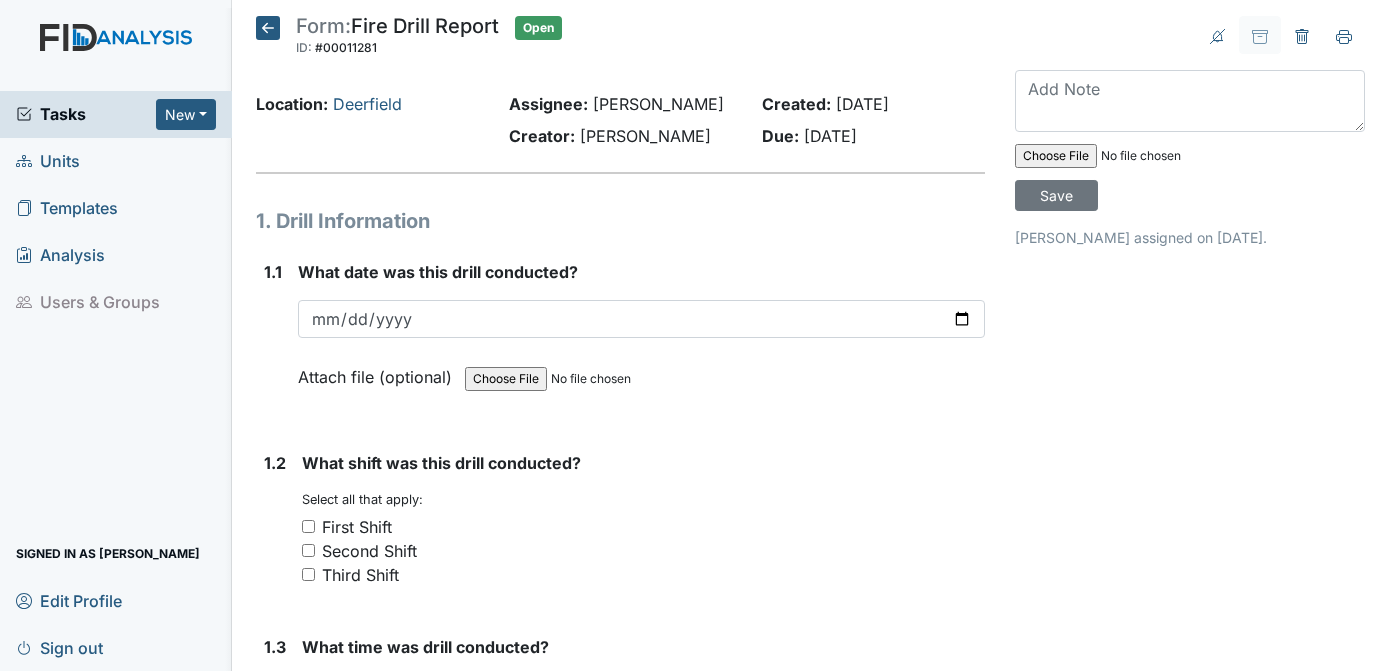 scroll, scrollTop: 0, scrollLeft: 0, axis: both 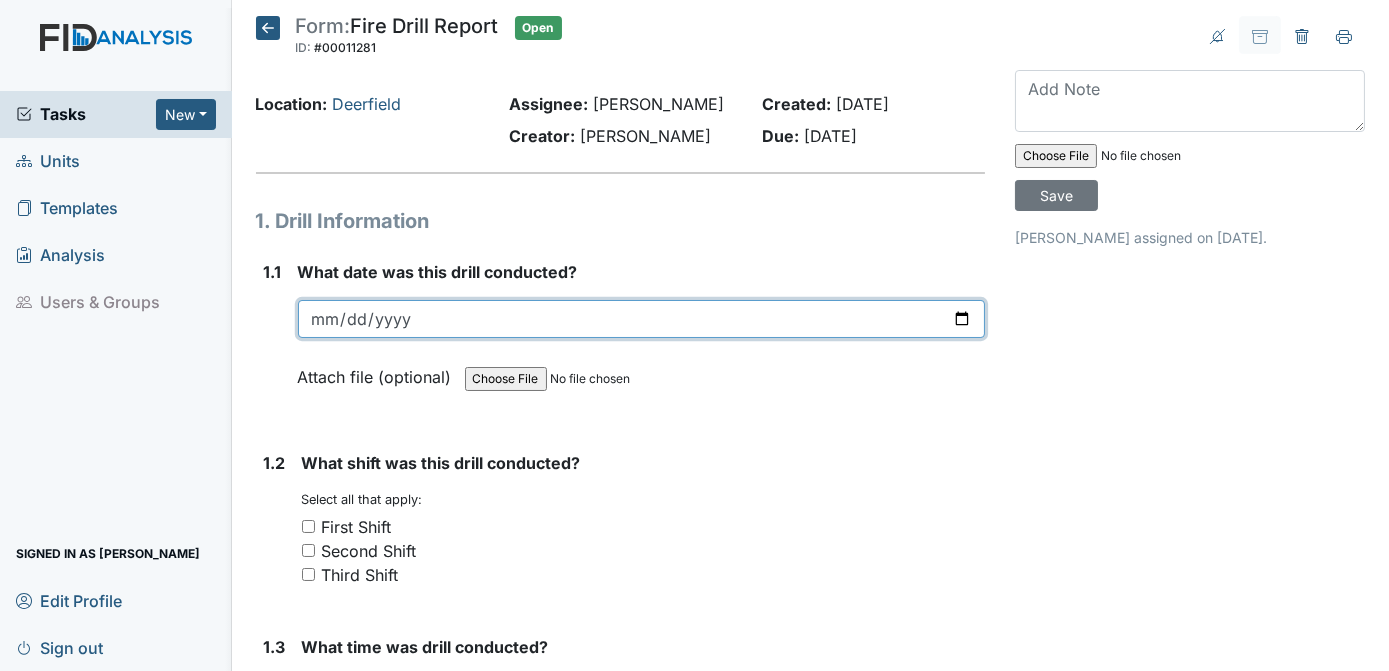 click at bounding box center [642, 319] 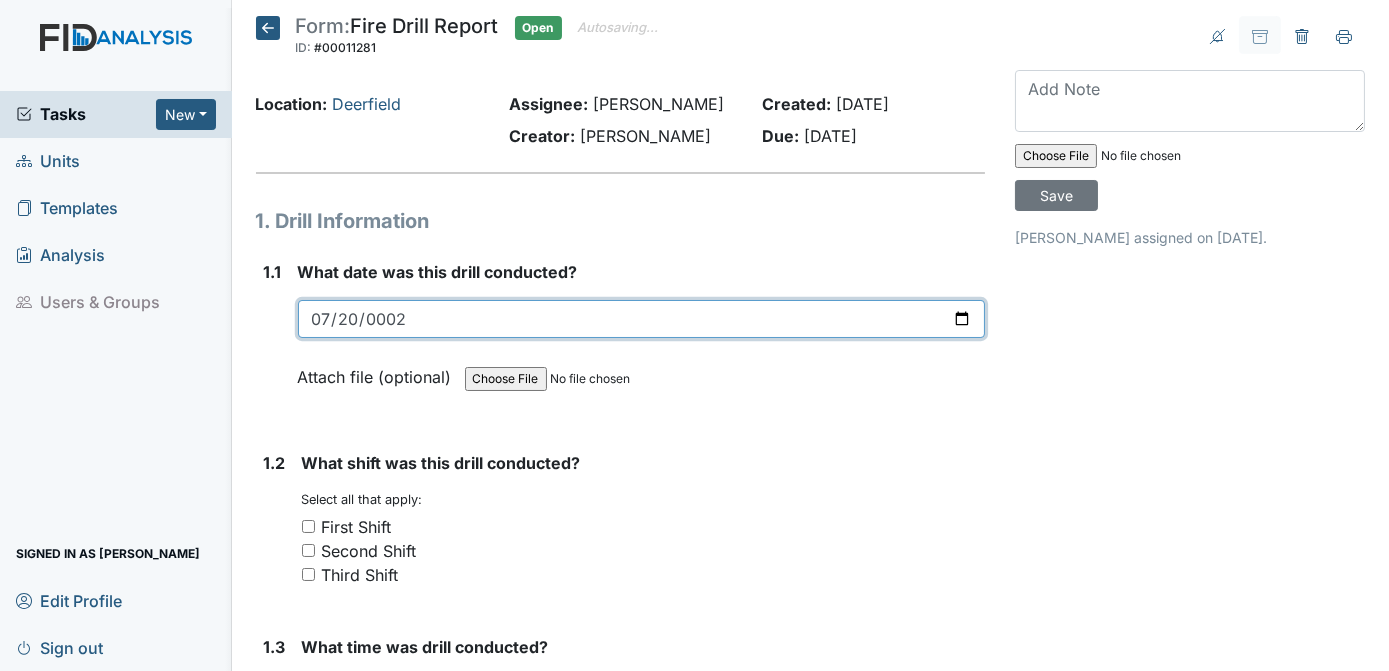 type on "0025-07-20" 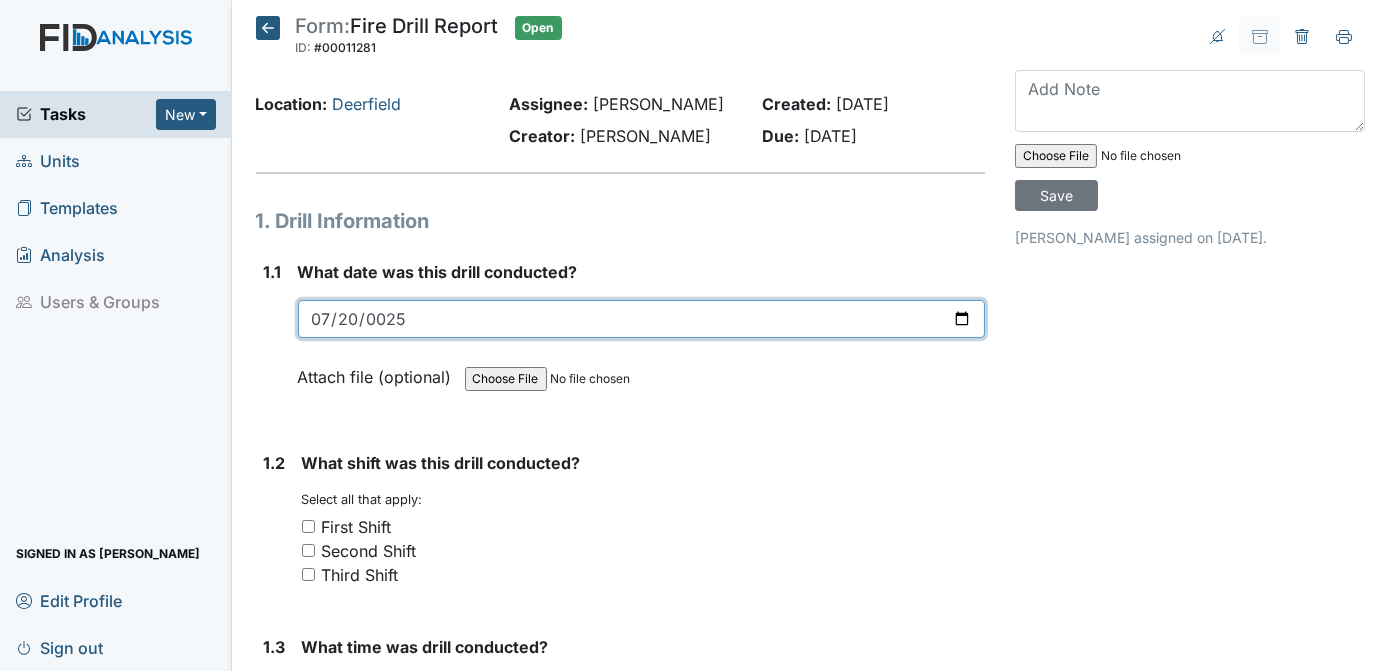 type 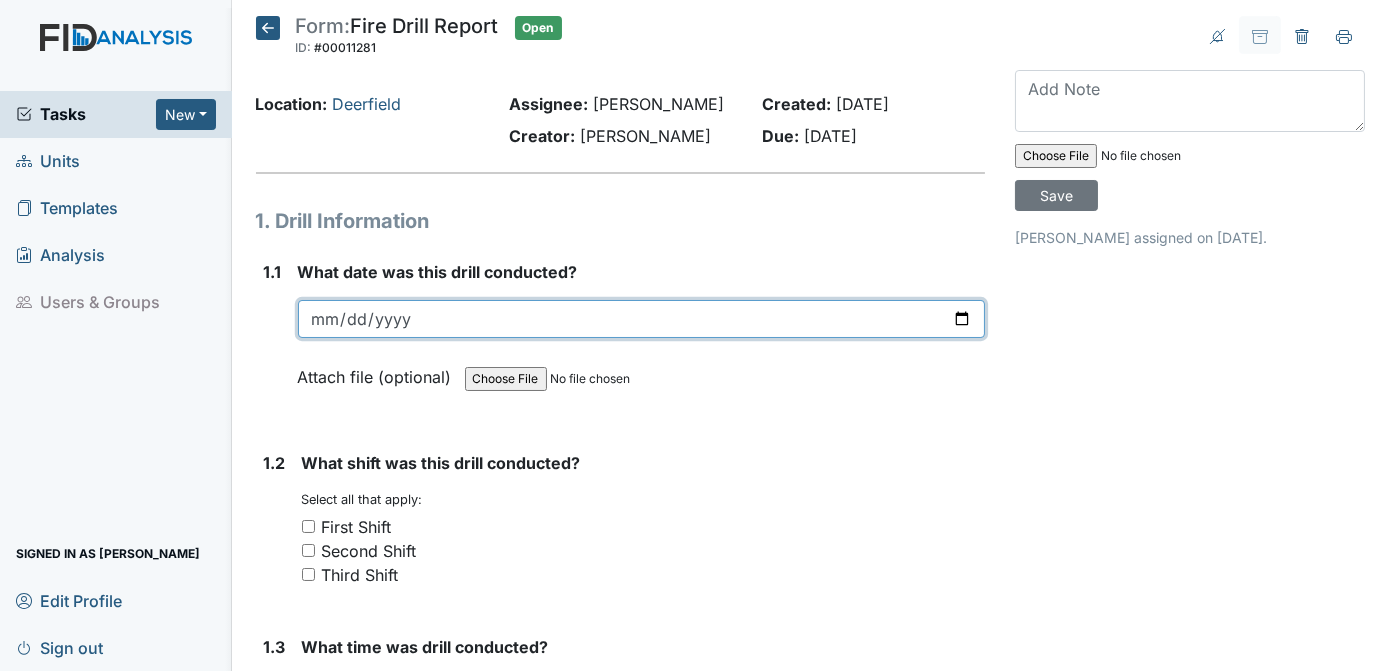 click at bounding box center [642, 319] 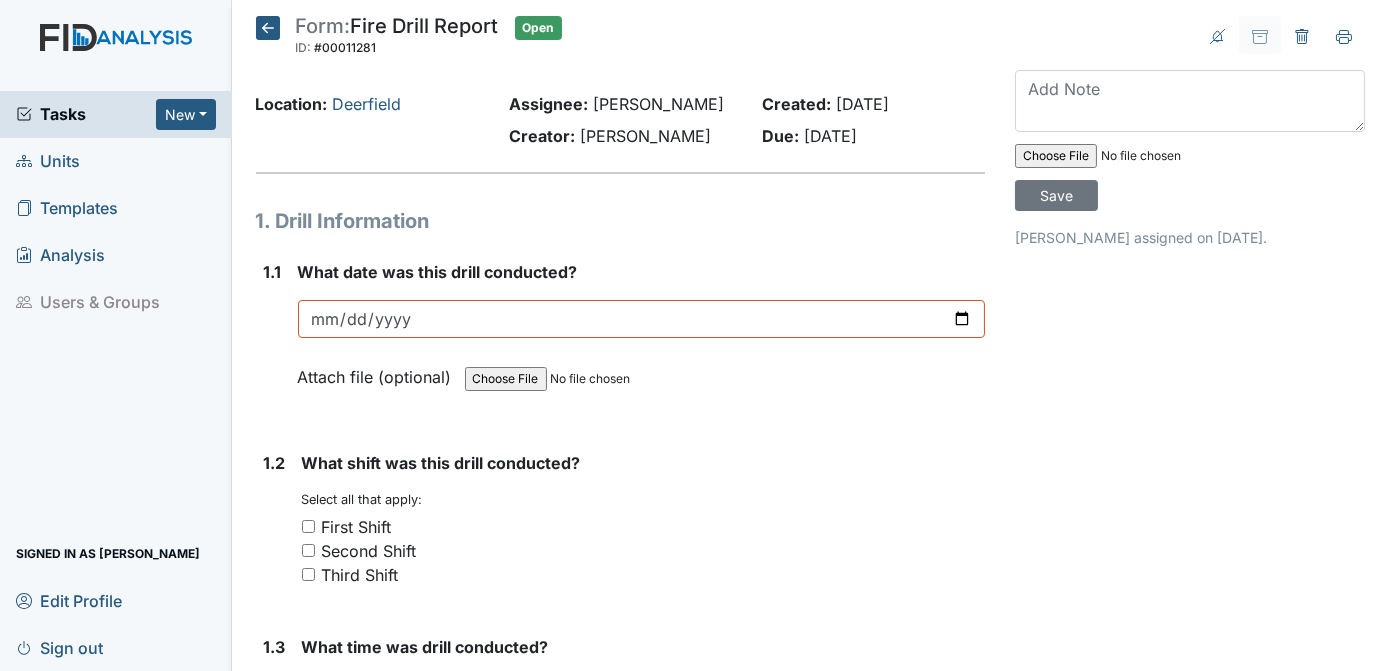 click on "Archive Task
×
Are you sure you want to archive this task? It will appear as incomplete on reports.
Archive
Delete Task
×
Are you sure you want to delete this task?
Delete
Save
Tracie Ponton assigned on Jul 21, 2025." at bounding box center [1190, 1634] 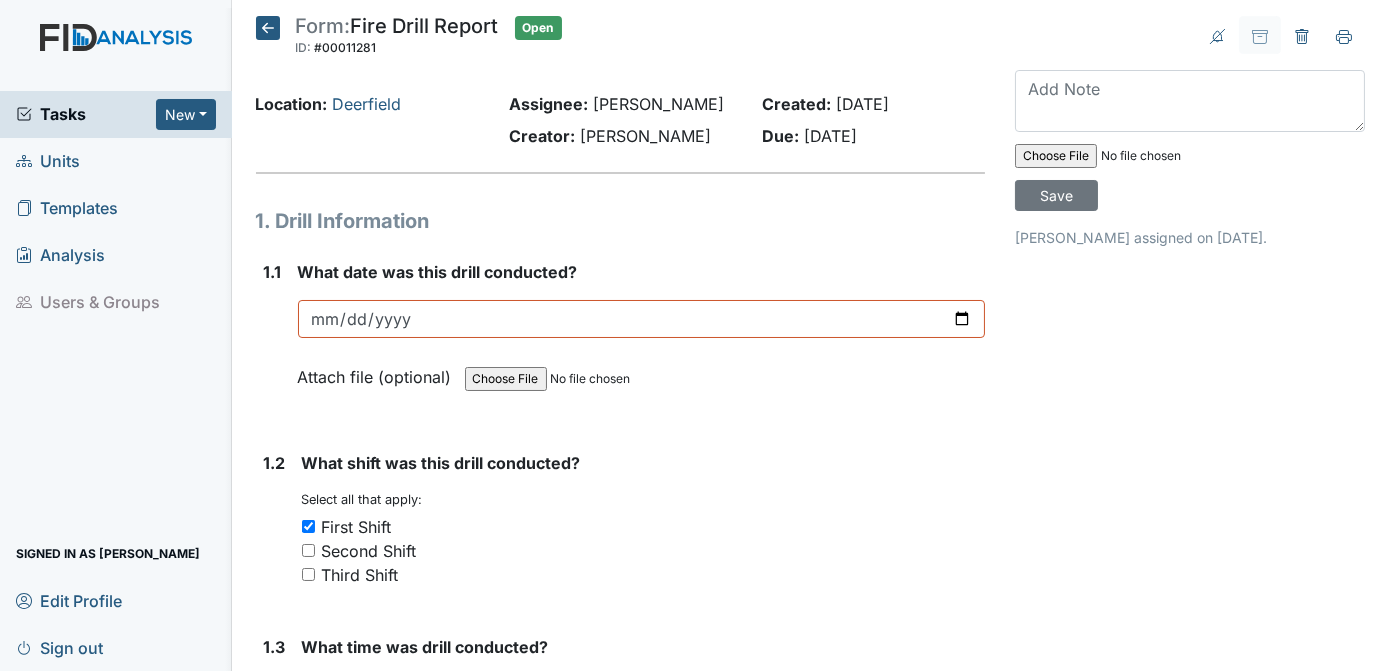 click on "Archive Task
×
Are you sure you want to archive this task? It will appear as incomplete on reports.
Archive
Delete Task
×
Are you sure you want to delete this task?
Delete
Save
Tracie Ponton assigned on Jul 21, 2025." at bounding box center (1190, 1634) 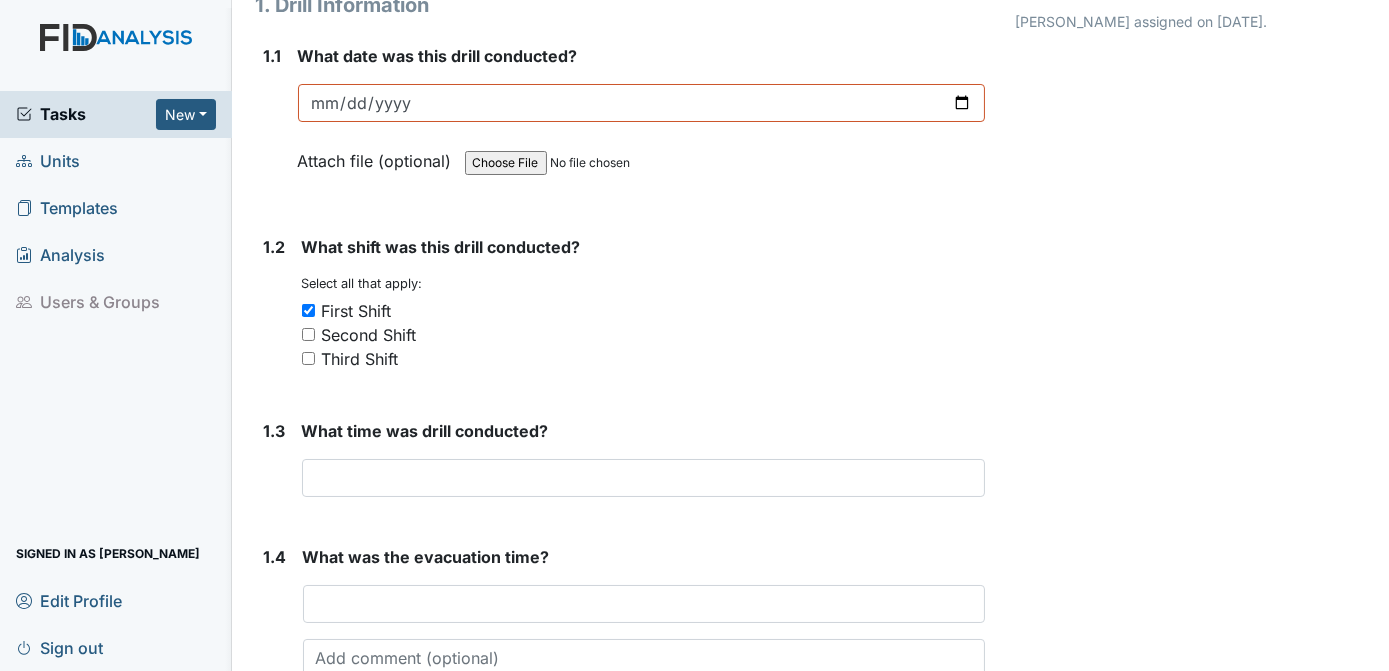 scroll, scrollTop: 250, scrollLeft: 0, axis: vertical 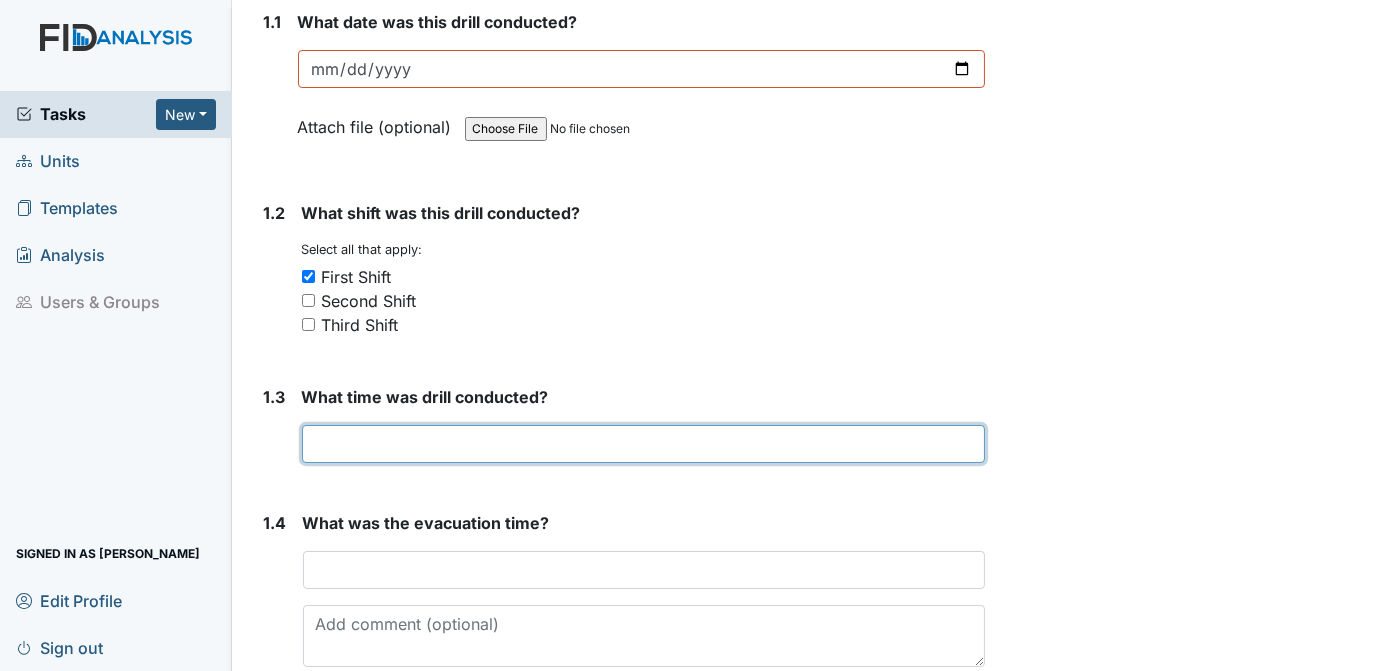 click at bounding box center [644, 444] 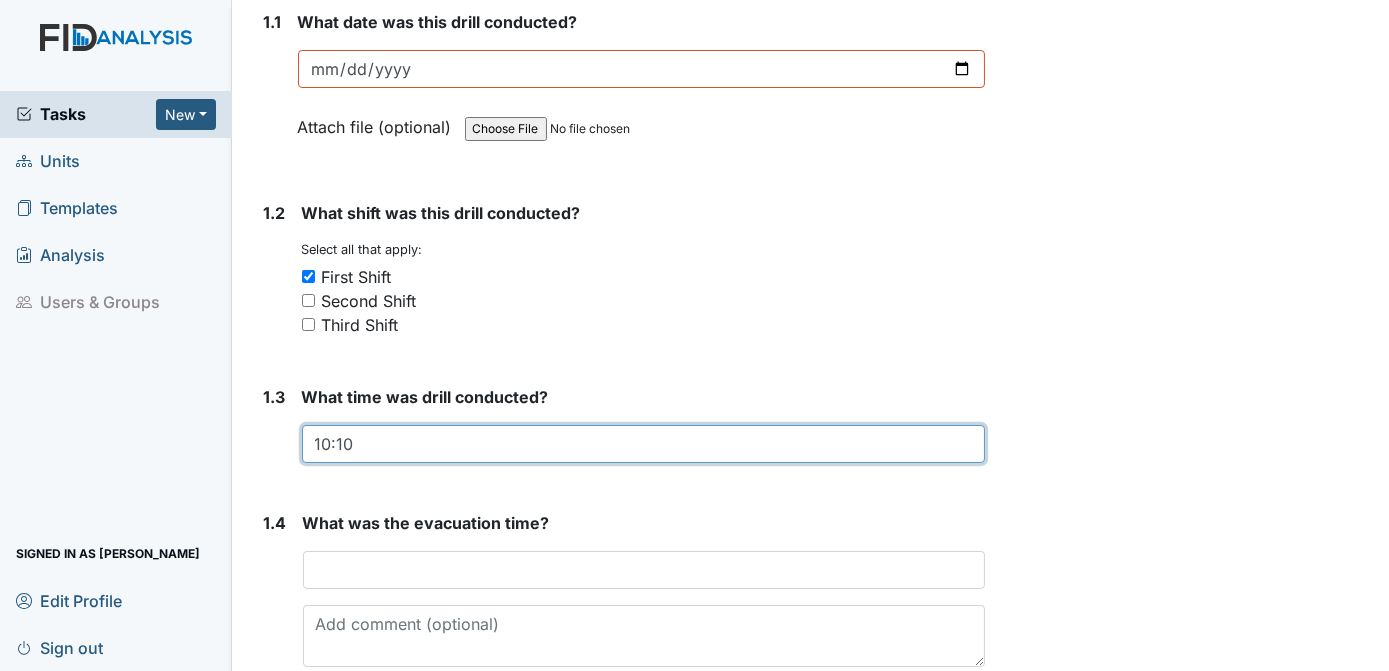 click on "10:10" at bounding box center [644, 444] 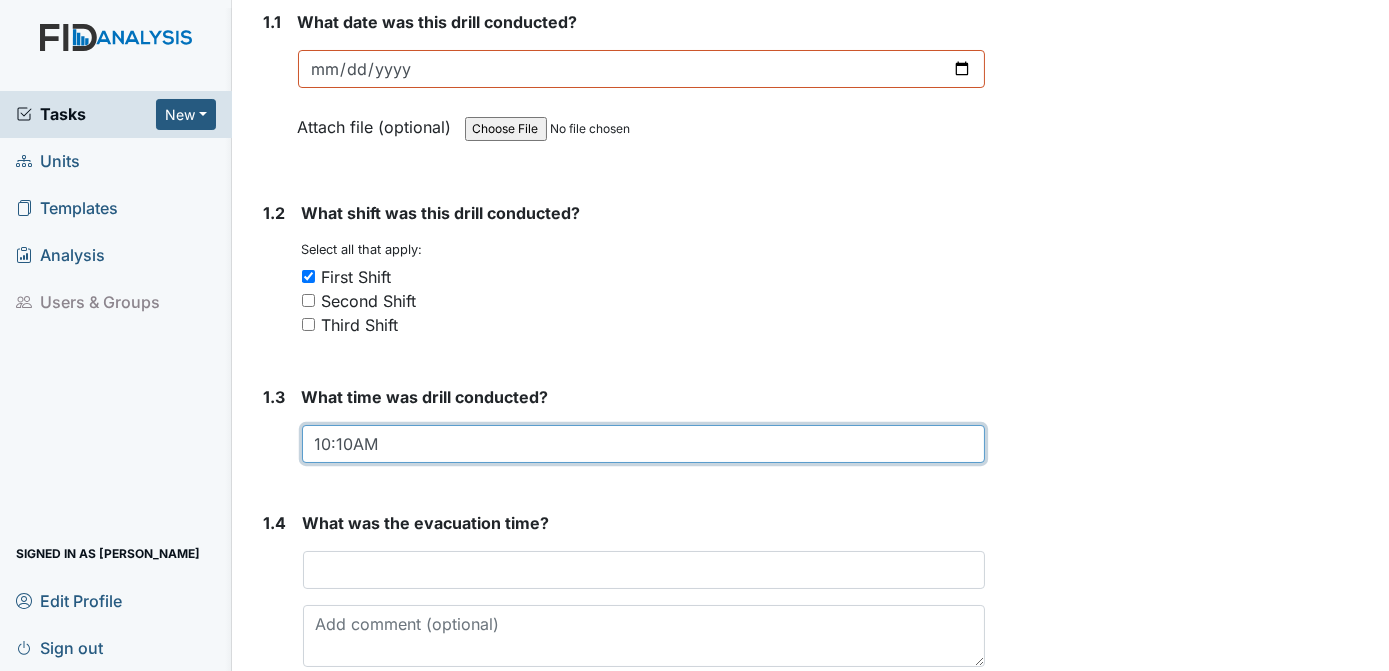 type on "10:10AM" 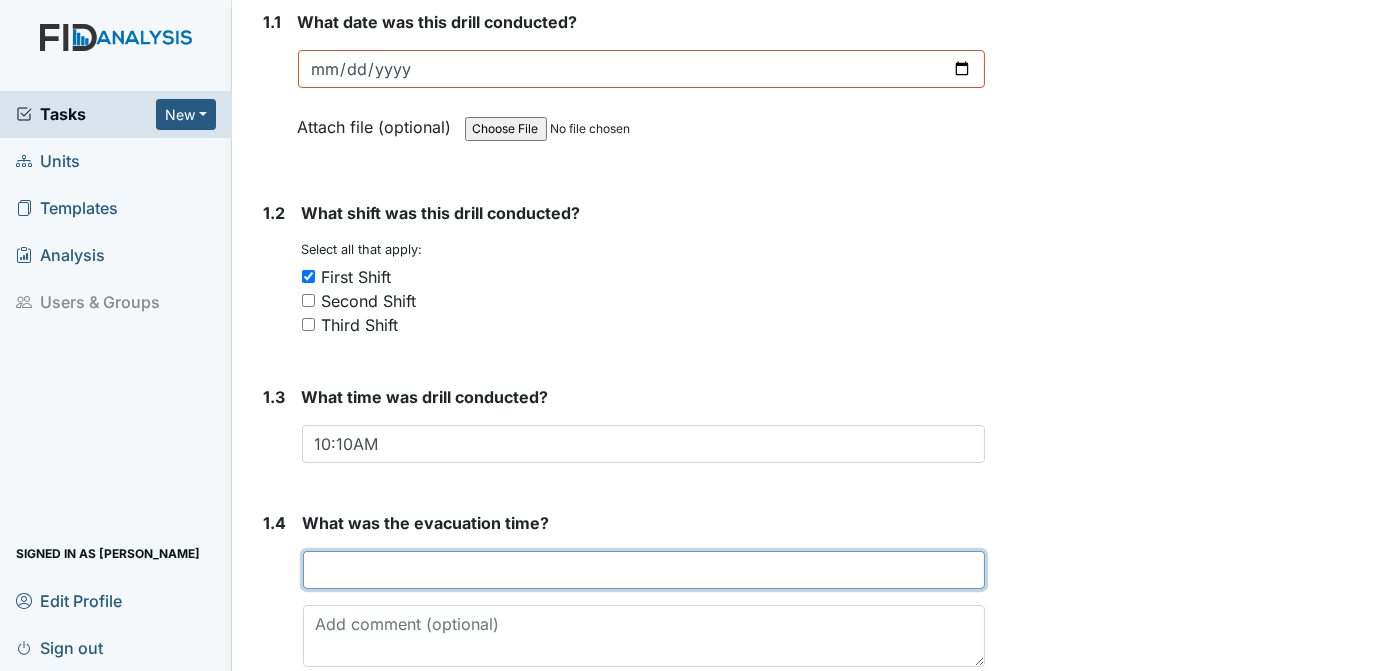 click at bounding box center (644, 570) 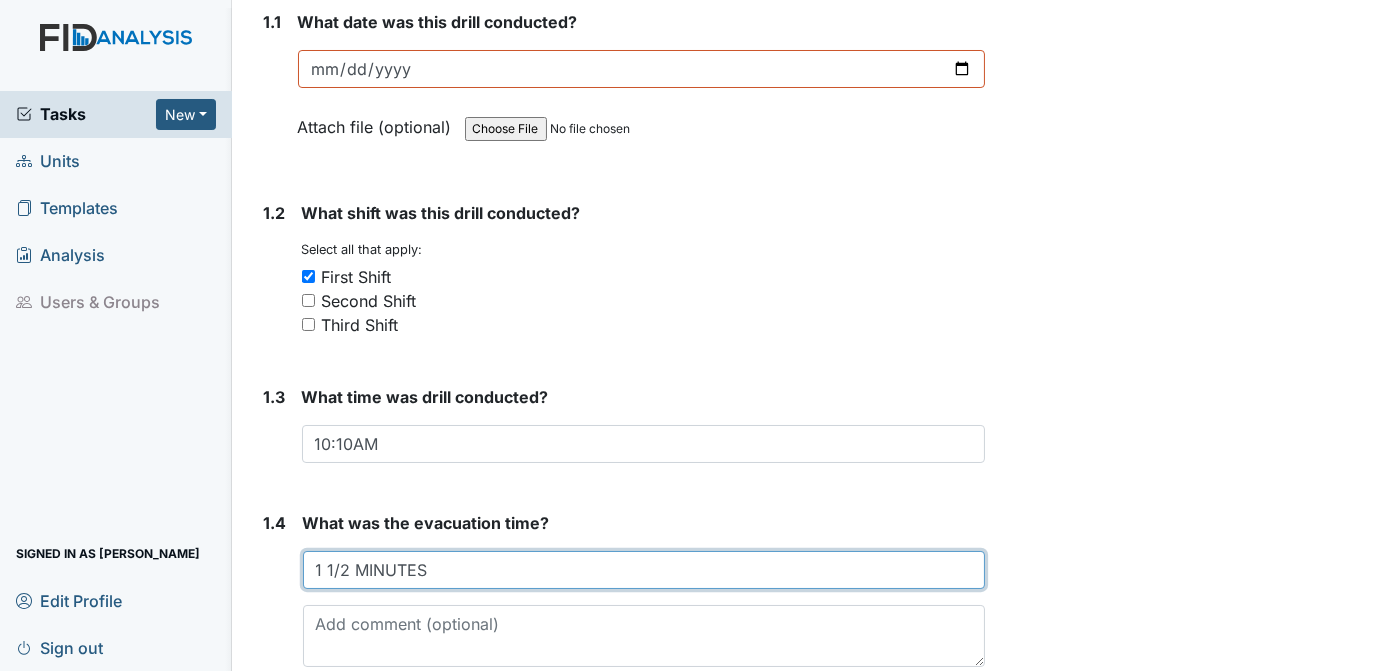 type on "1 1/2 MINUTES" 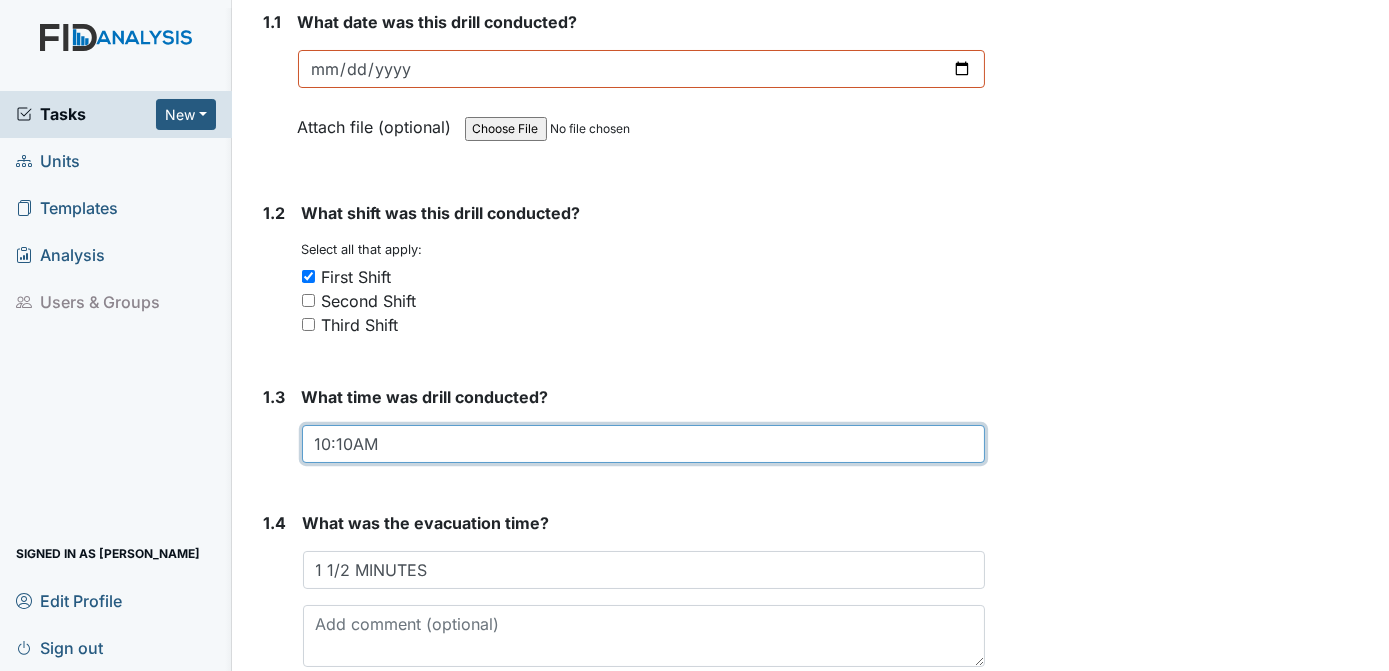 click on "10:10AM" at bounding box center [644, 444] 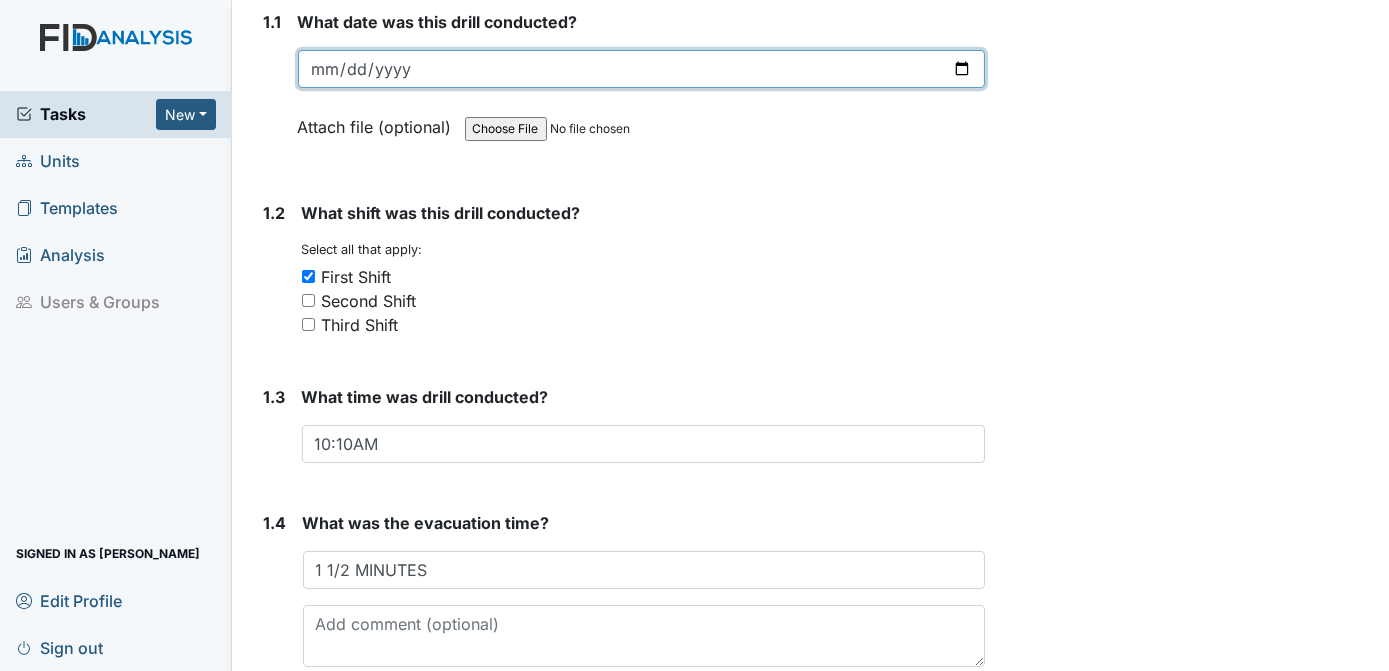 click on "2025-07-20" at bounding box center (642, 69) 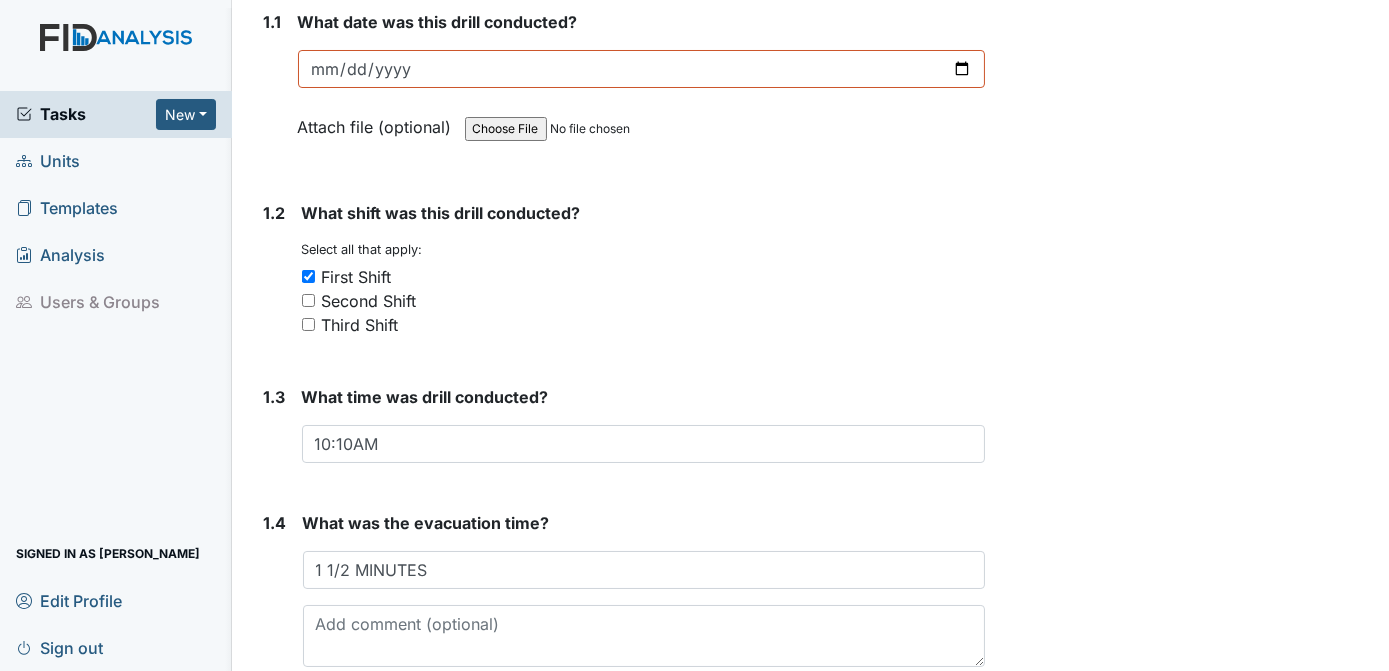 click on "Archive Task
×
Are you sure you want to archive this task? It will appear as incomplete on reports.
Archive
Delete Task
×
Are you sure you want to delete this task?
Delete
Save
Tracie Ponton assigned on Jul 21, 2025." at bounding box center [1190, 1384] 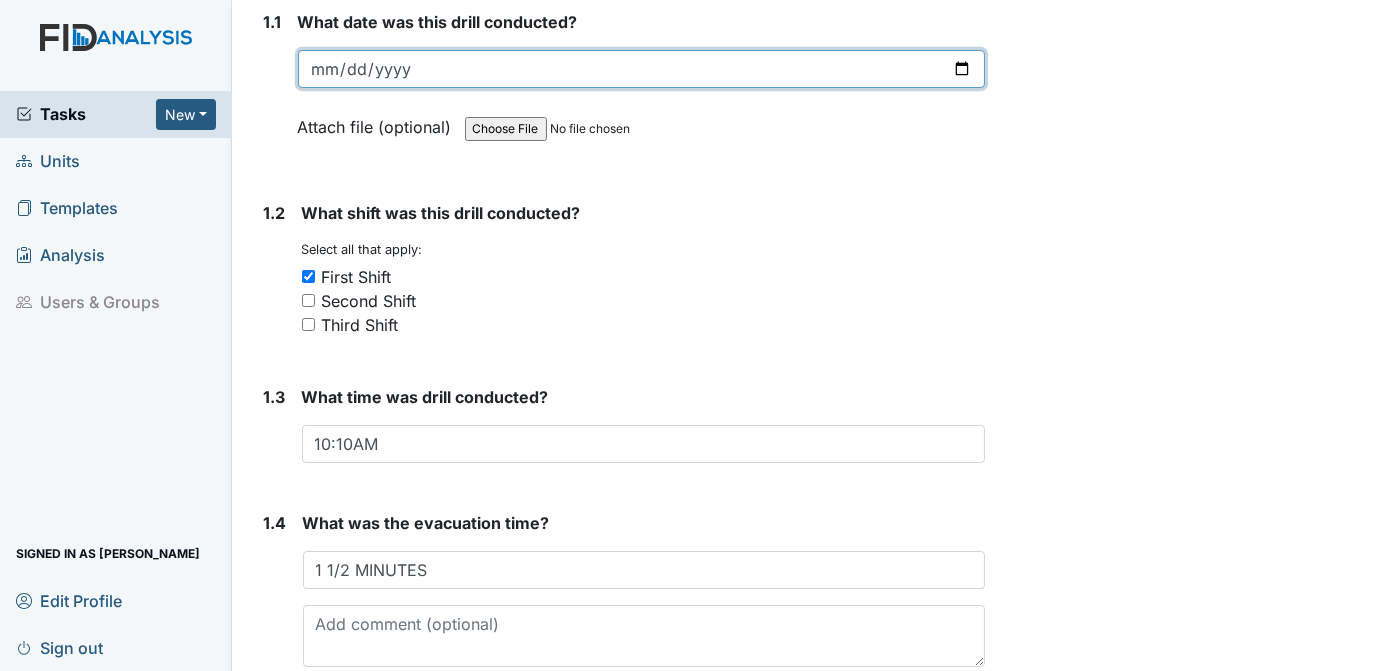 click on "2025-07-20" at bounding box center (642, 69) 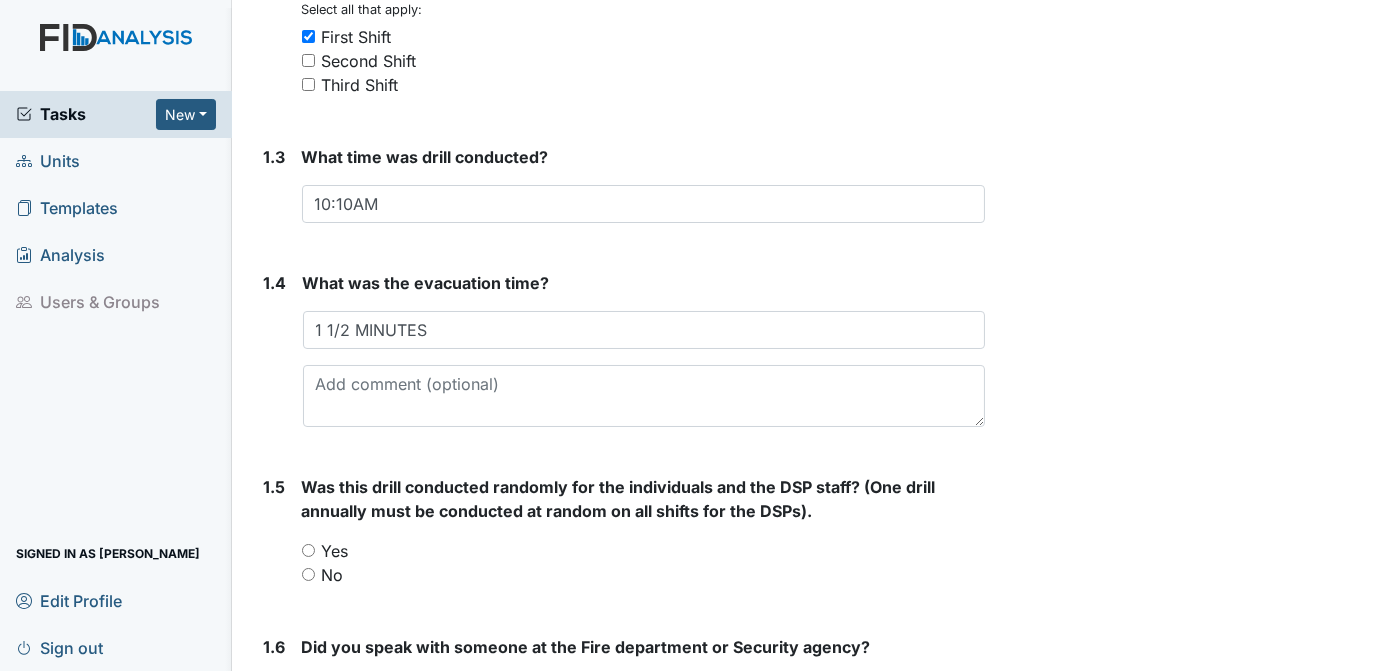 scroll, scrollTop: 494, scrollLeft: 0, axis: vertical 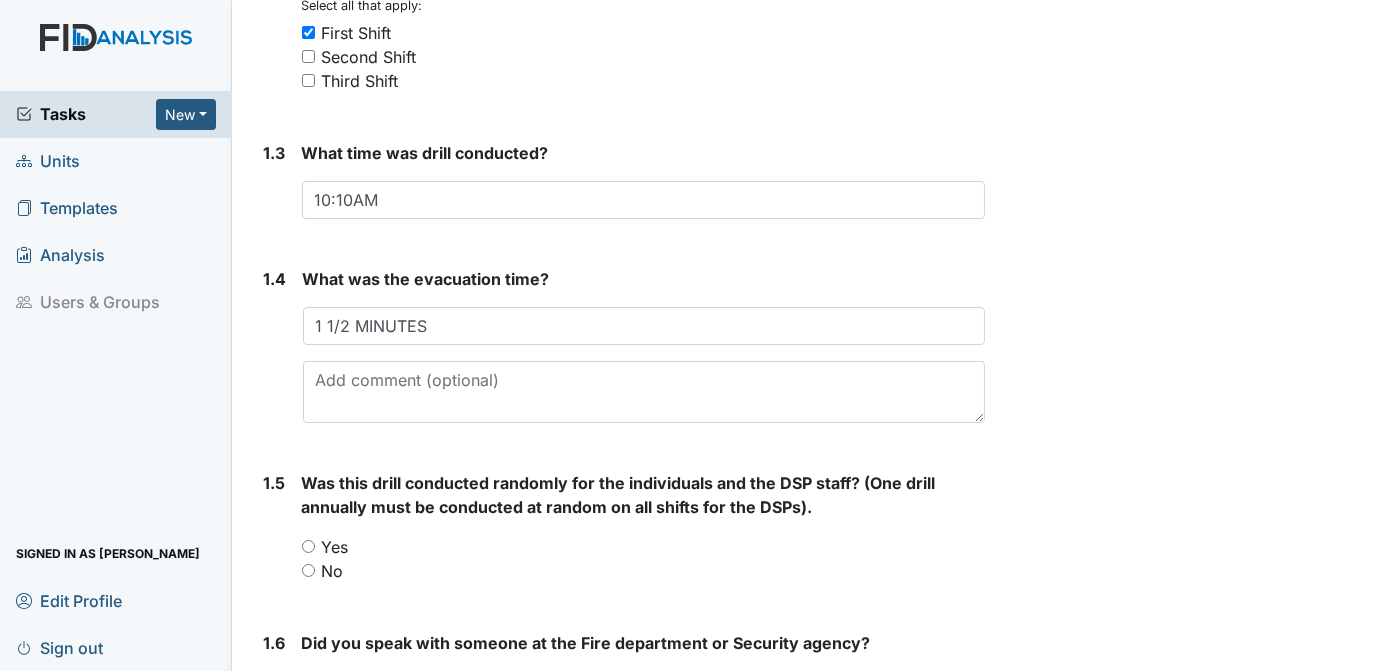 click on "Yes" at bounding box center [308, 546] 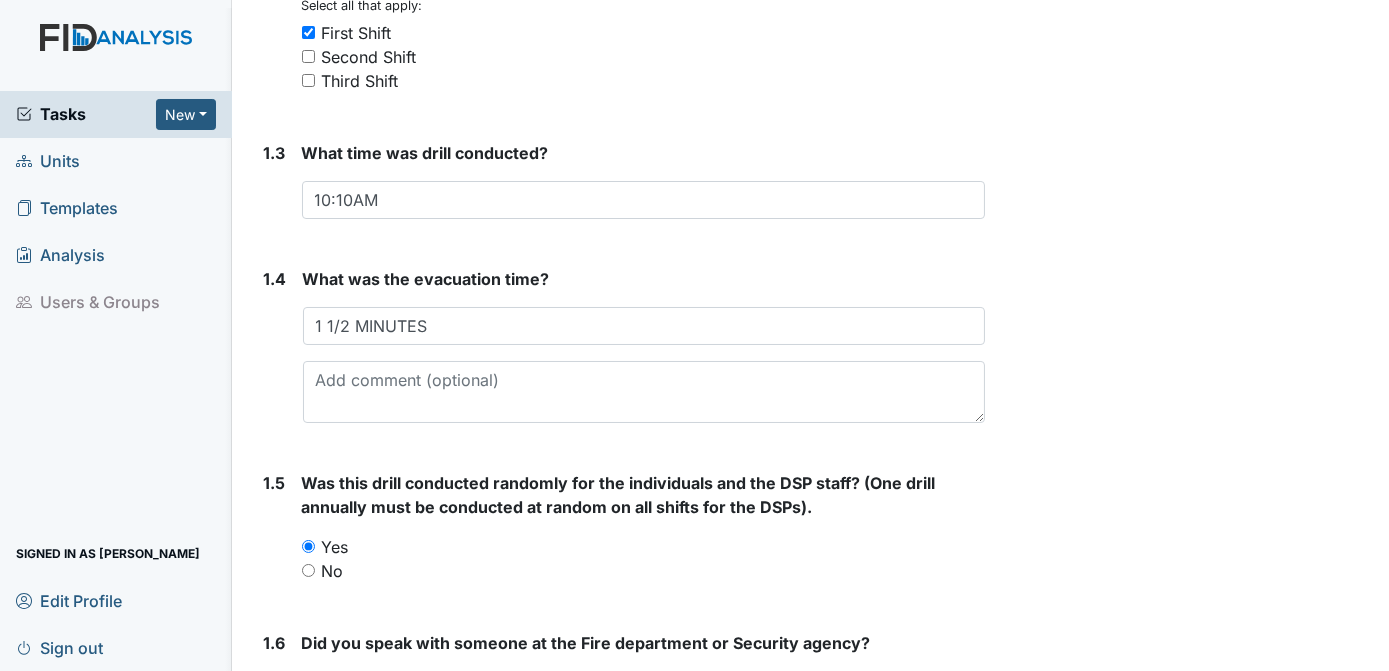click on "Archive Task
×
Are you sure you want to archive this task? It will appear as incomplete on reports.
Archive
Delete Task
×
Are you sure you want to delete this task?
Delete
Save
Tracie Ponton assigned on Jul 21, 2025." at bounding box center [1190, 1140] 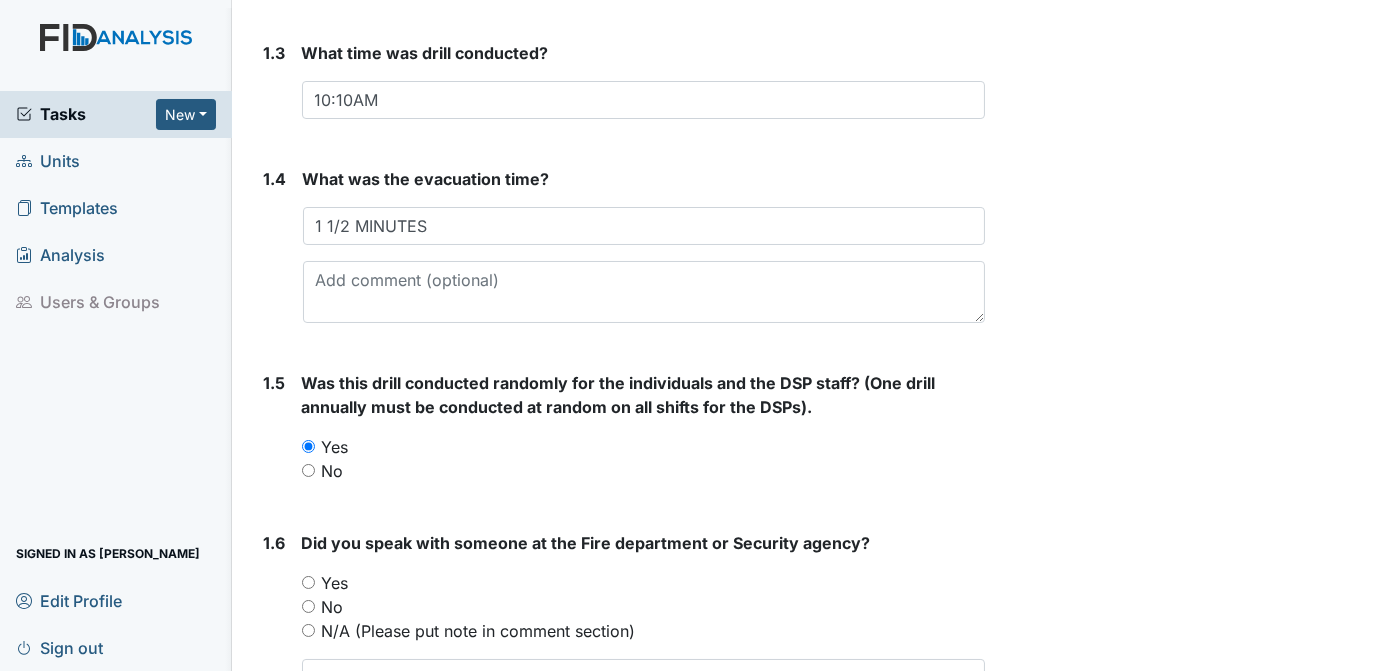 scroll, scrollTop: 639, scrollLeft: 0, axis: vertical 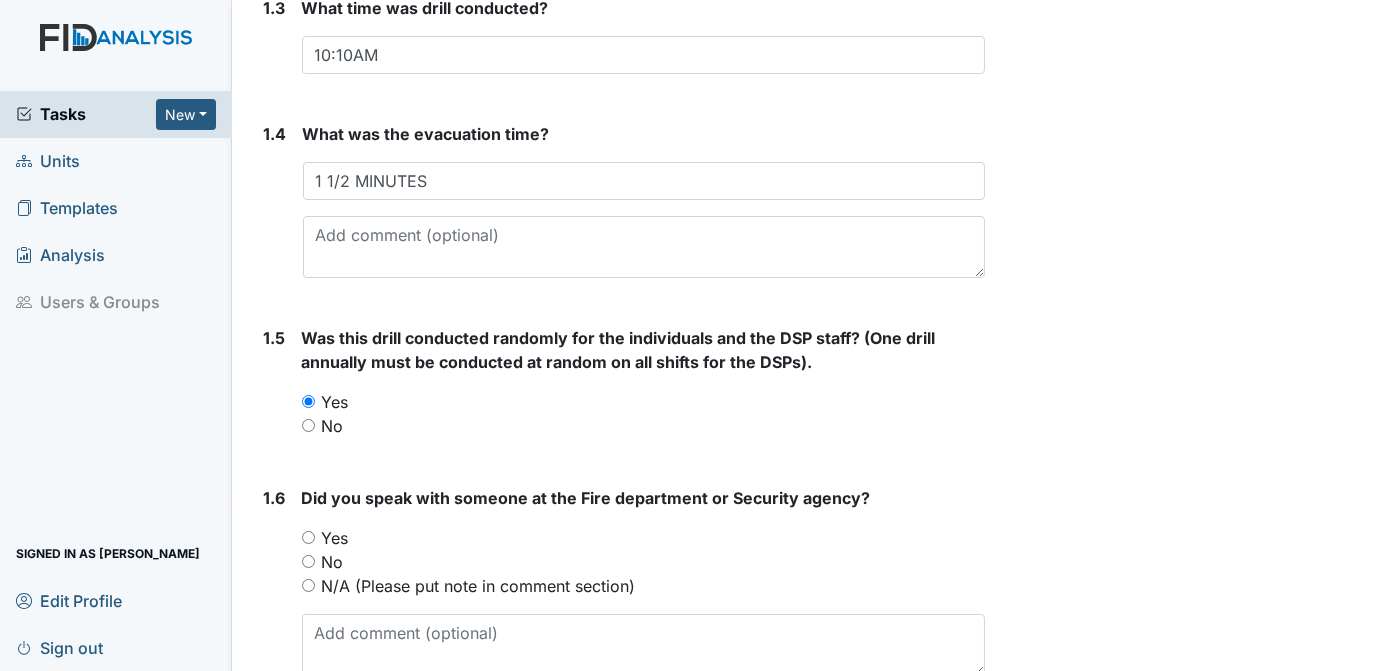 click on "Yes" at bounding box center (308, 537) 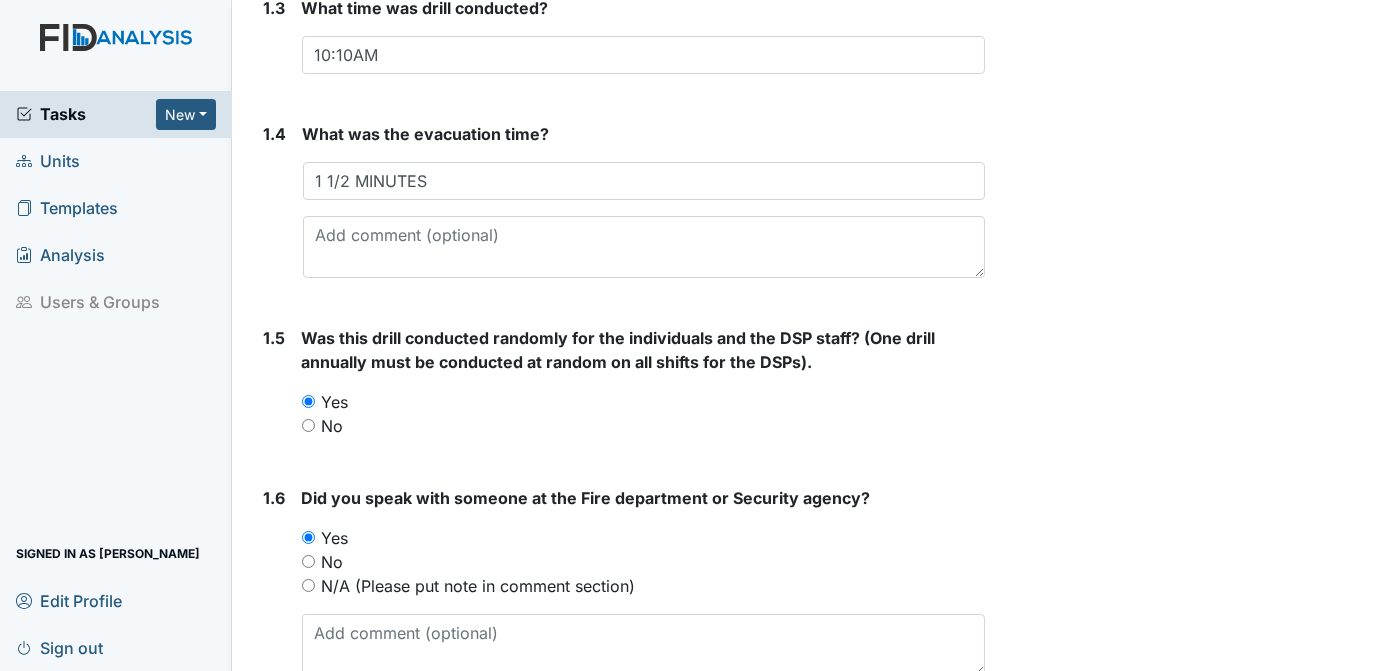 click on "Archive Task
×
Are you sure you want to archive this task? It will appear as incomplete on reports.
Archive
Delete Task
×
Are you sure you want to delete this task?
Delete
Save
Tracie Ponton assigned on Jul 21, 2025." at bounding box center (1190, 995) 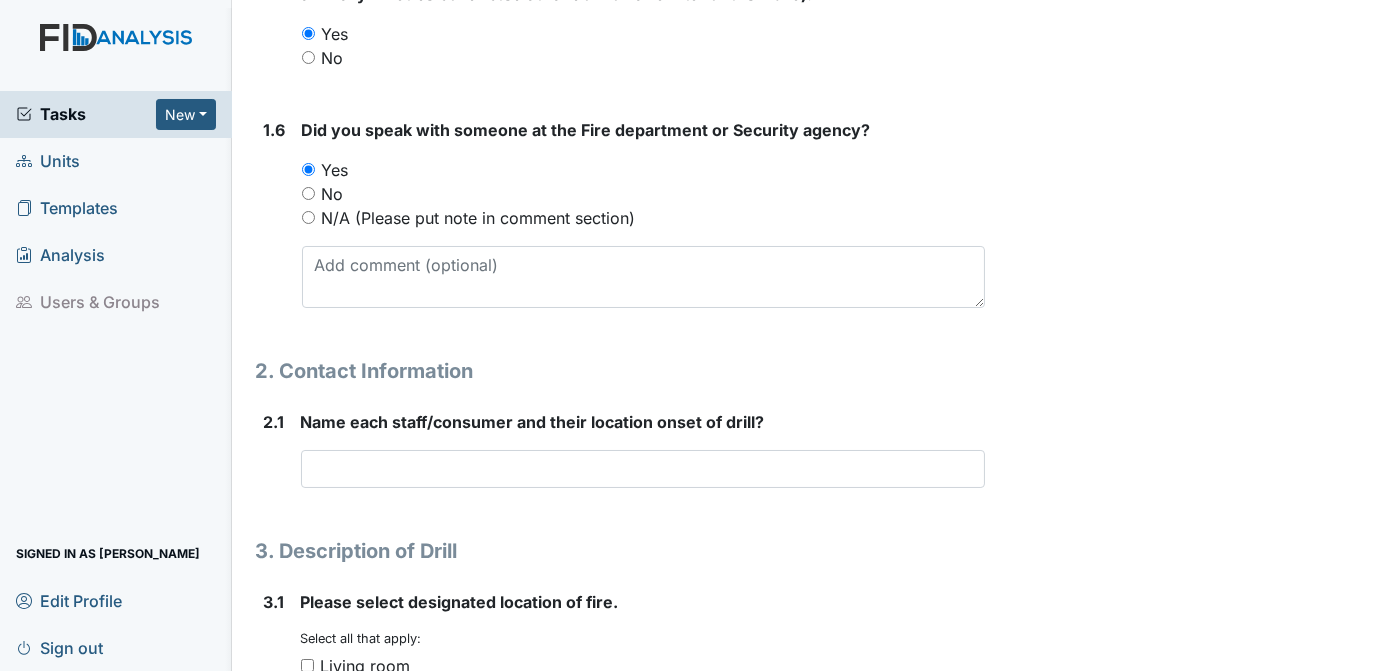 scroll, scrollTop: 1010, scrollLeft: 0, axis: vertical 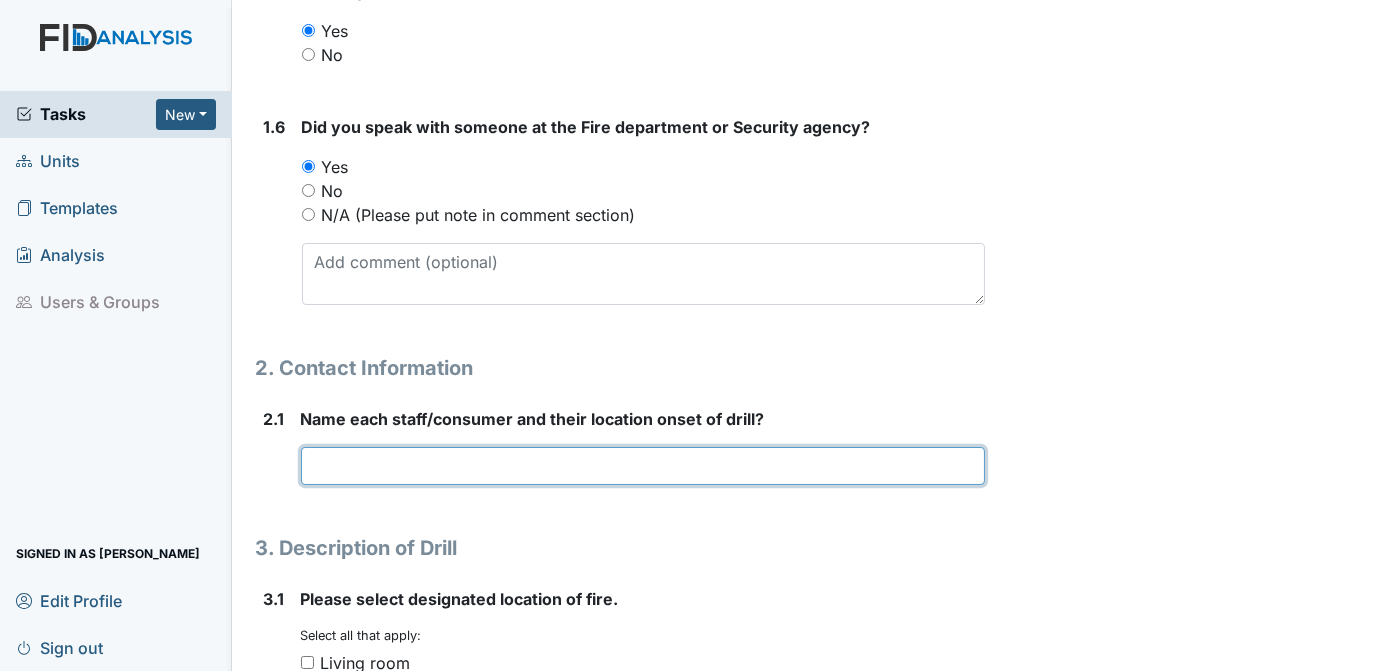 click at bounding box center [643, 466] 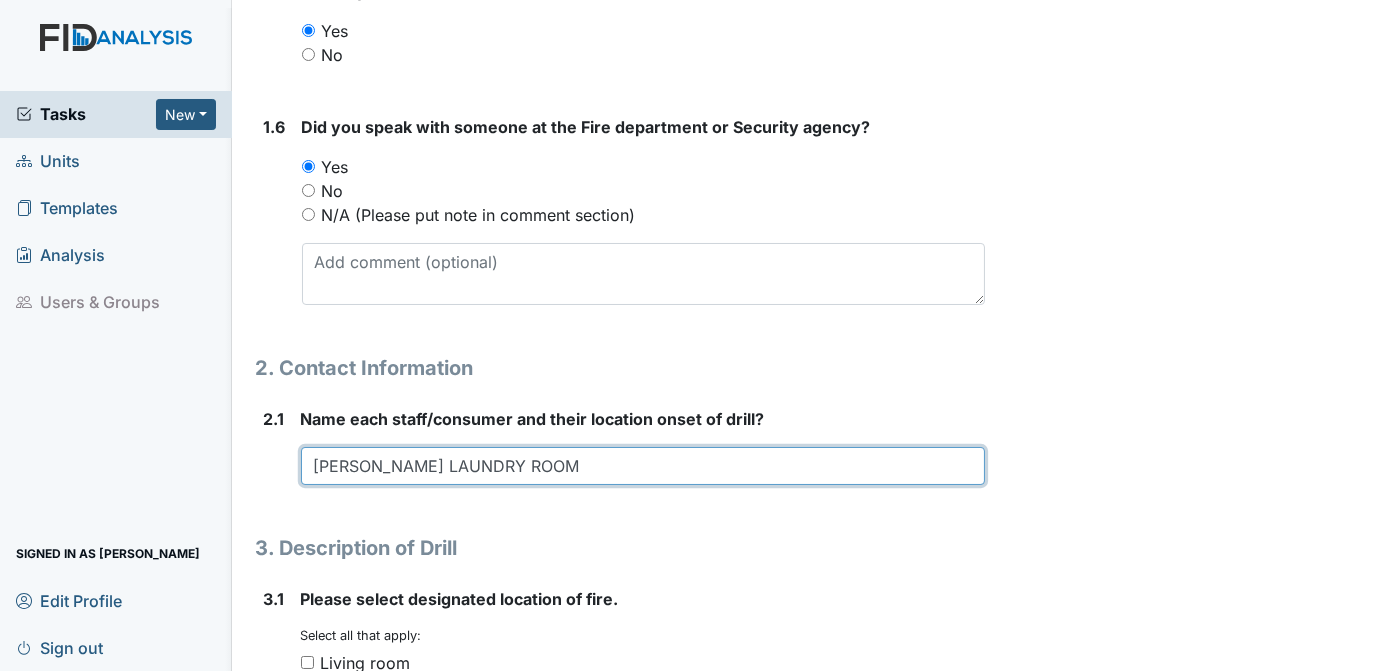 type on "M.KEE LAUNDRY ROOM" 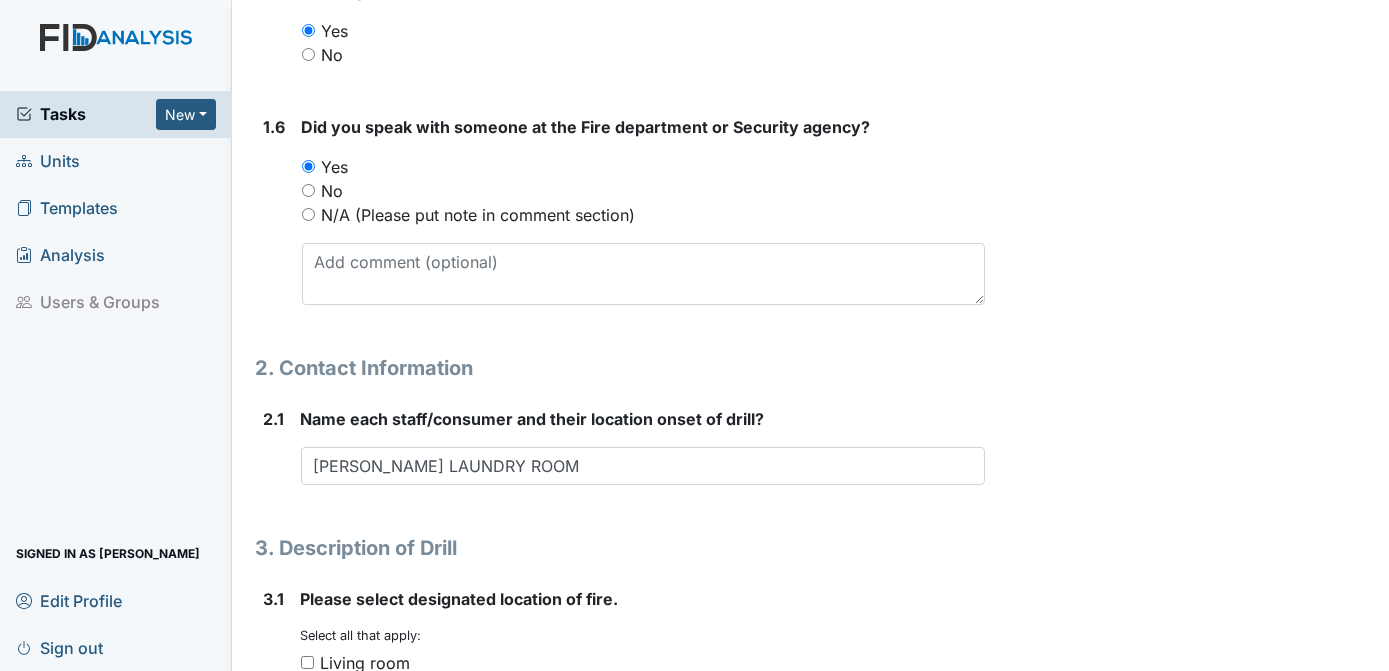 click on "Archive Task
×
Are you sure you want to archive this task? It will appear as incomplete on reports.
Archive
Delete Task
×
Are you sure you want to delete this task?
Delete
Save
Tracie Ponton assigned on Jul 21, 2025." at bounding box center [1190, 624] 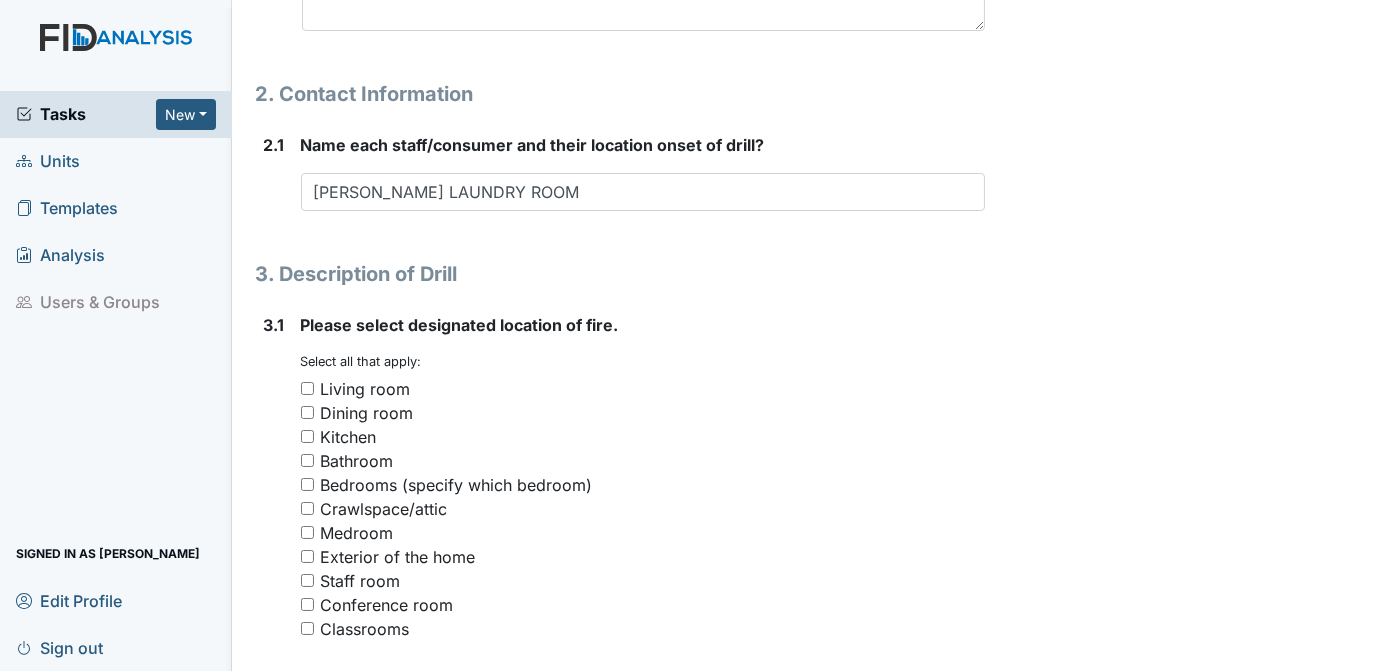 scroll, scrollTop: 1307, scrollLeft: 0, axis: vertical 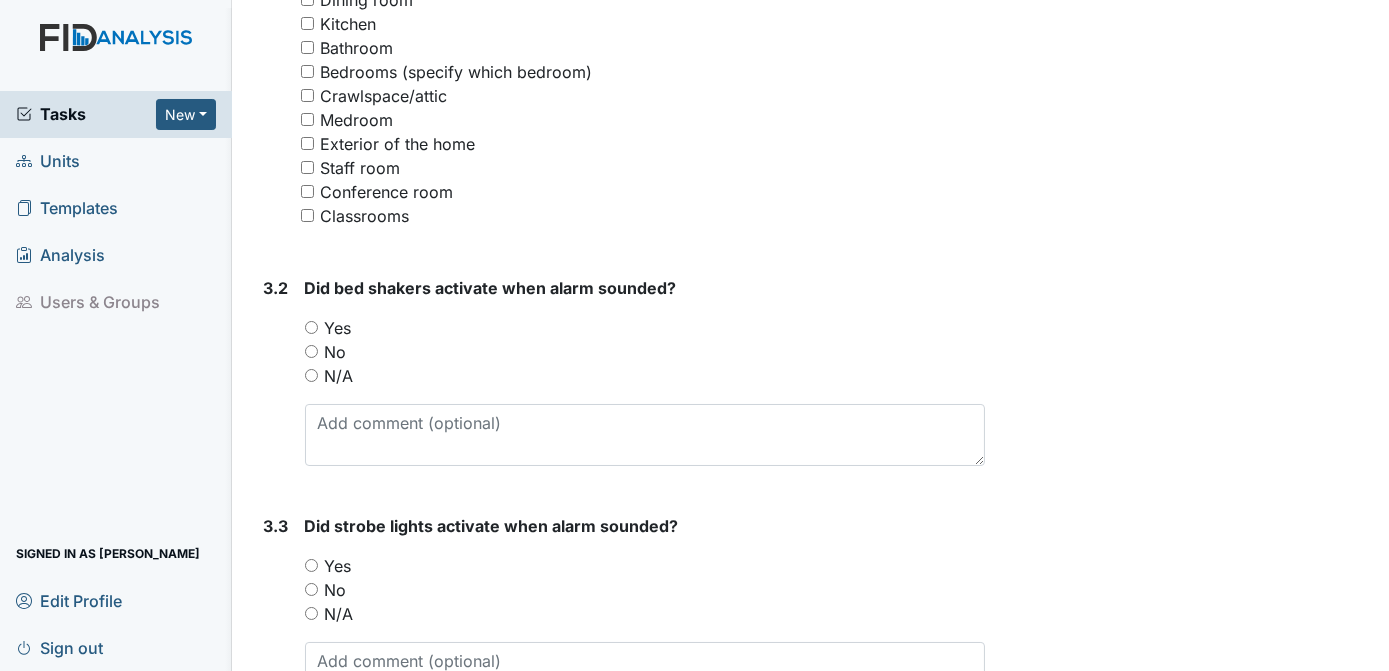 drag, startPoint x: 1069, startPoint y: 206, endPoint x: 1264, endPoint y: 118, distance: 213.9369 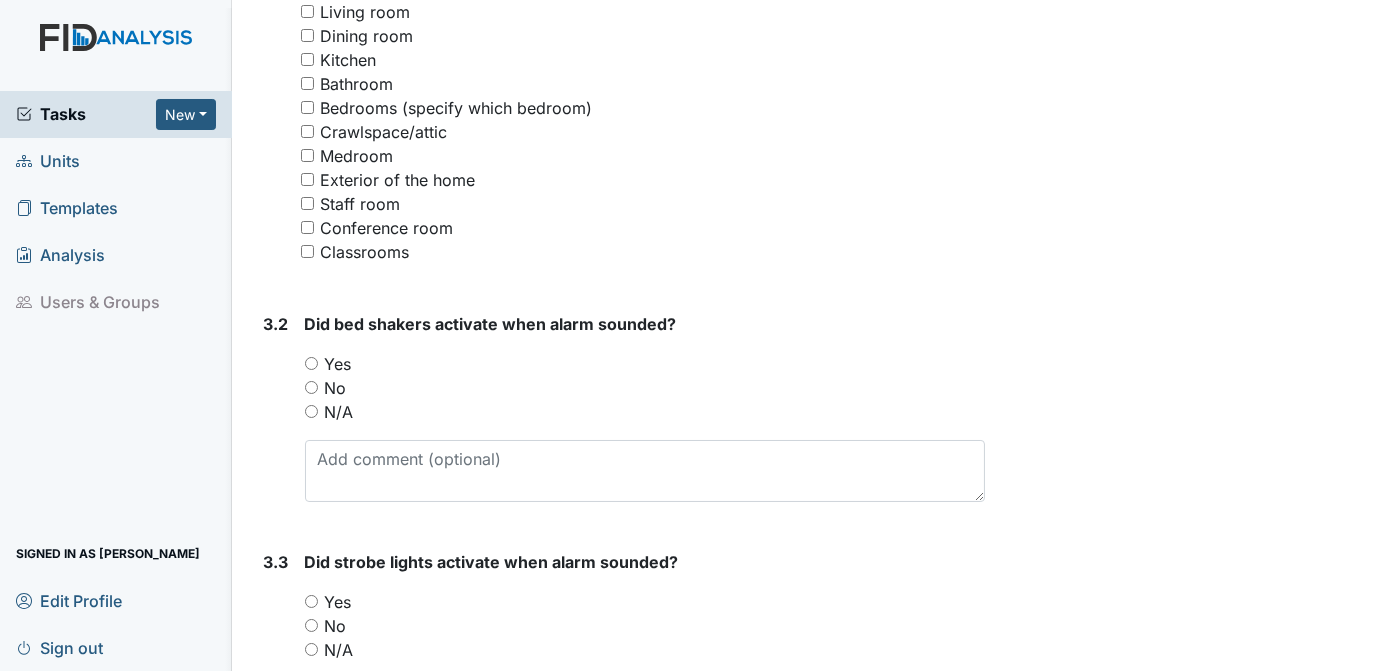 scroll, scrollTop: 1654, scrollLeft: 0, axis: vertical 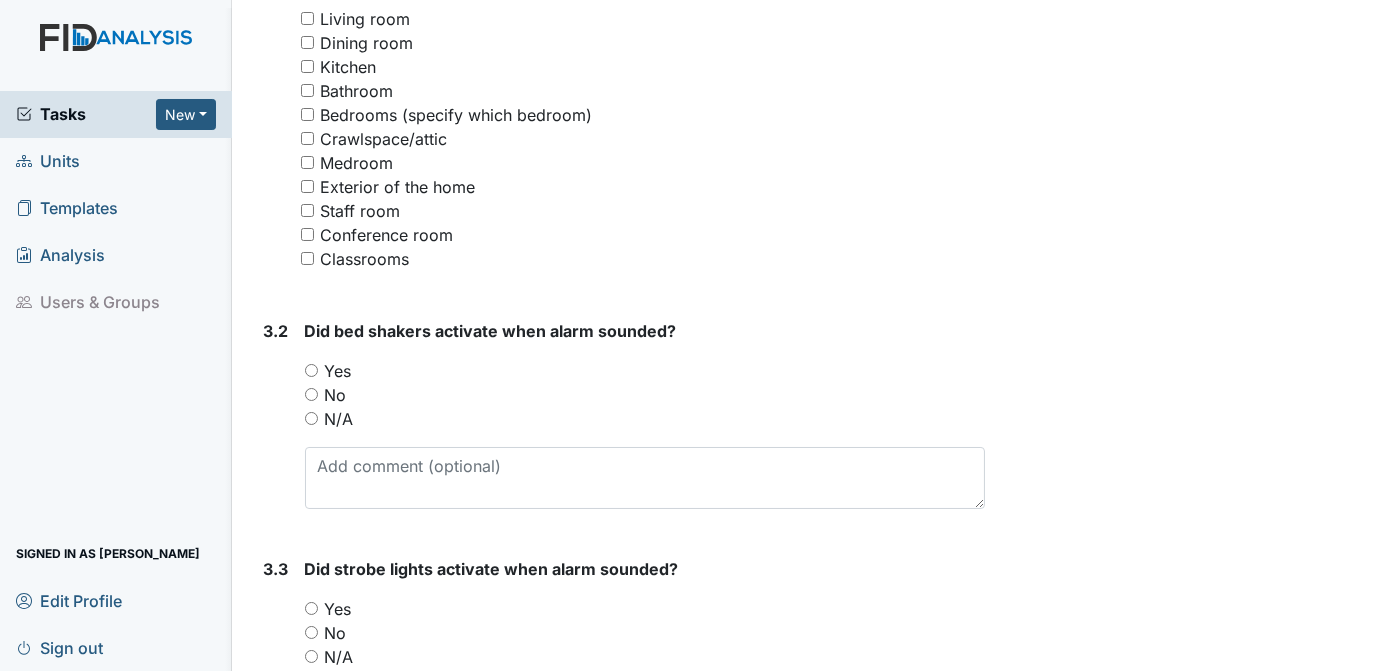 click on "Exterior of the home" at bounding box center [307, 186] 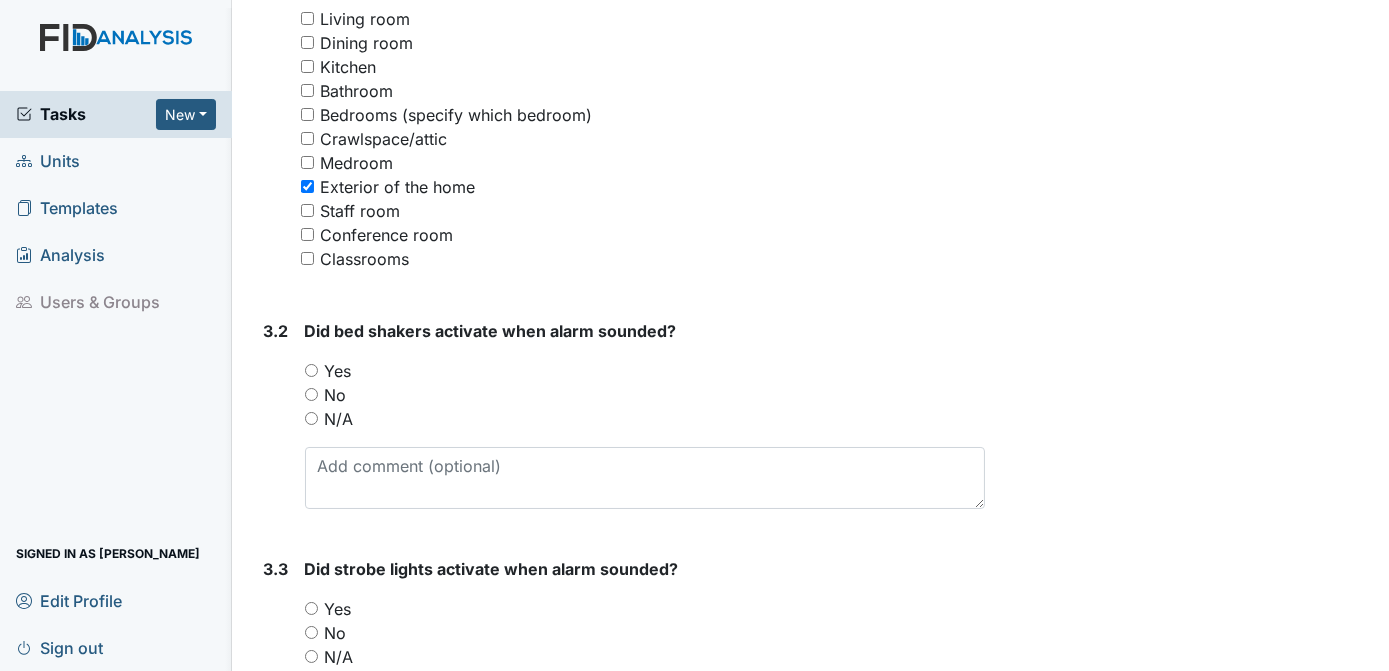 click on "Medroom" at bounding box center [643, 163] 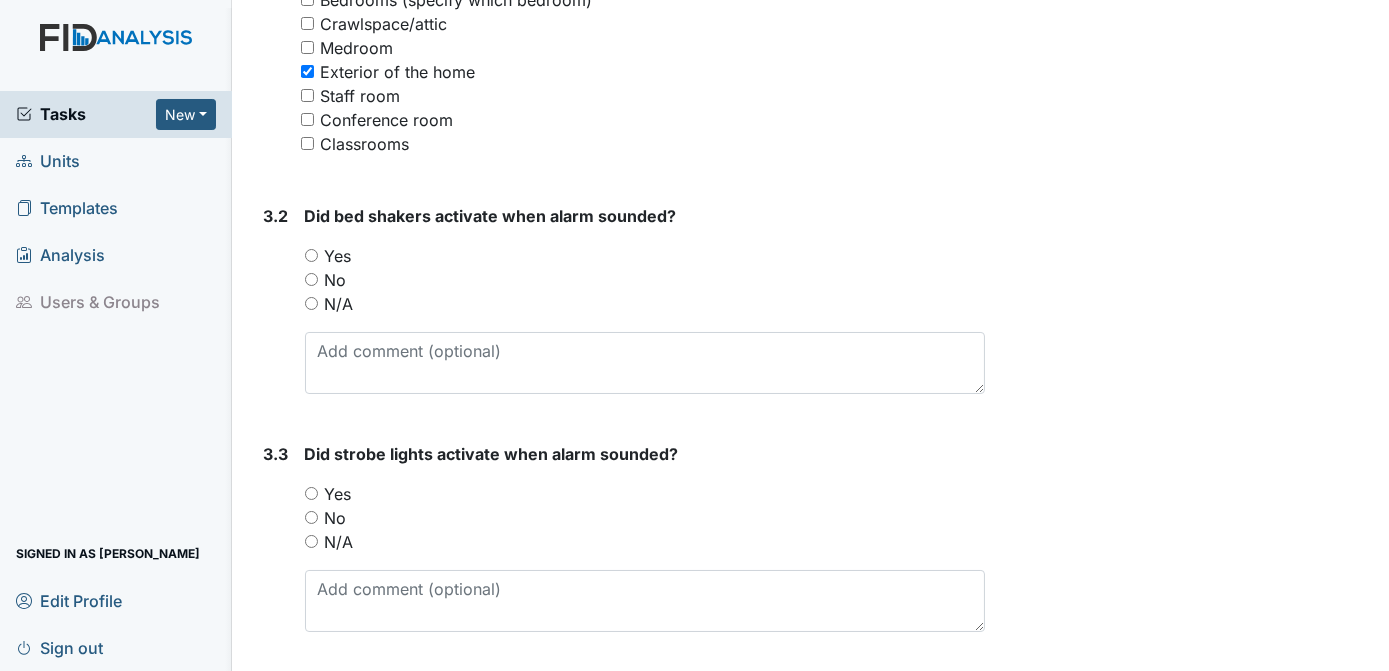 scroll, scrollTop: 1784, scrollLeft: 0, axis: vertical 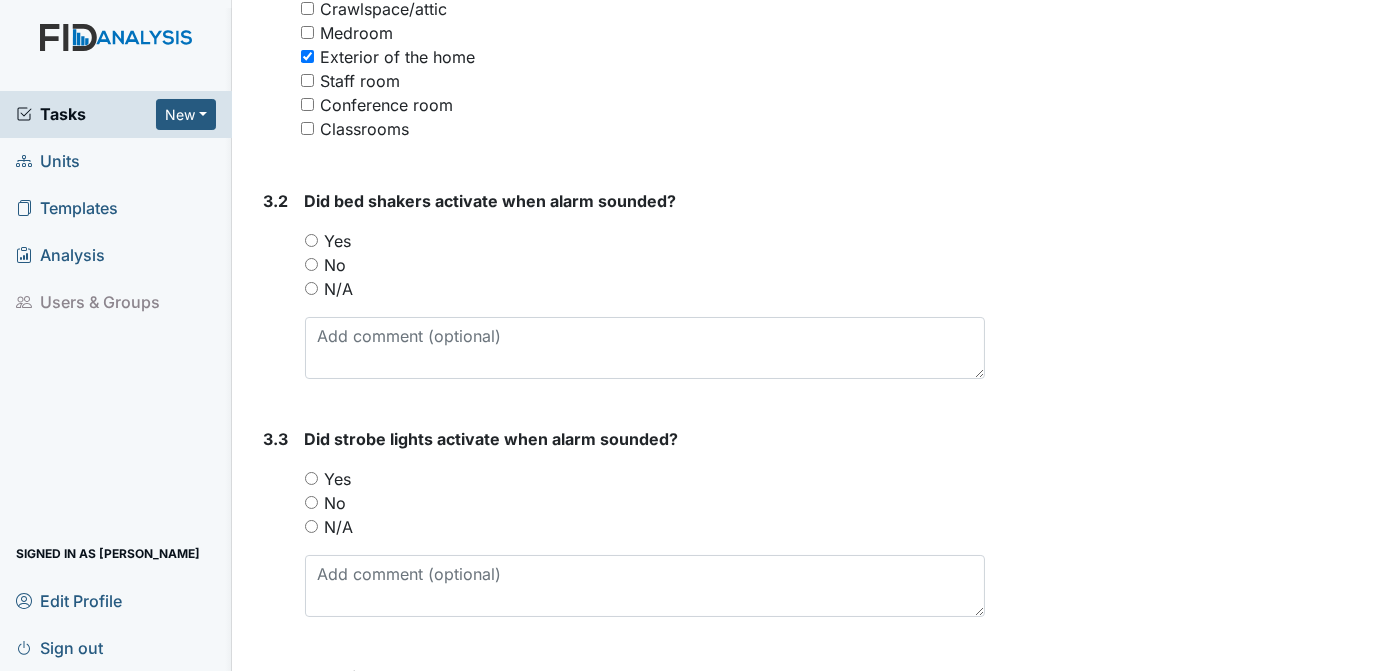 click on "N/A" at bounding box center (311, 288) 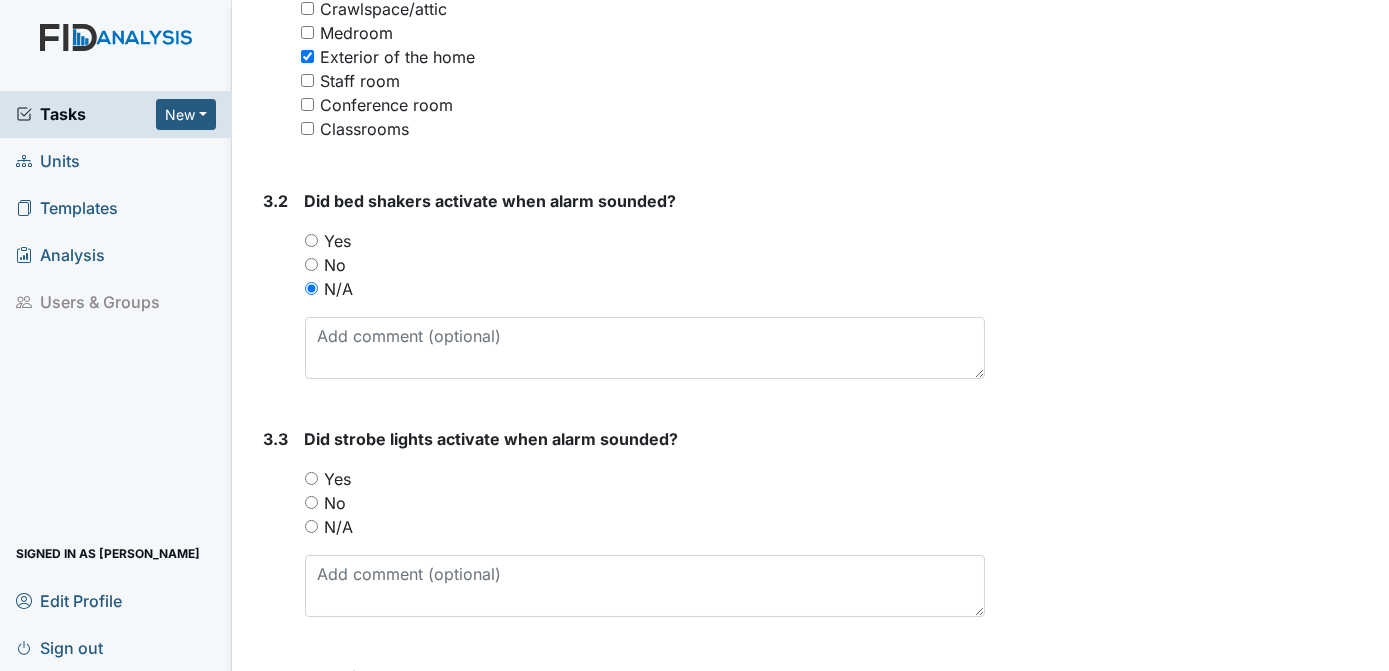 click on "N/A" at bounding box center [311, 526] 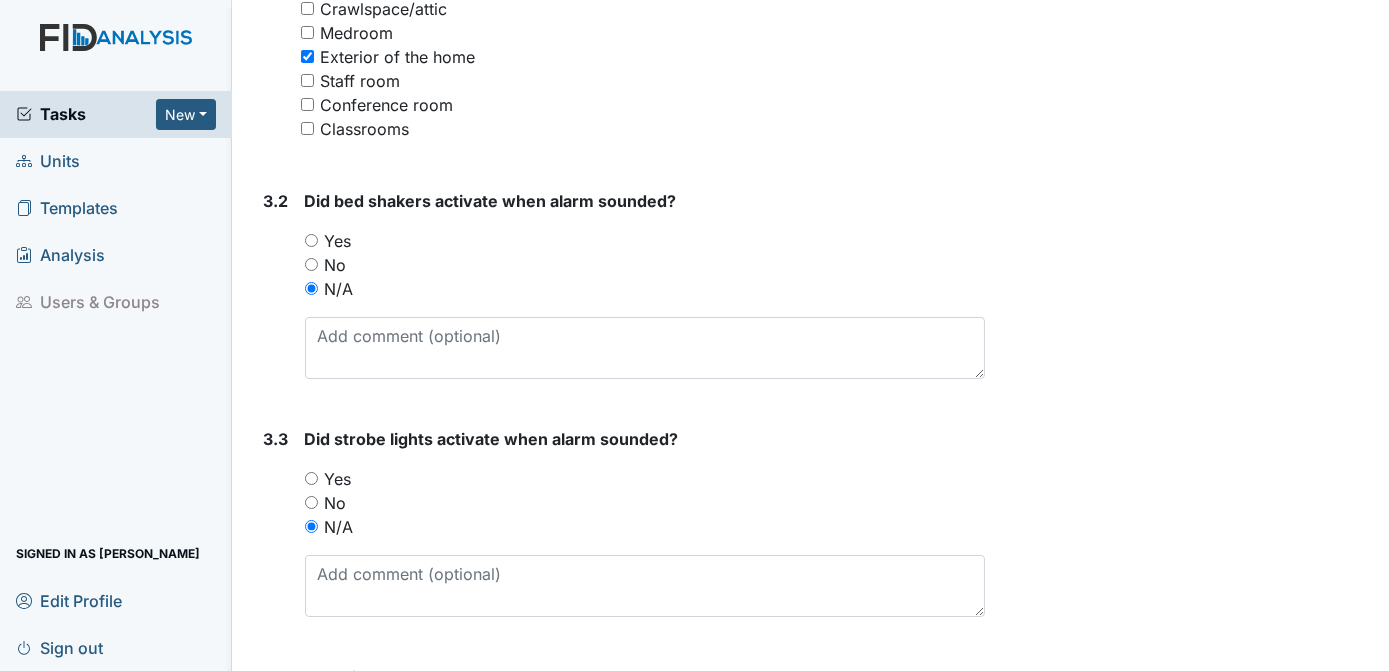 click on "Archive Task
×
Are you sure you want to archive this task? It will appear as incomplete on reports.
Archive
Delete Task
×
Are you sure you want to delete this task?
Delete
Save
Tracie Ponton assigned on Jul 21, 2025." at bounding box center (1190, -150) 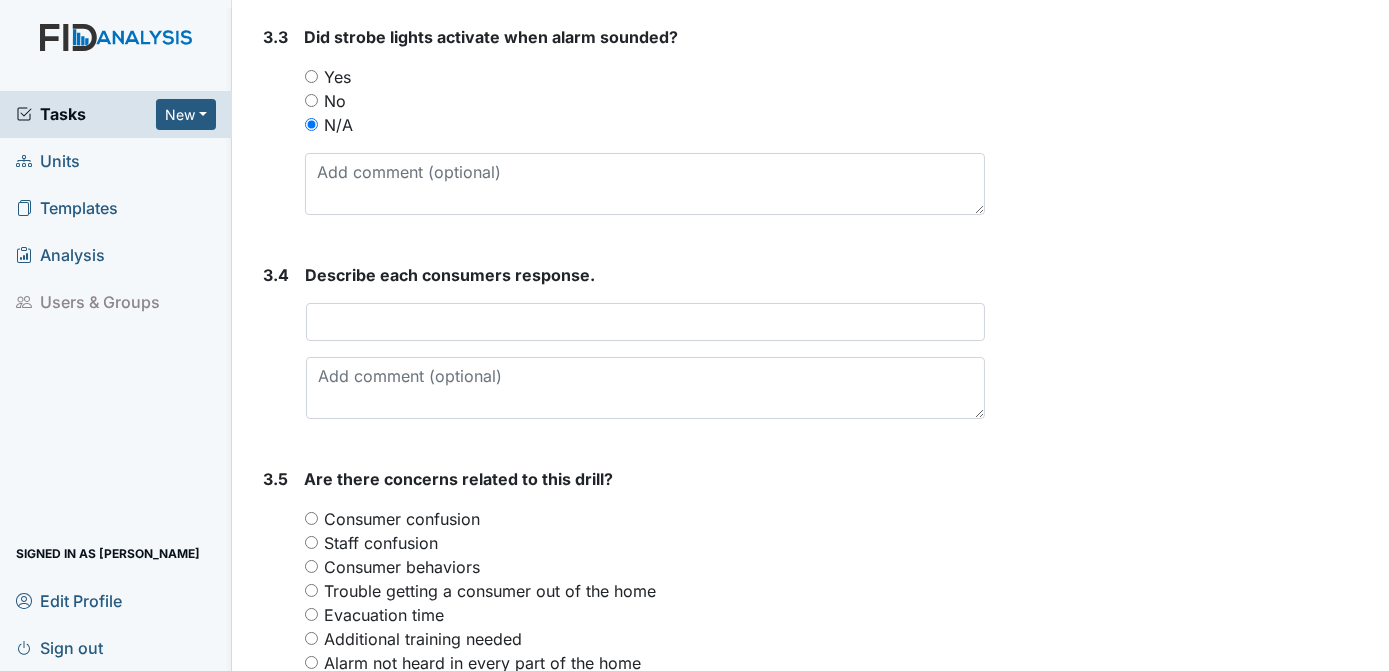 scroll, scrollTop: 2208, scrollLeft: 0, axis: vertical 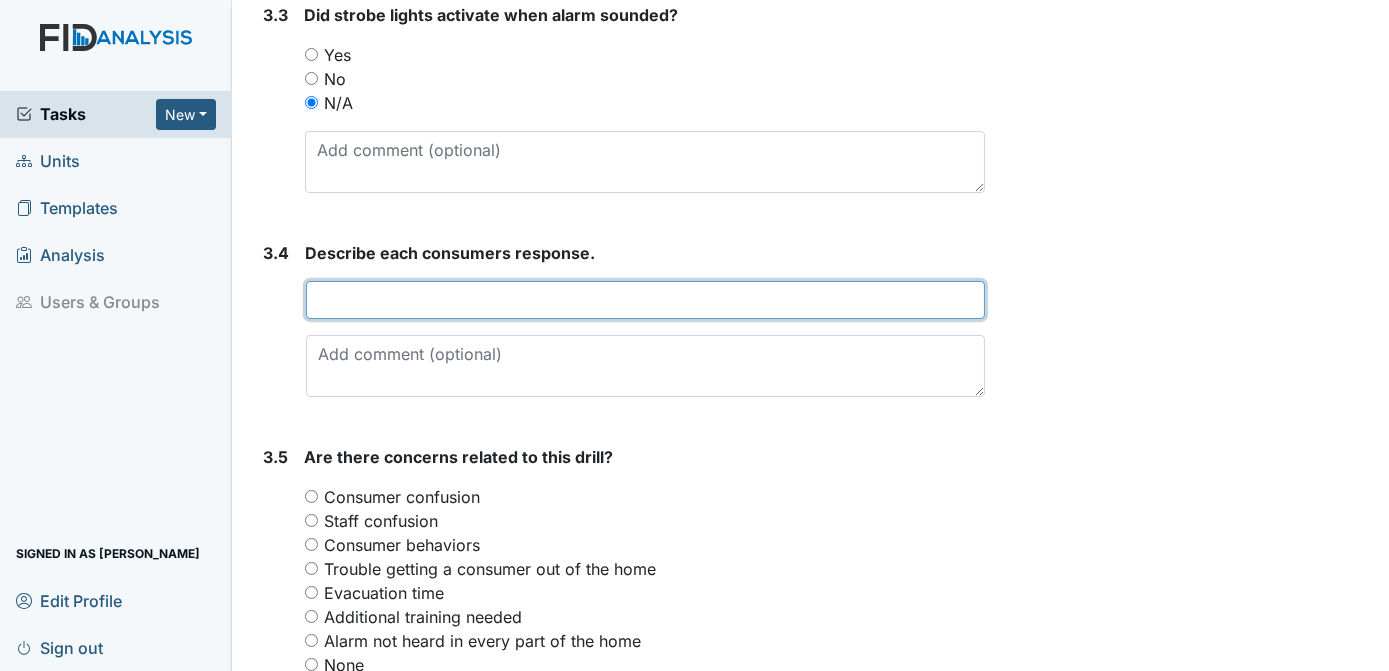 click at bounding box center (646, 300) 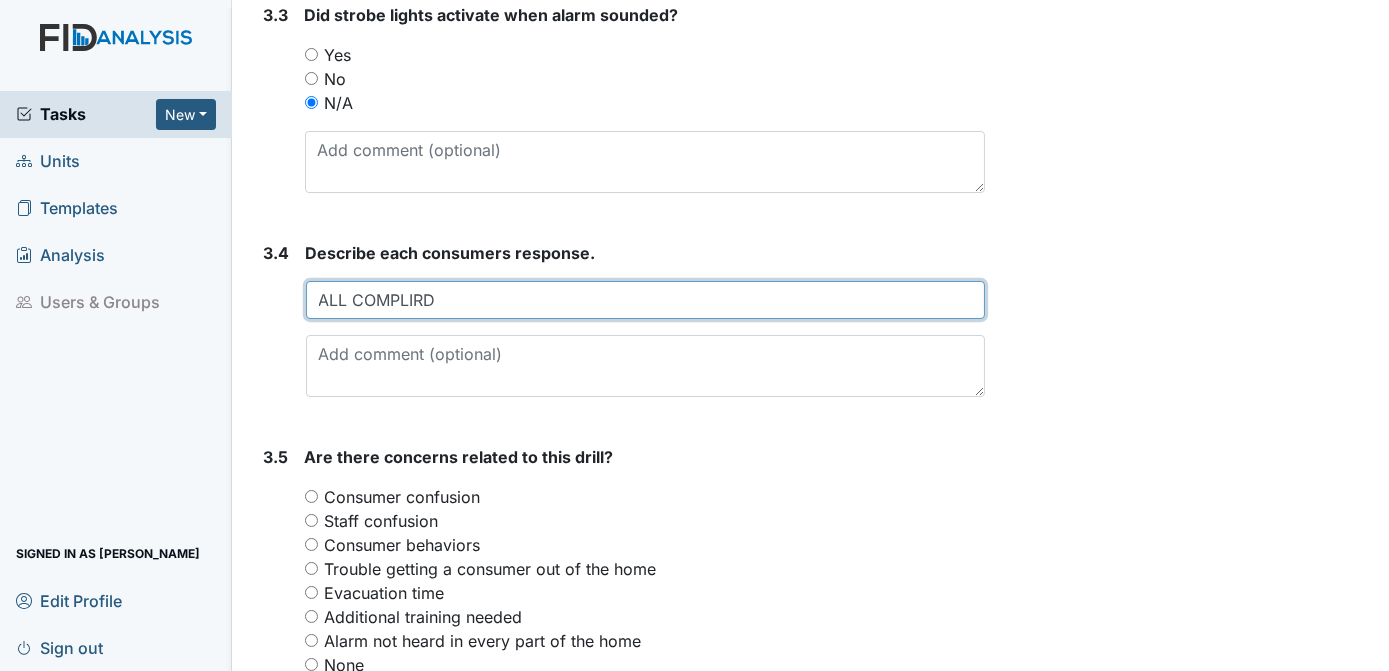 type on "ALL COMPLIRD" 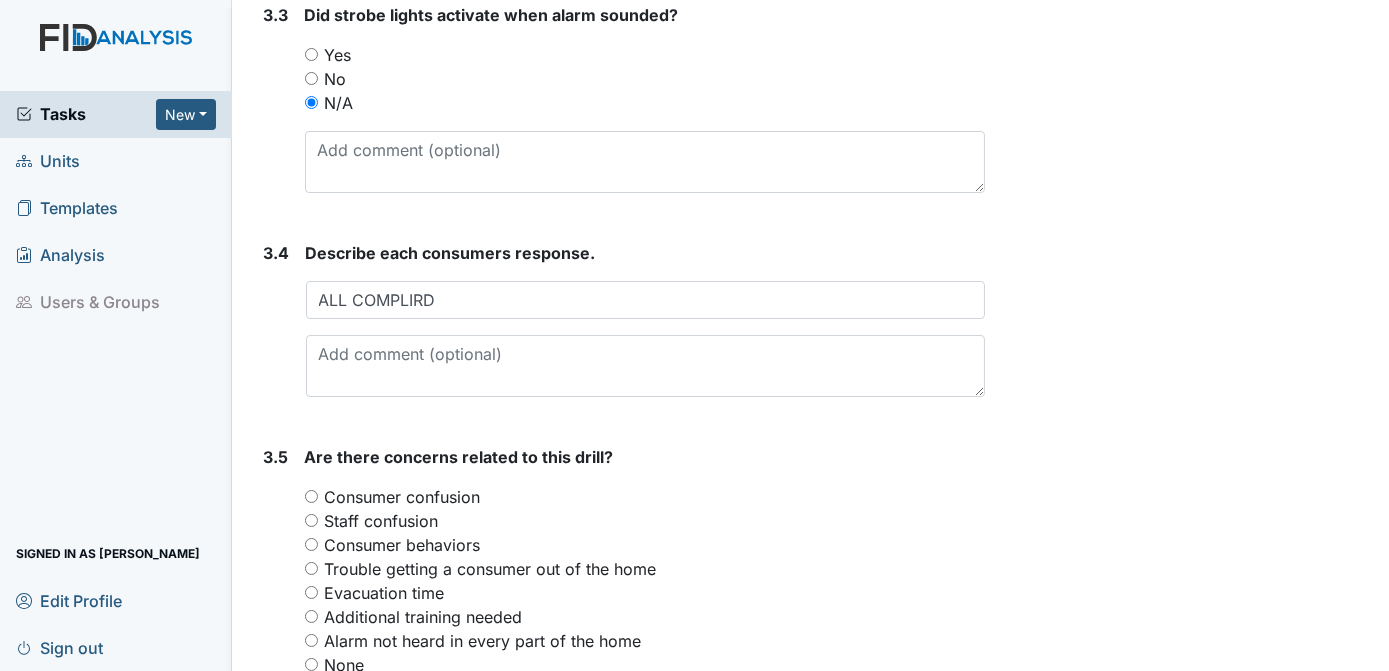 click on "None" at bounding box center [311, 664] 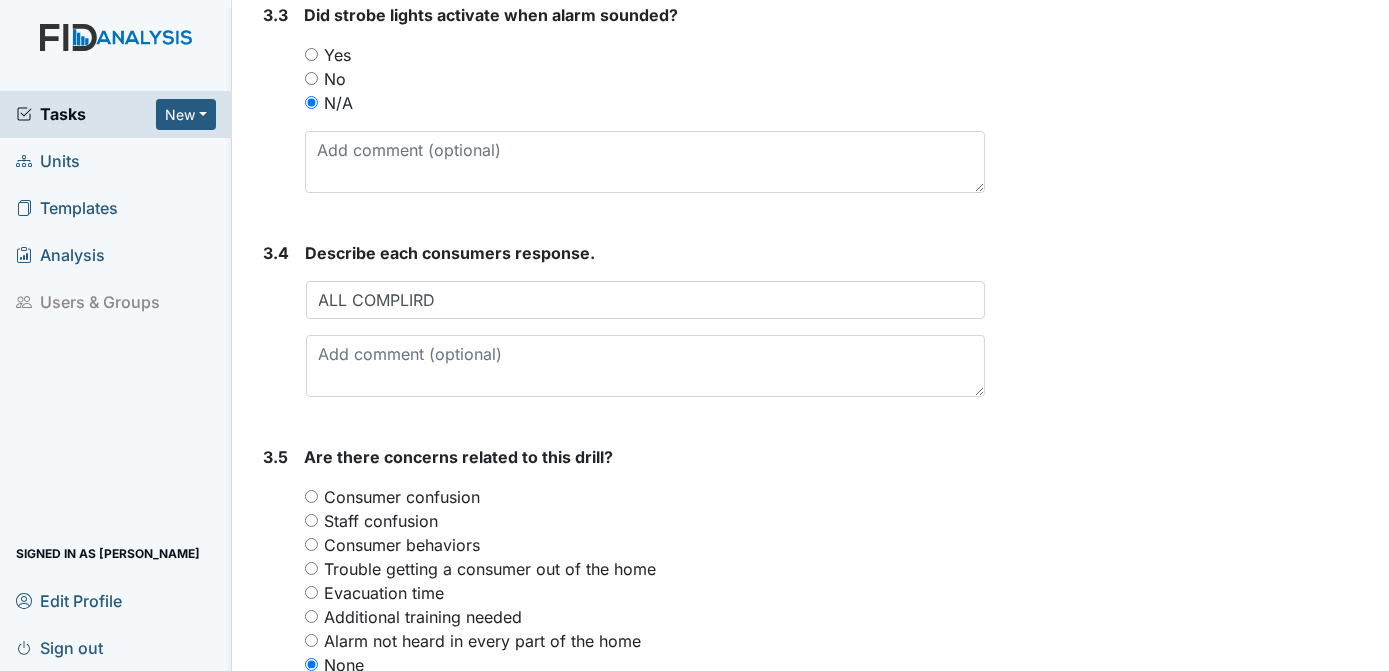 click on "Archive Task
×
Are you sure you want to archive this task? It will appear as incomplete on reports.
Archive
Delete Task
×
Are you sure you want to delete this task?
Delete
Save
Tracie Ponton assigned on Jul 21, 2025." at bounding box center [1190, -574] 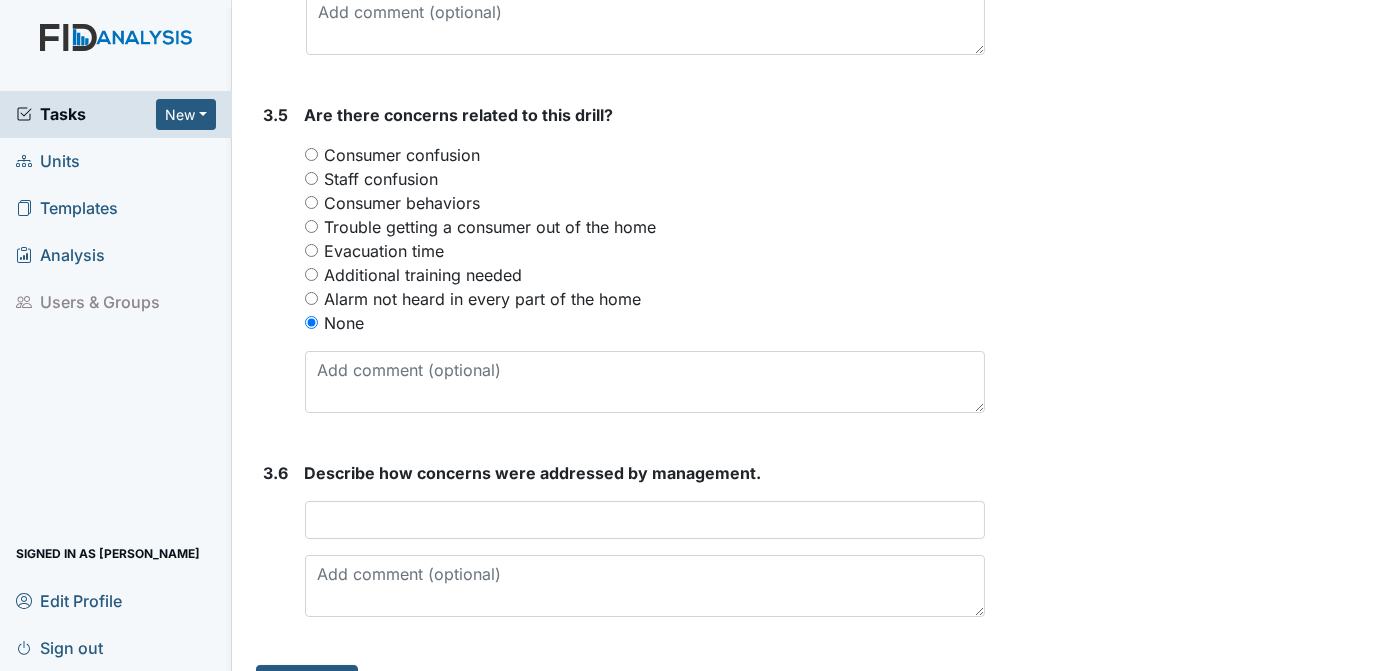scroll, scrollTop: 2592, scrollLeft: 0, axis: vertical 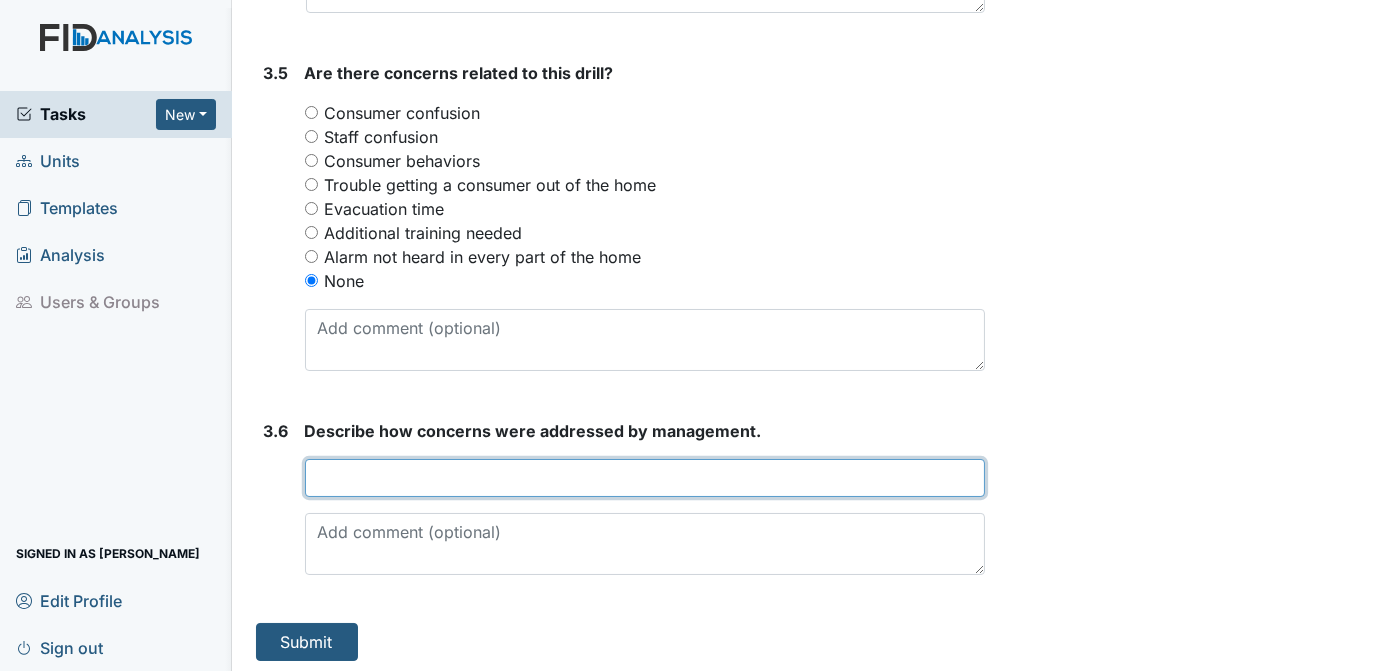 click at bounding box center (645, 478) 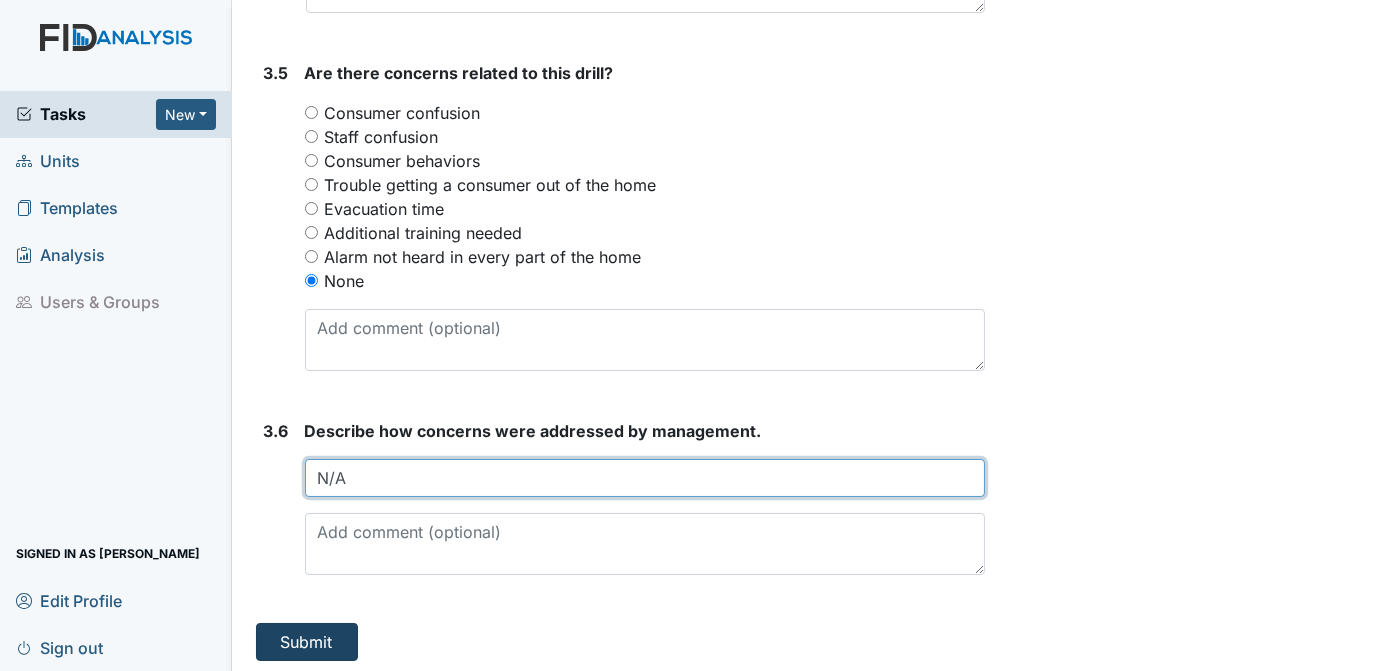 type on "N/A" 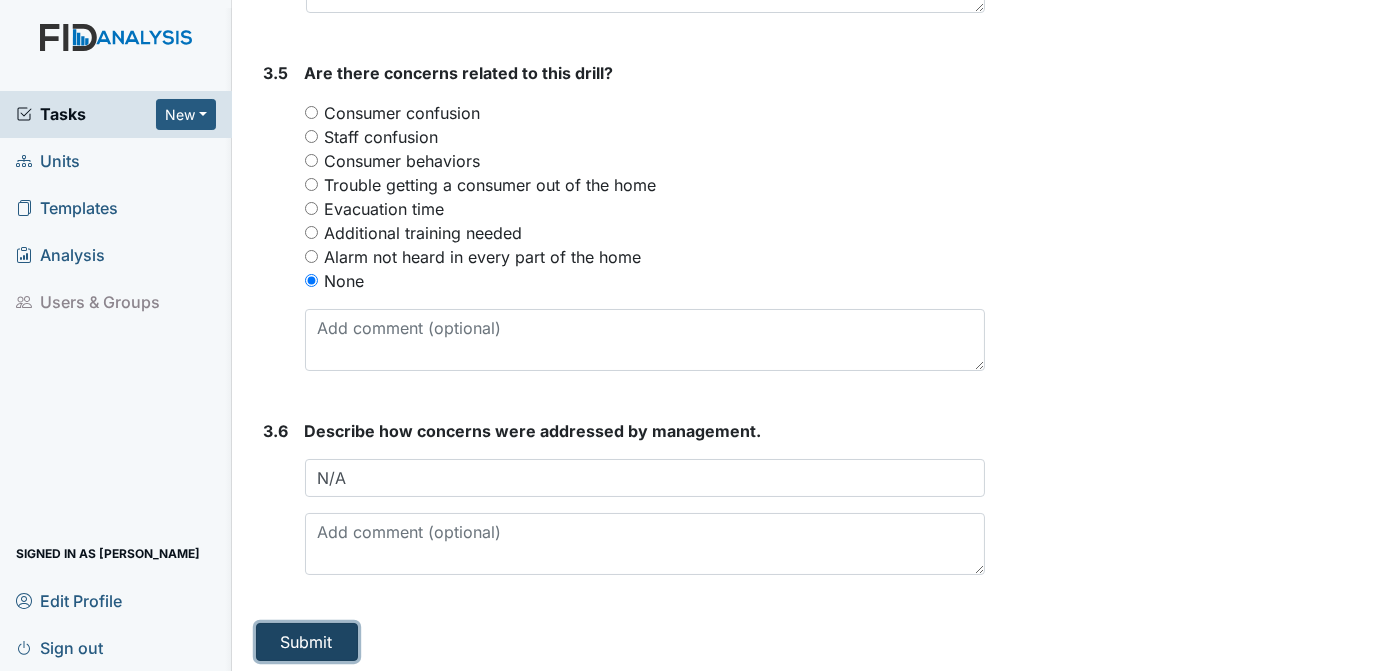 click on "Submit" at bounding box center (307, 642) 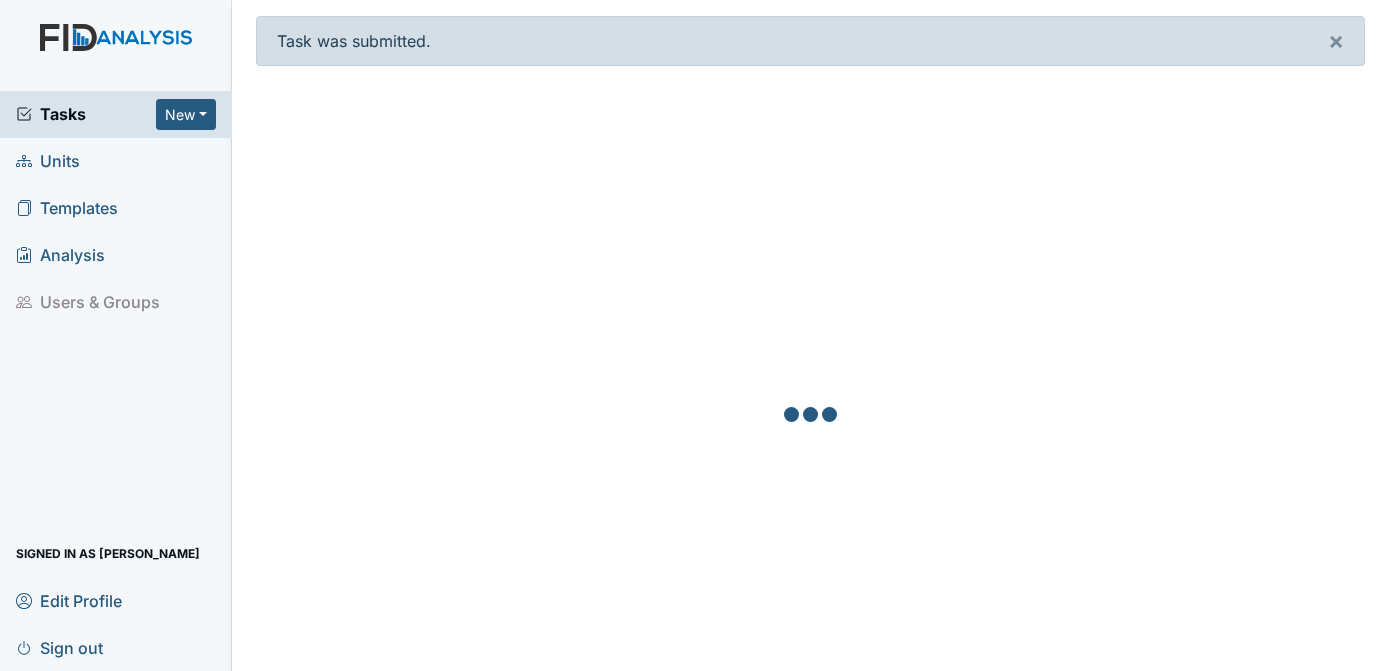 scroll, scrollTop: 0, scrollLeft: 0, axis: both 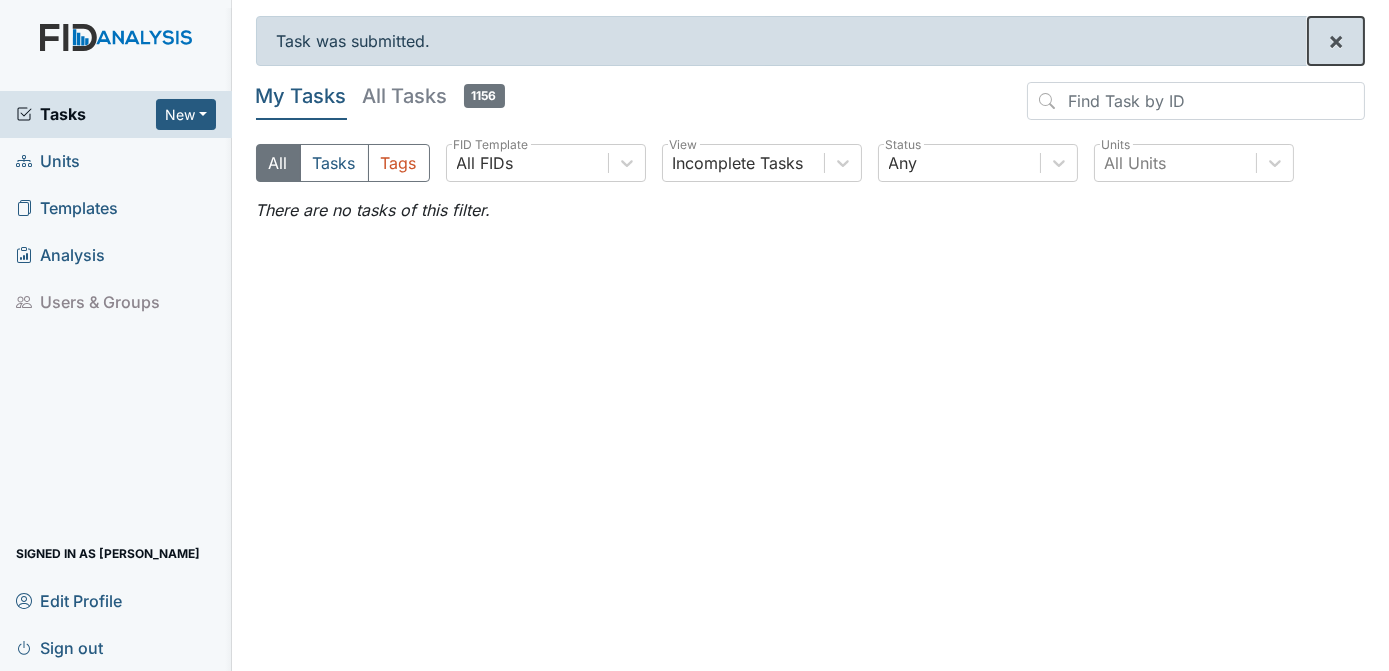 click on "×" at bounding box center (1336, 40) 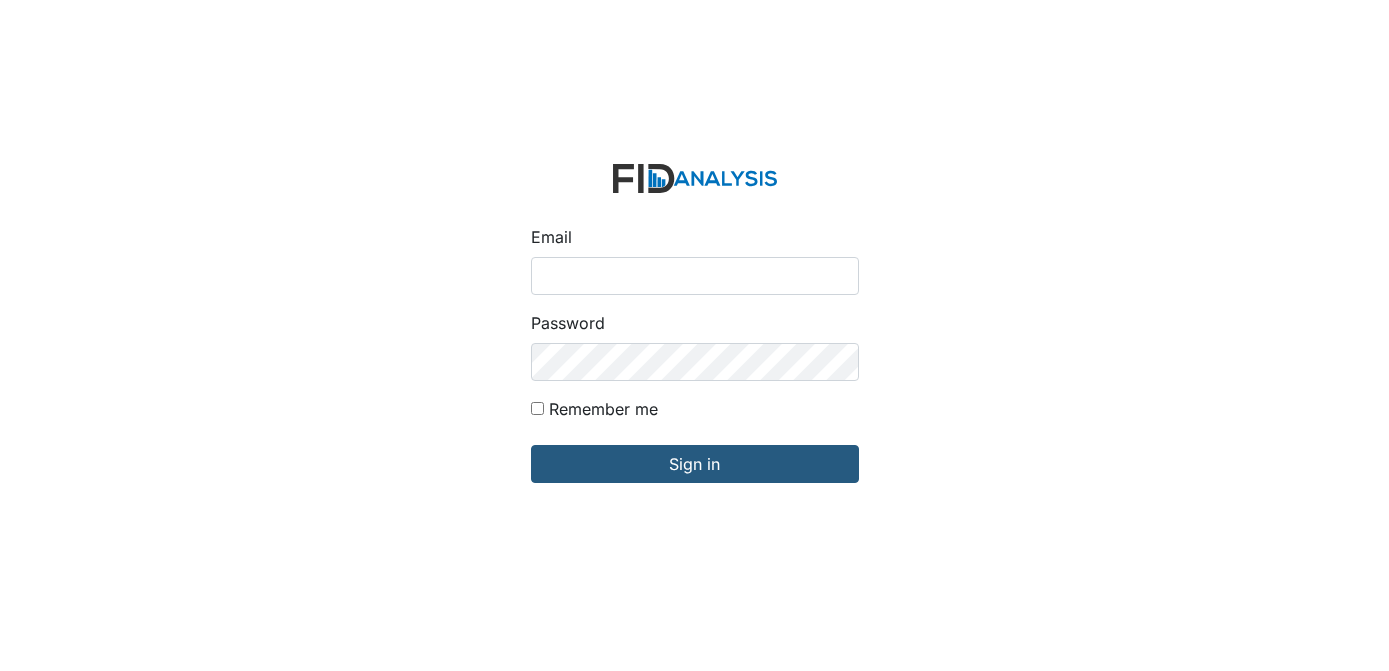 scroll, scrollTop: 0, scrollLeft: 0, axis: both 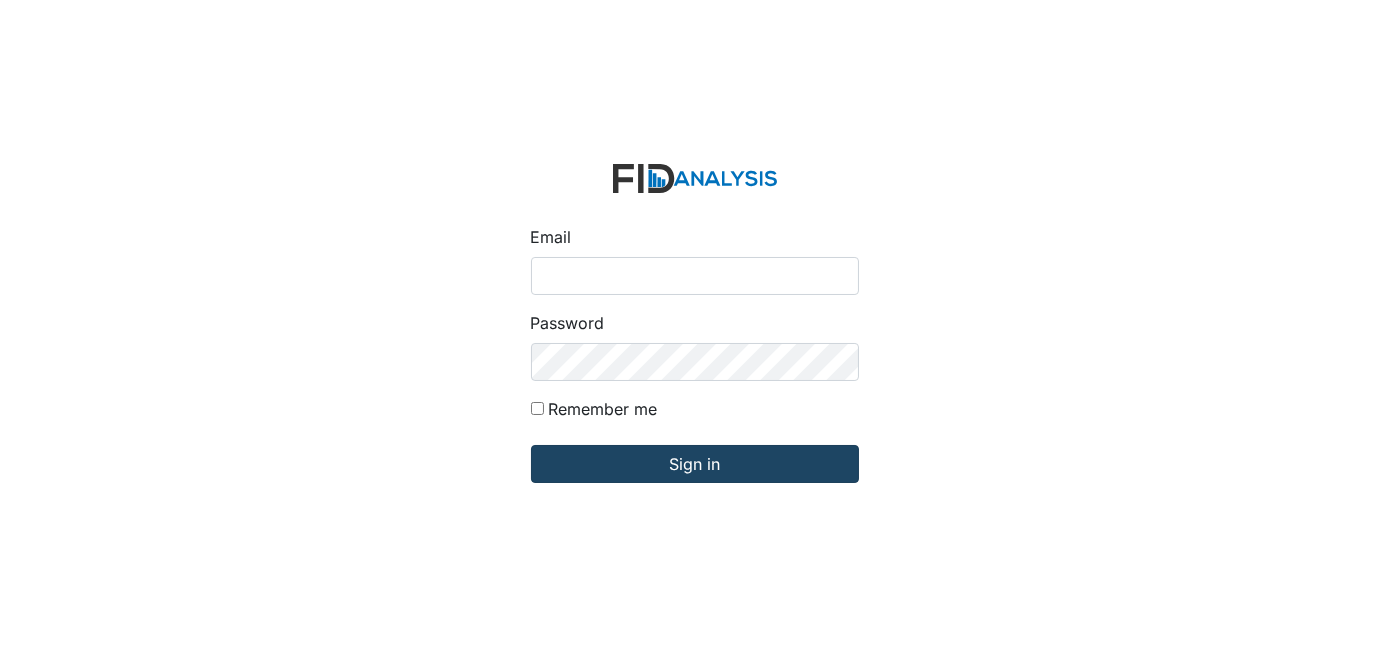 type on "[EMAIL_ADDRESS][DOMAIN_NAME]" 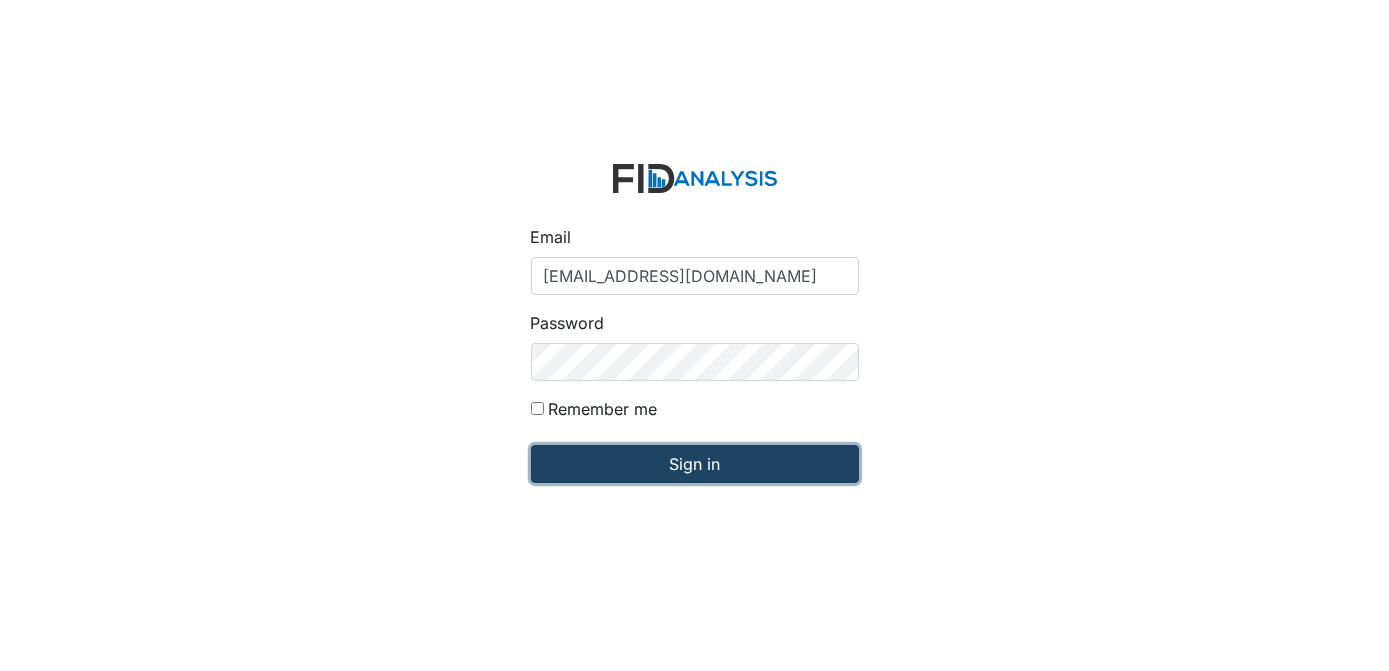 click on "Sign in" at bounding box center [695, 464] 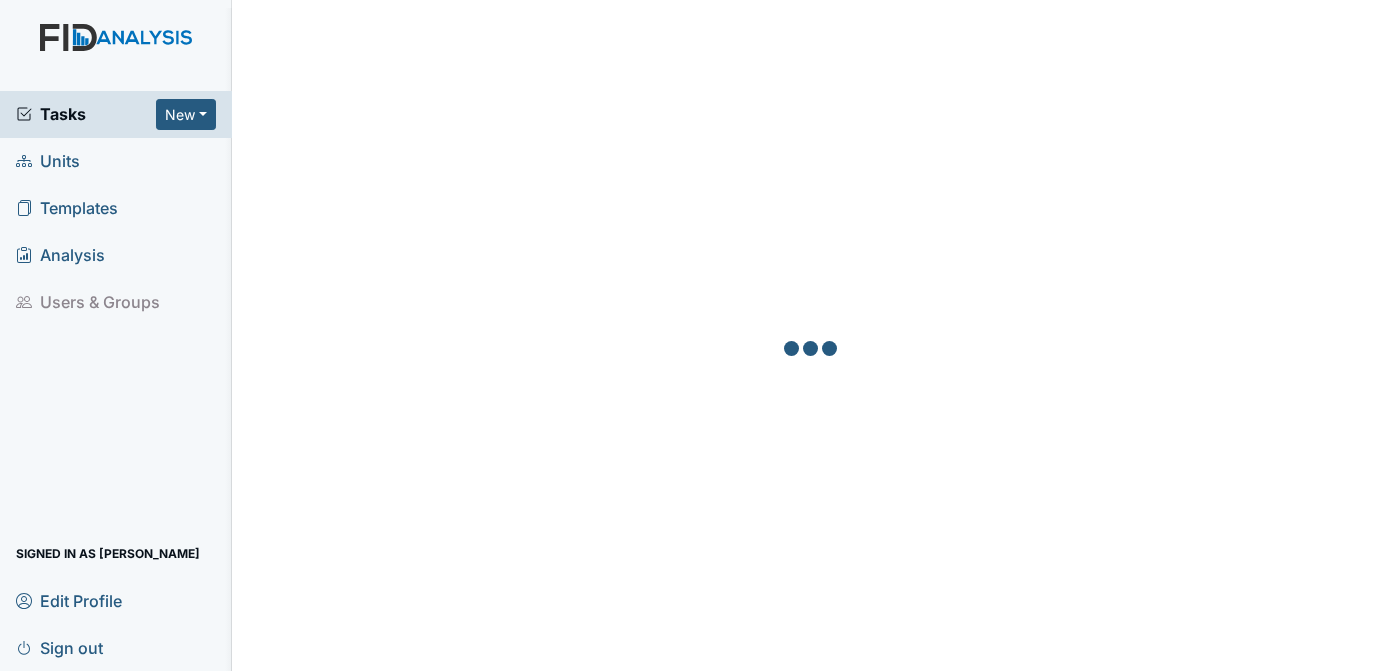 scroll, scrollTop: 0, scrollLeft: 0, axis: both 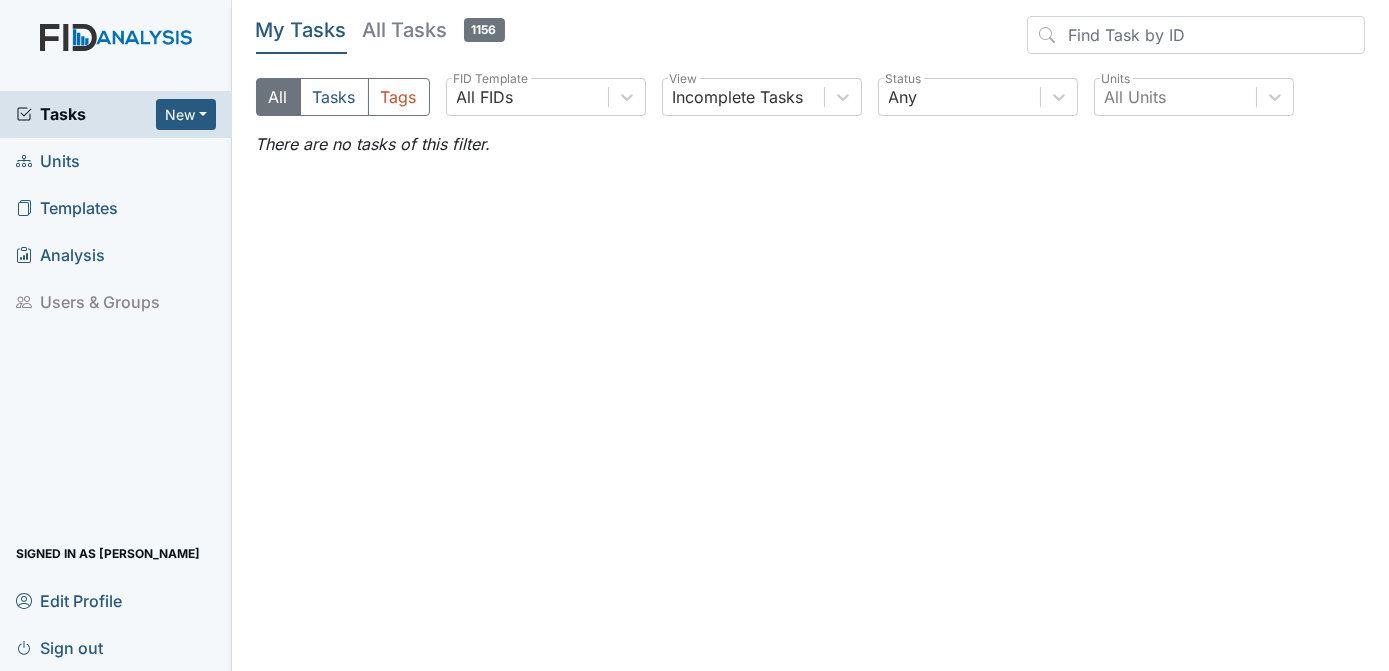 click on "Units" at bounding box center (48, 161) 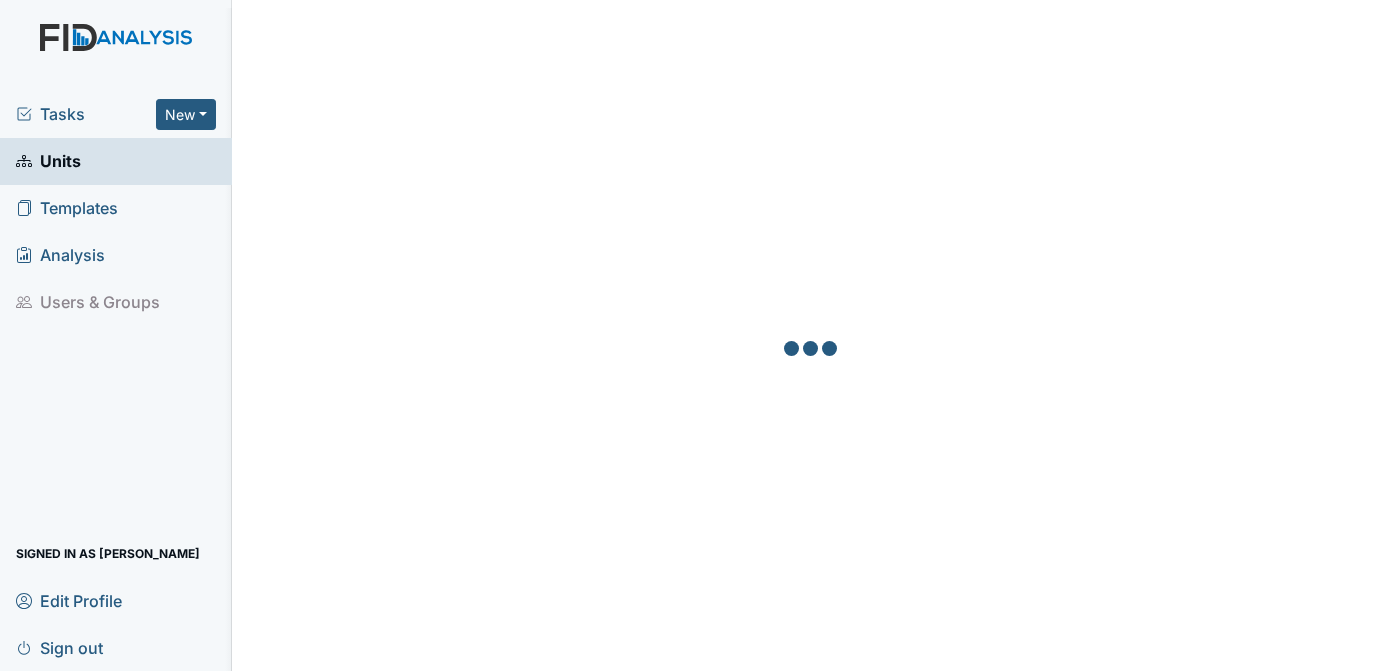 scroll, scrollTop: 0, scrollLeft: 0, axis: both 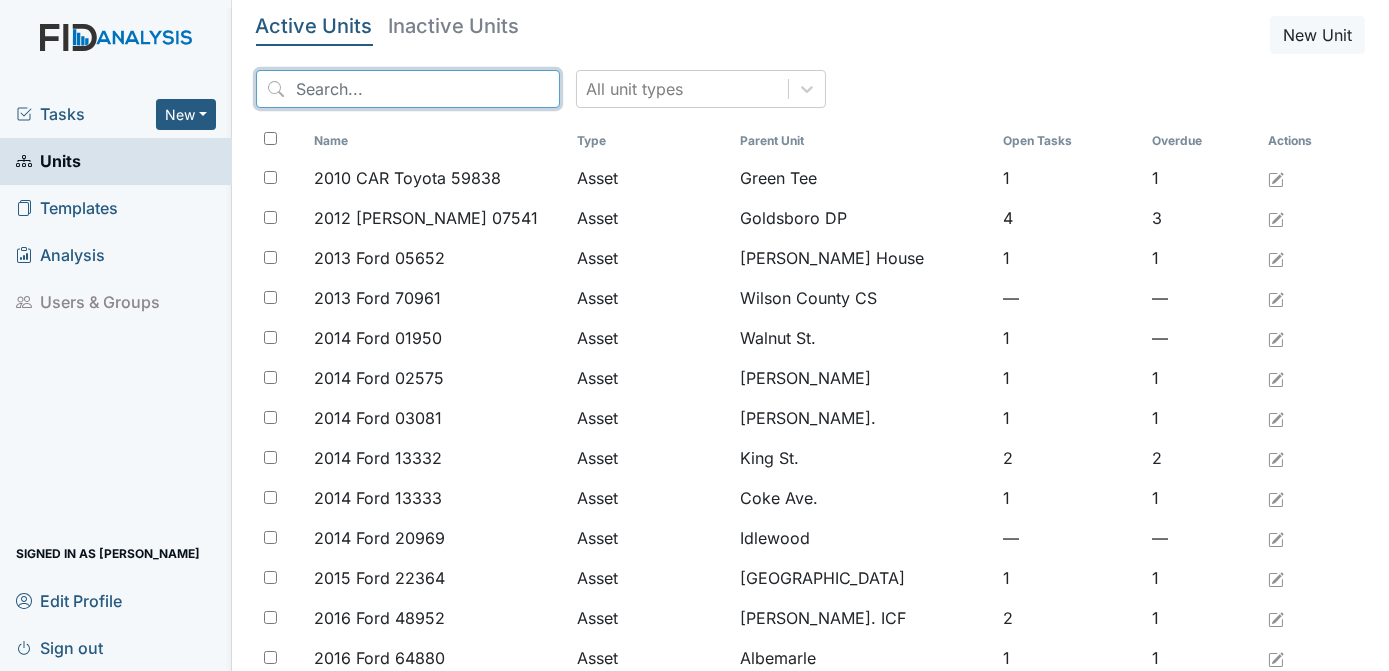 click at bounding box center [408, 89] 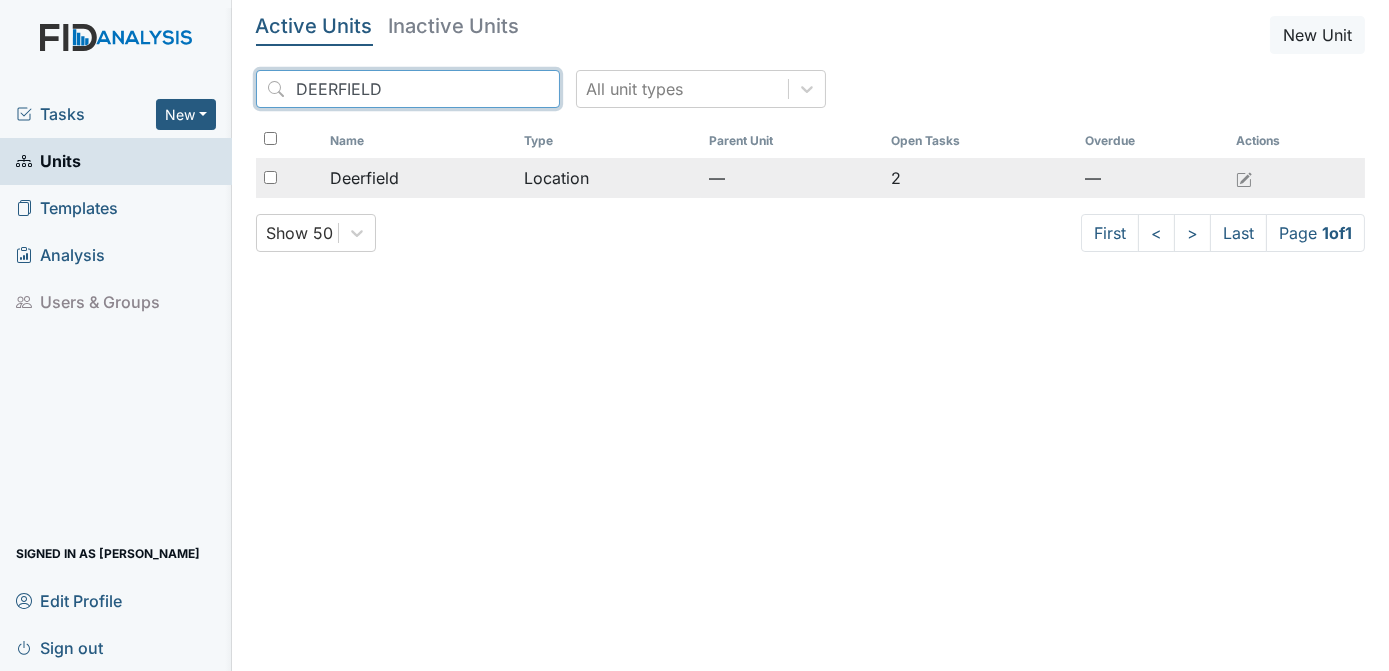 type on "DEERFIELD" 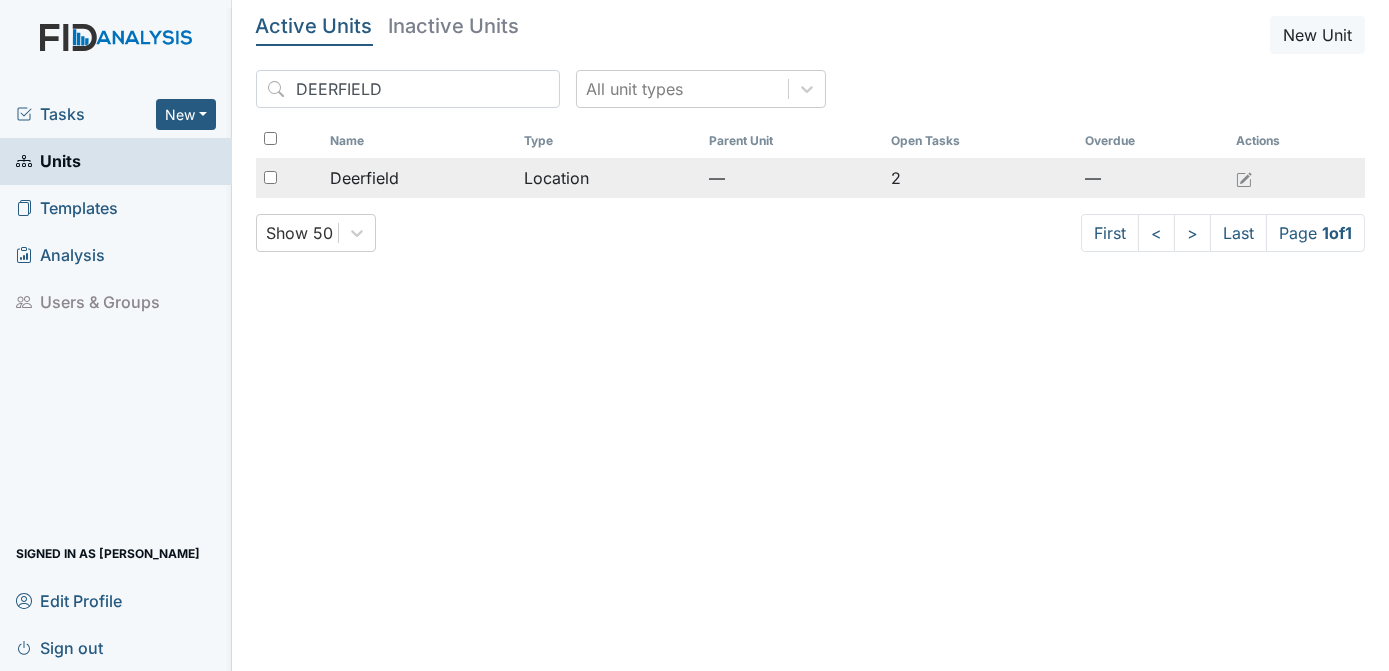 click at bounding box center [289, 178] 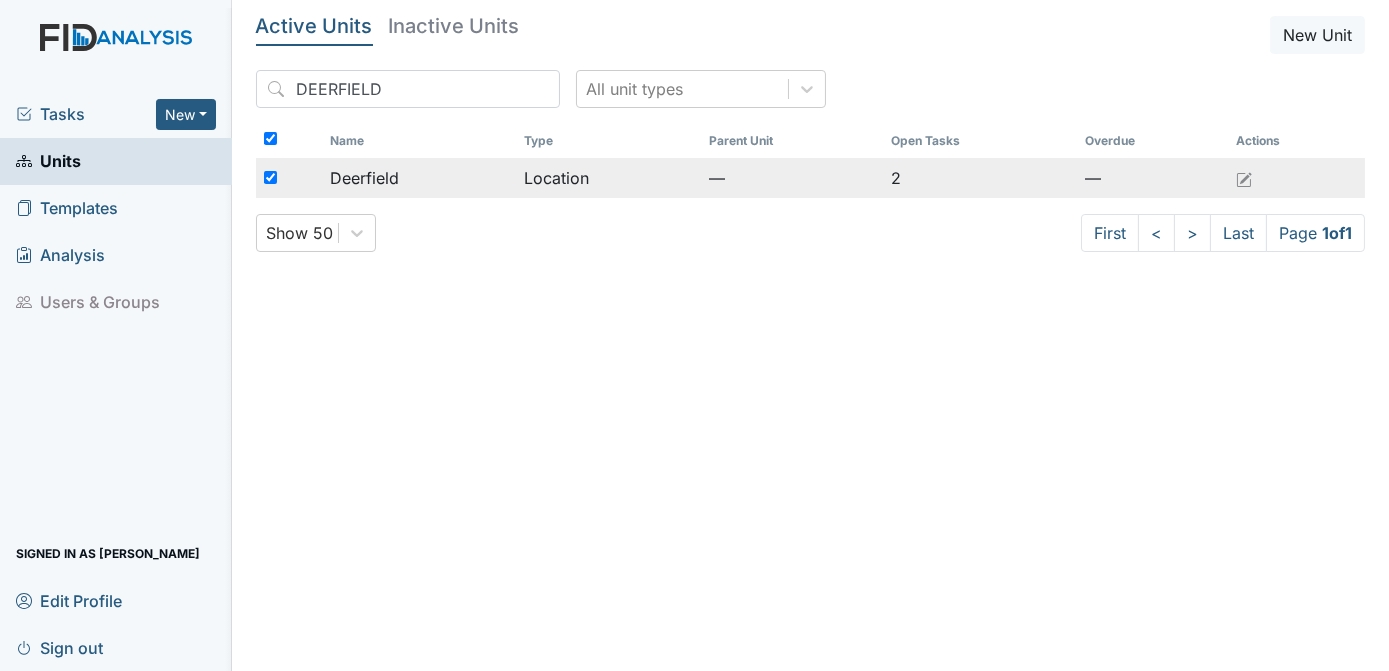 checkbox on "true" 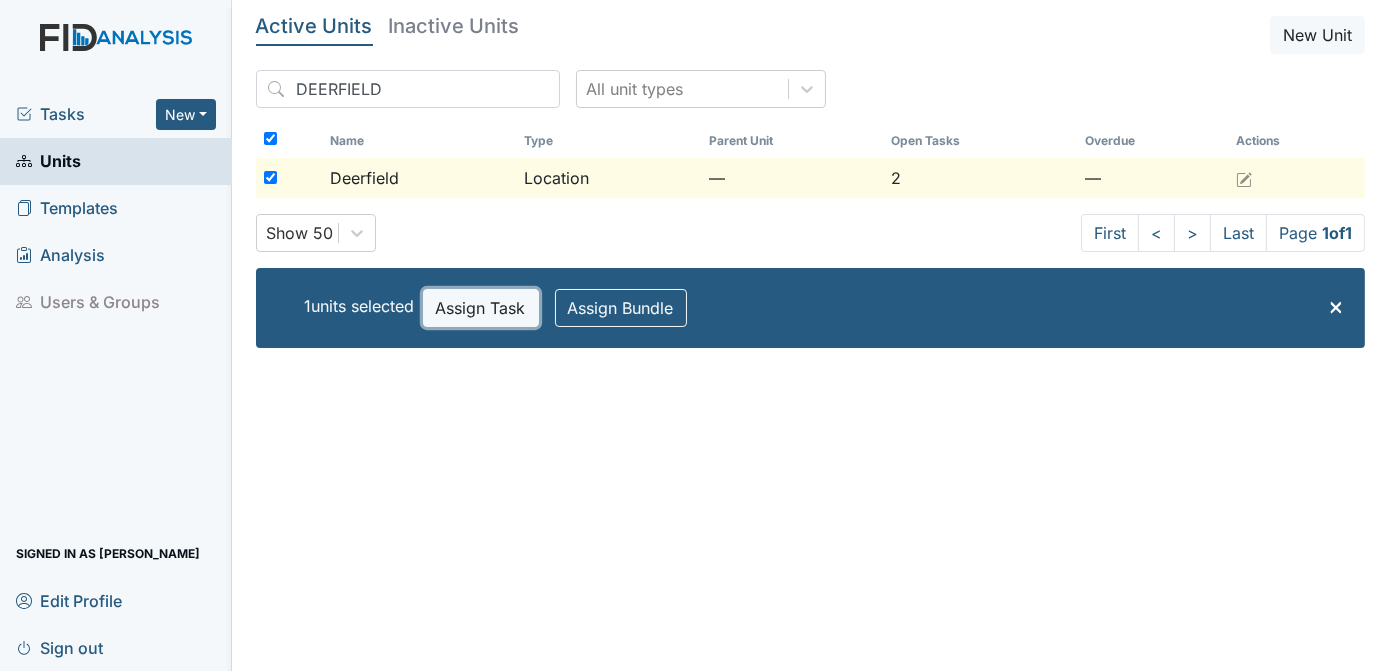 click on "Assign Task" at bounding box center (481, 308) 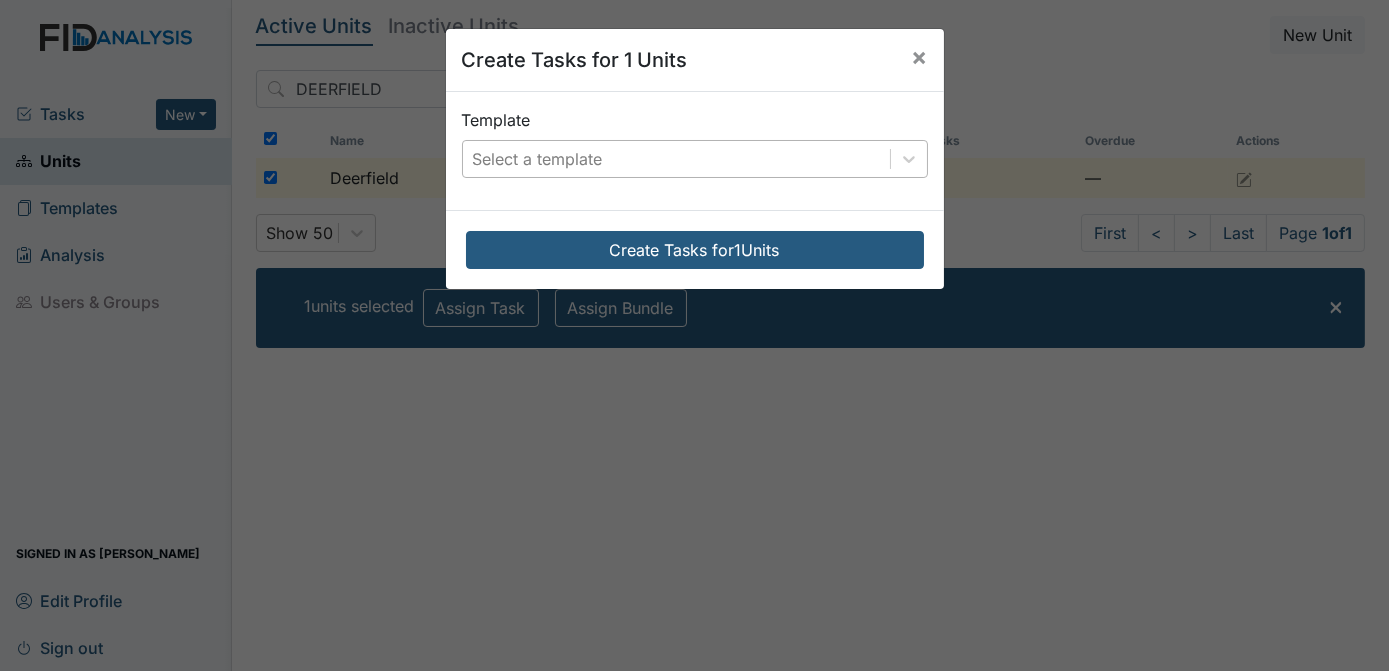 click on "Select a template" at bounding box center [538, 159] 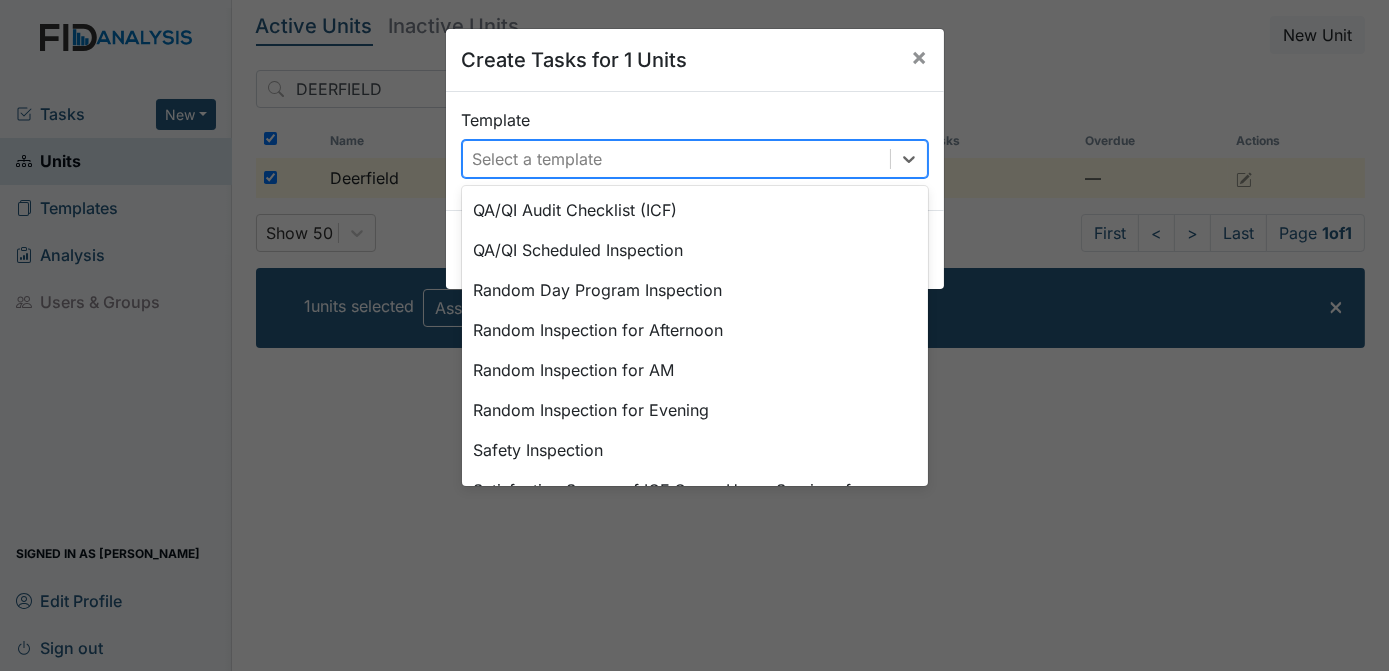 scroll, scrollTop: 843, scrollLeft: 0, axis: vertical 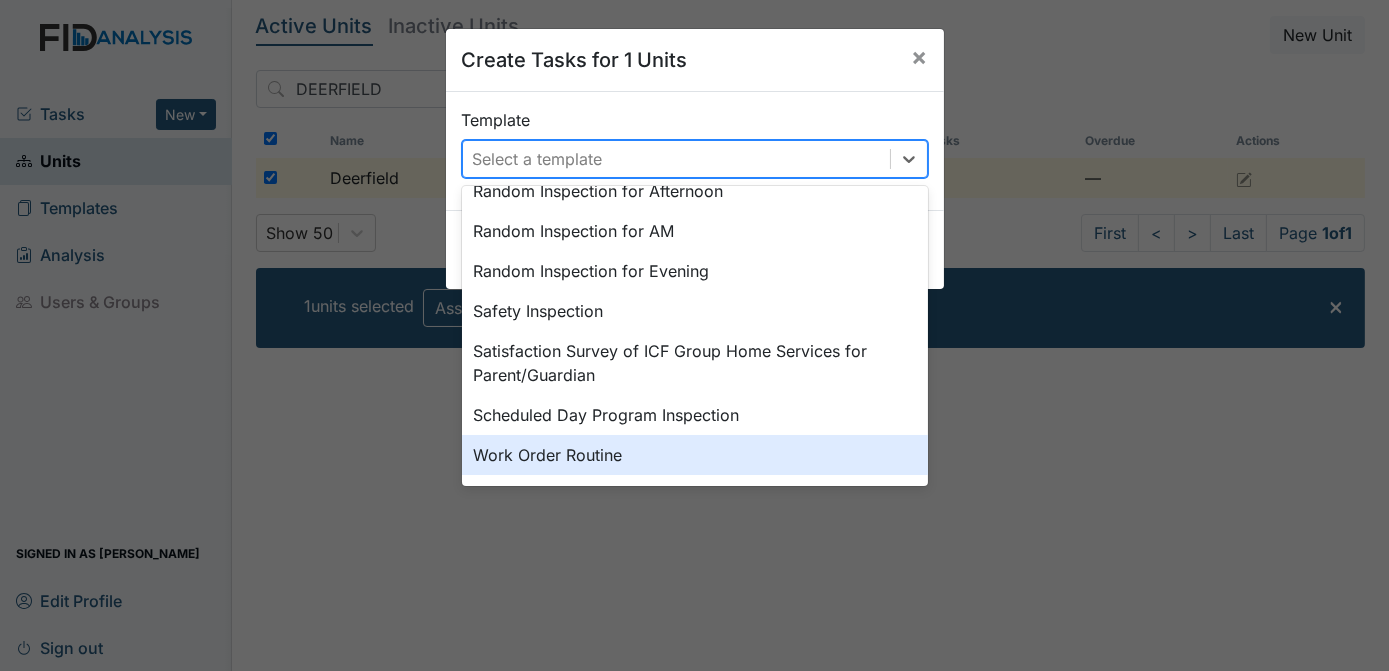 click on "Work Order Routine" at bounding box center (695, 455) 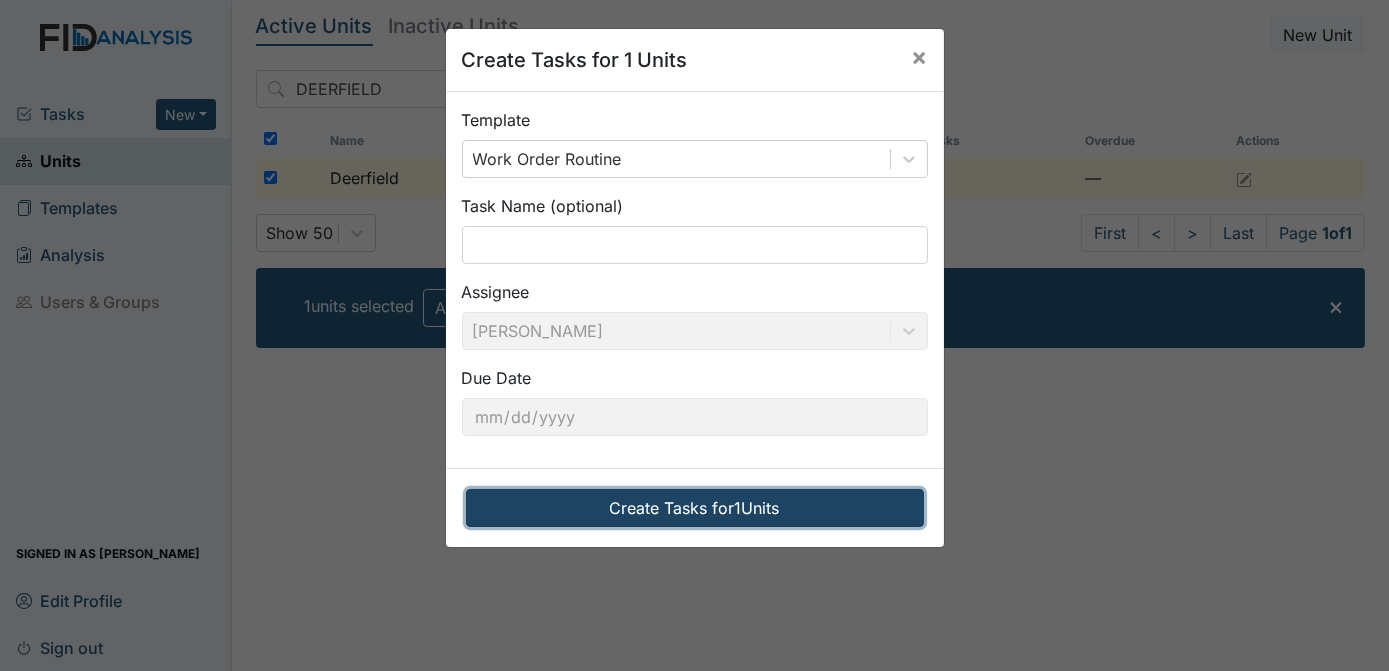 click on "Create Tasks for  1  Units" at bounding box center (695, 508) 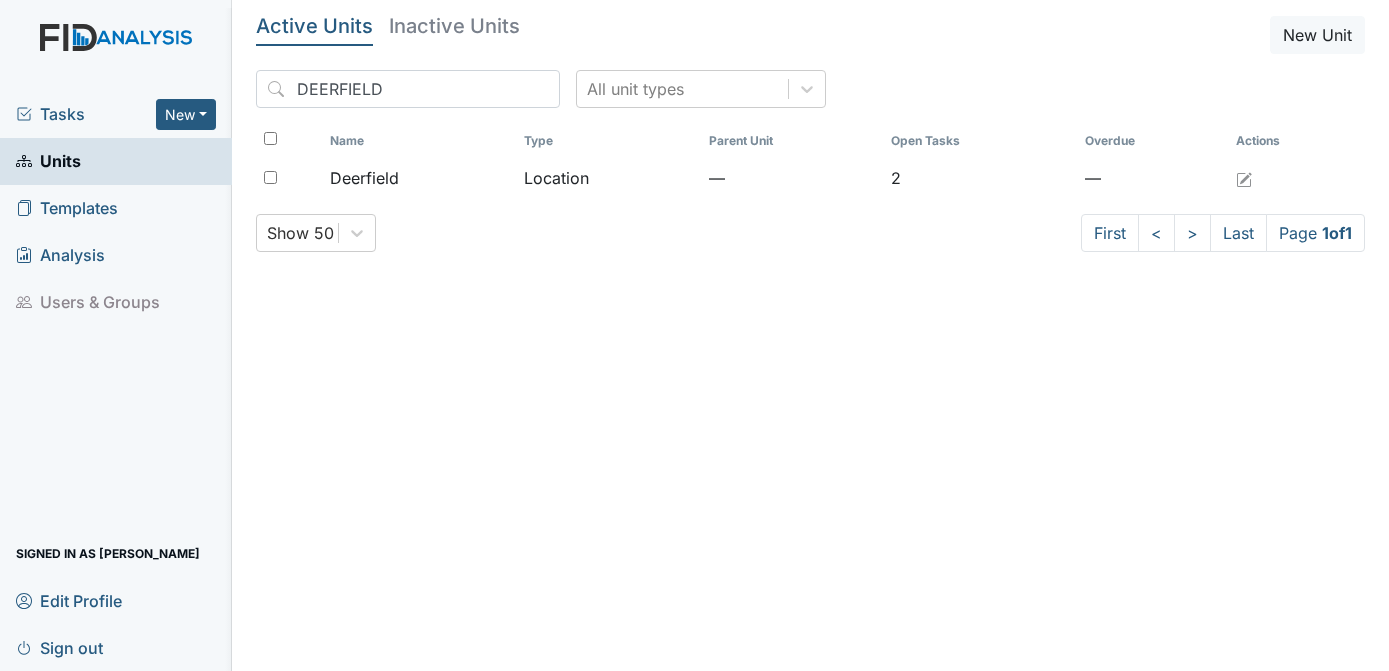 scroll, scrollTop: 0, scrollLeft: 0, axis: both 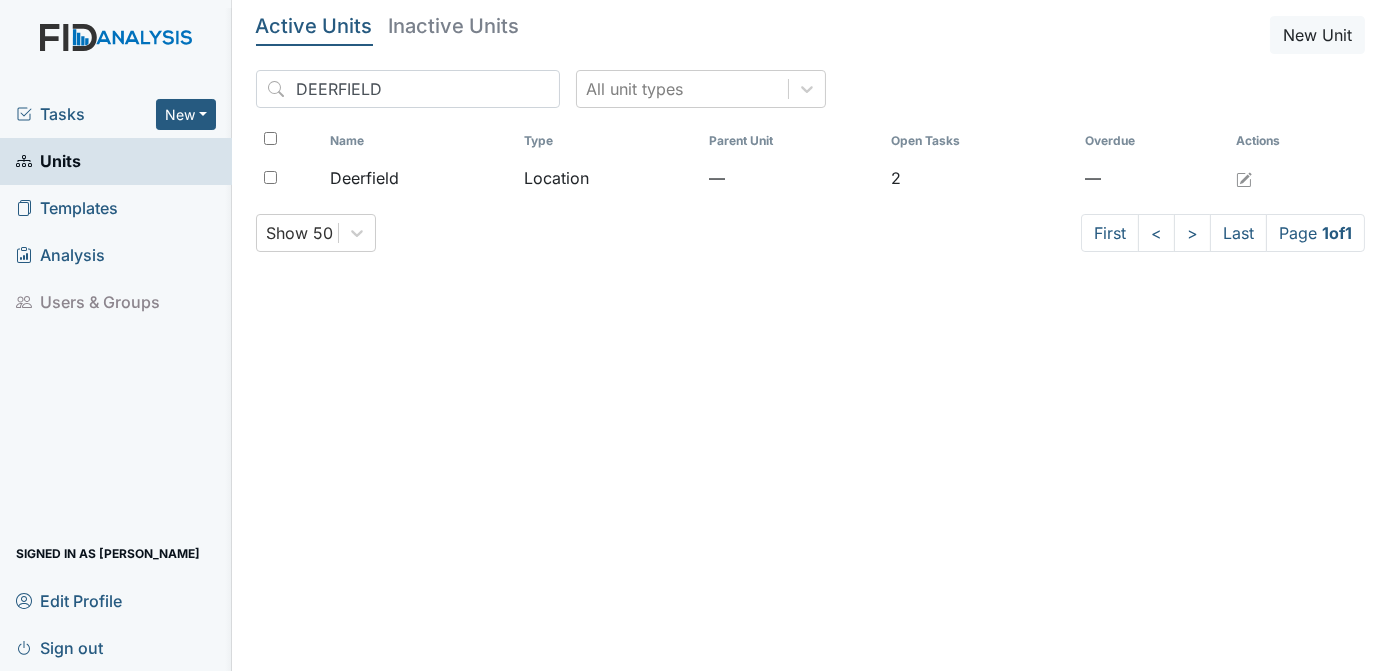 click on "Tasks" at bounding box center (86, 114) 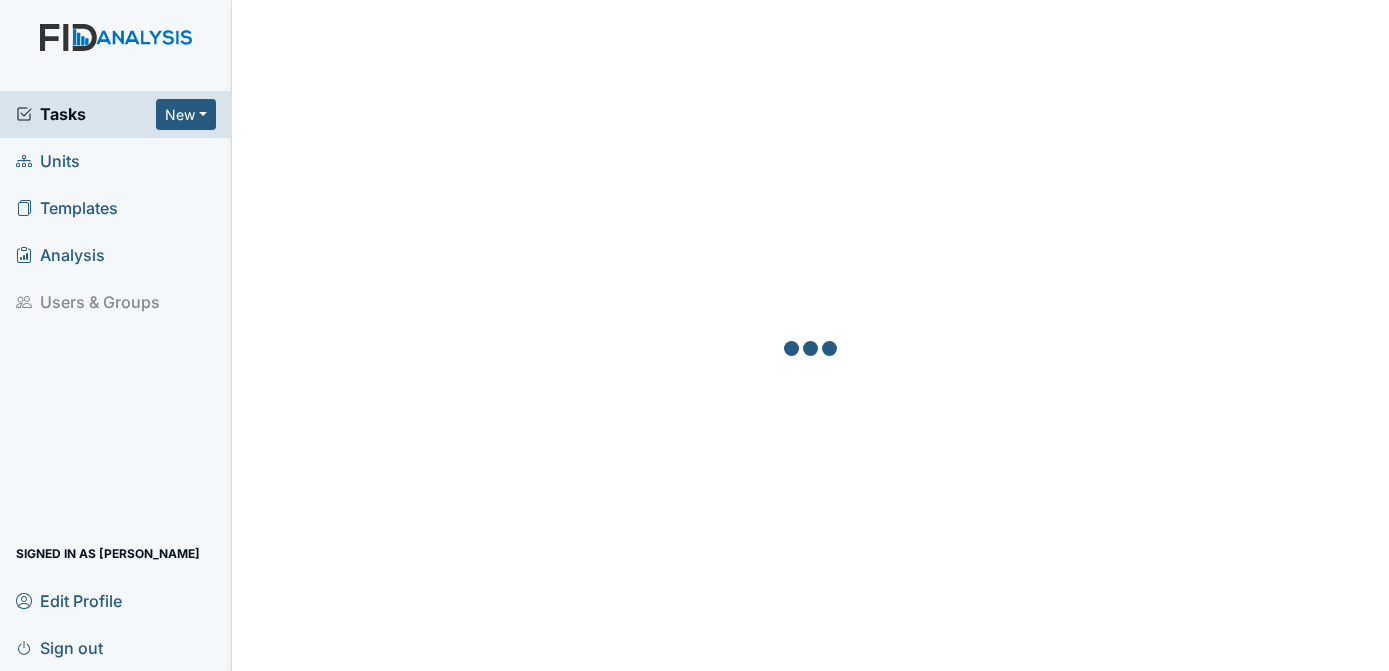 scroll, scrollTop: 0, scrollLeft: 0, axis: both 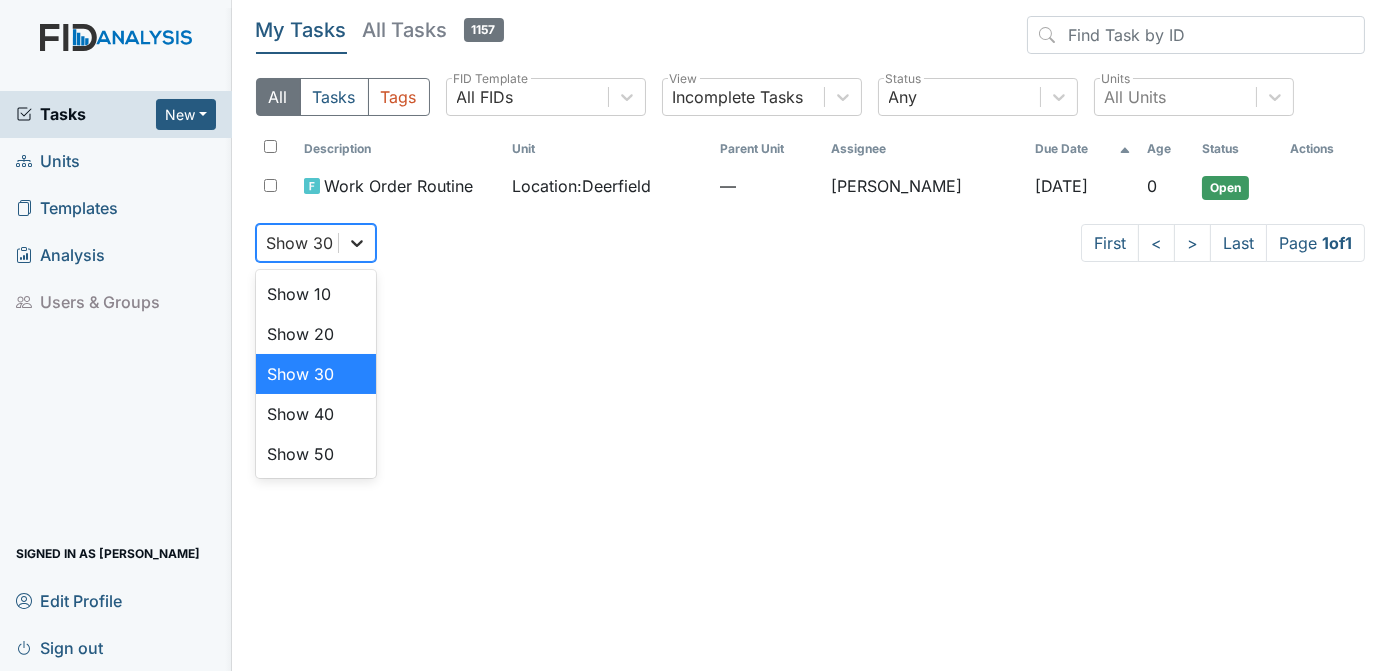 click 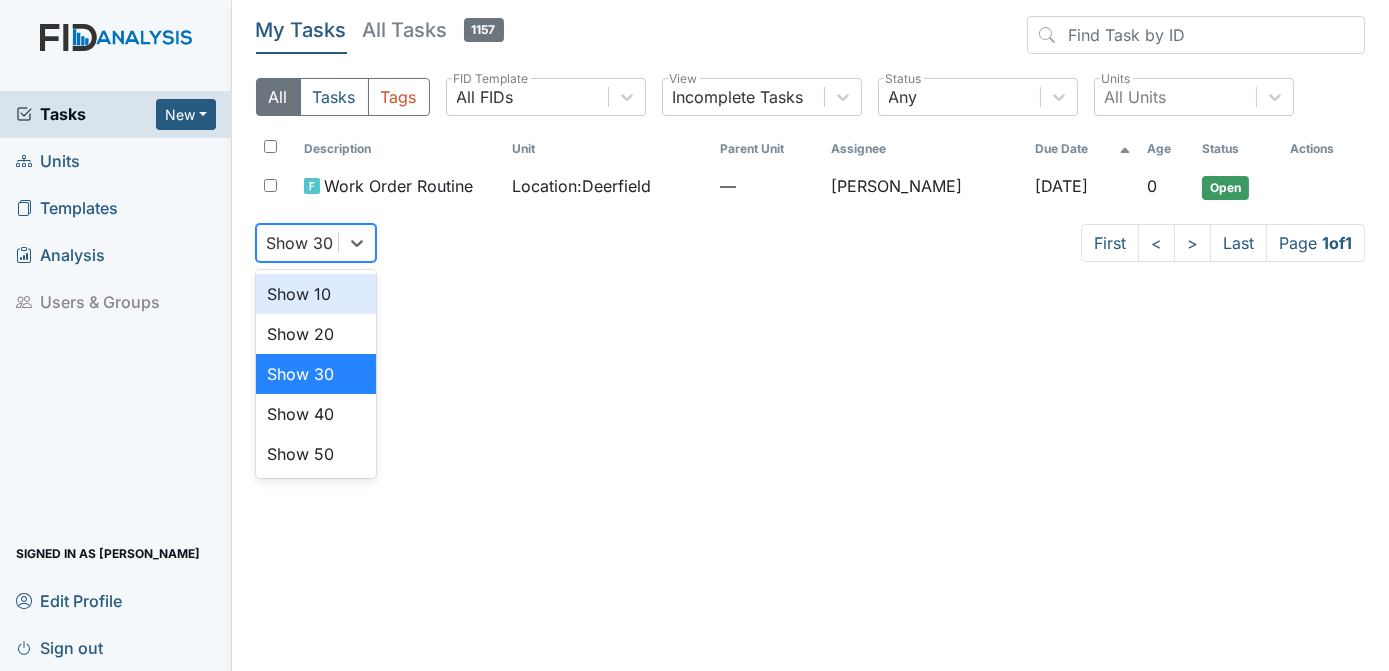 click on "Show 10" at bounding box center [316, 294] 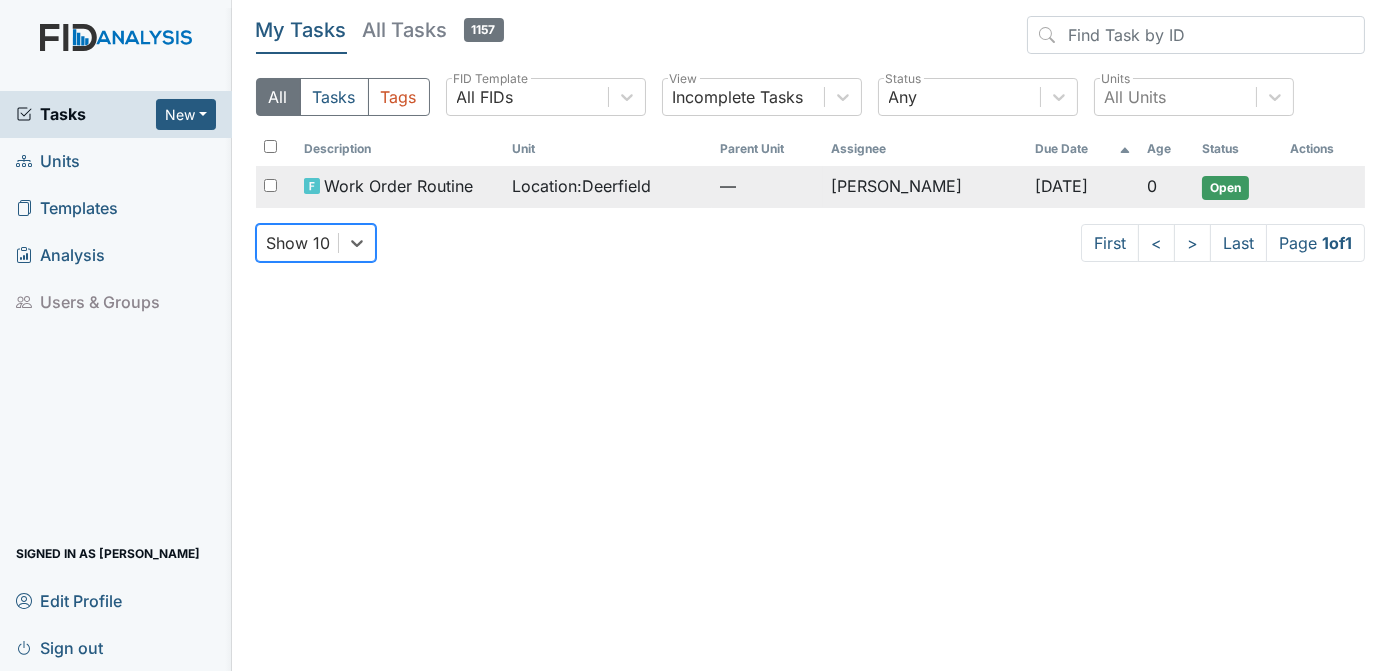 click on "Open" at bounding box center (1225, 188) 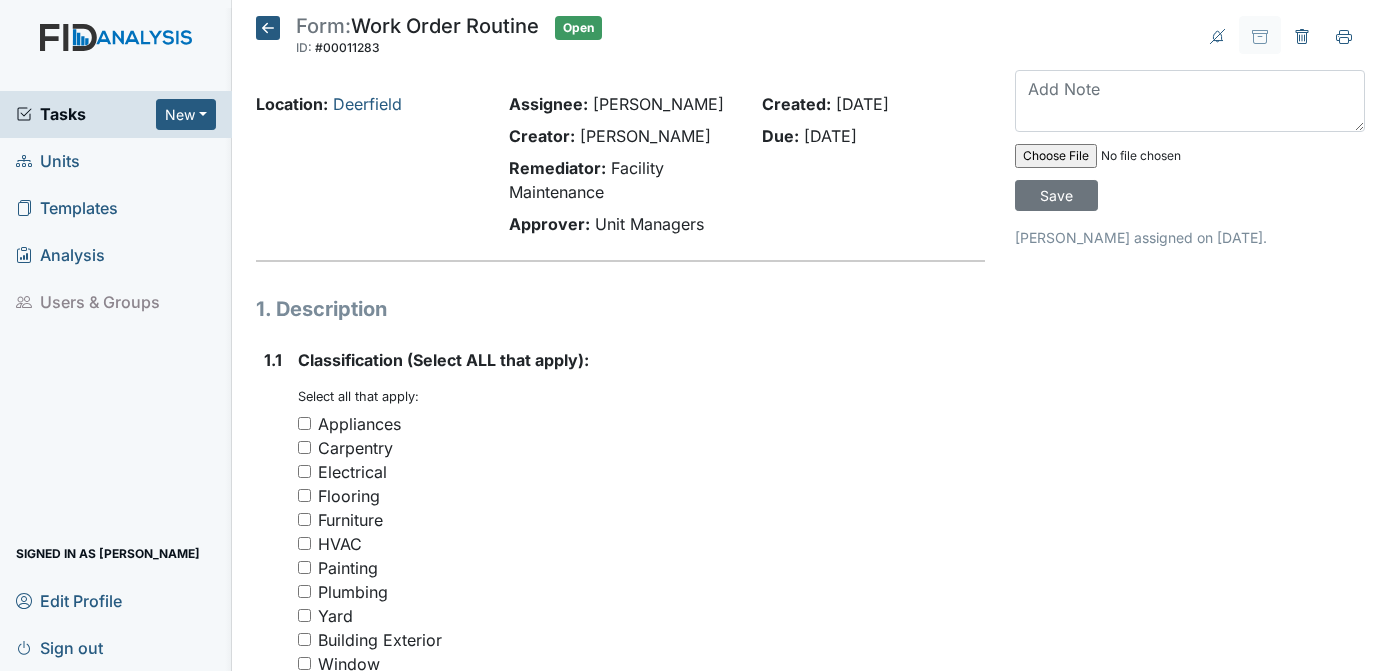 scroll, scrollTop: 0, scrollLeft: 0, axis: both 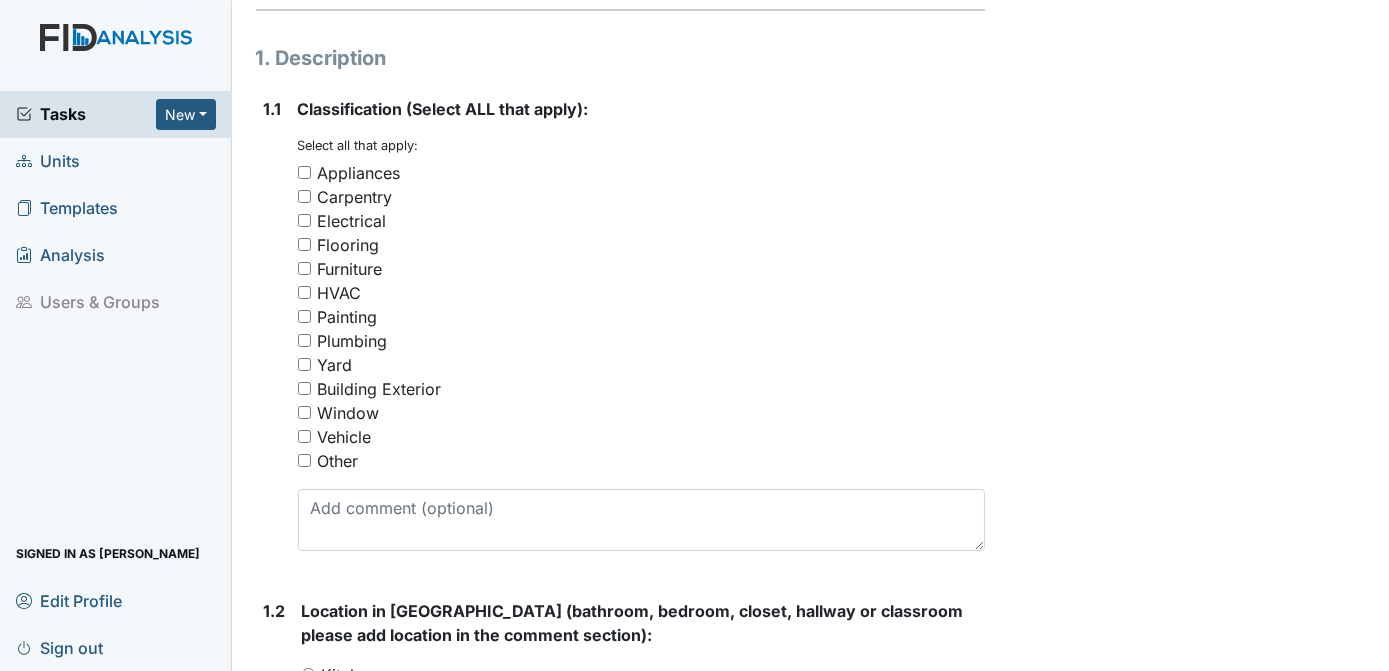 click on "Electrical" at bounding box center [304, 220] 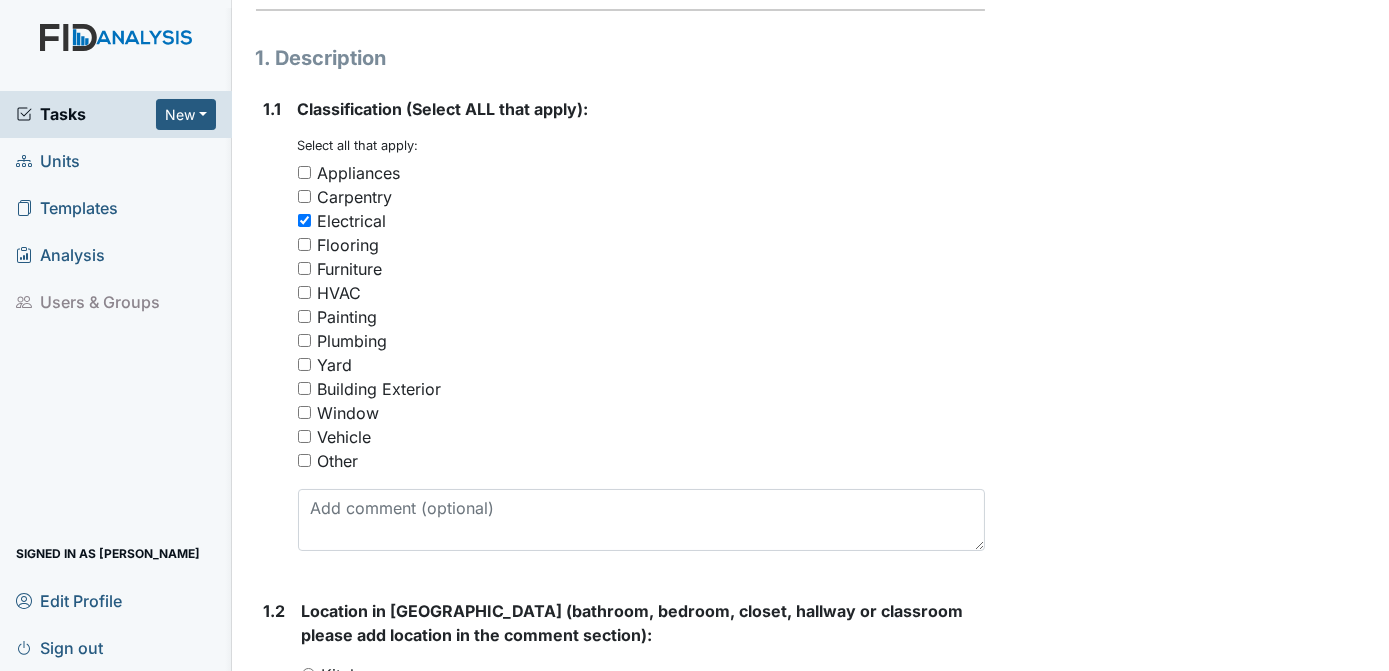click on "Archive Task
×
Are you sure you want to archive this task? It will appear as incomplete on reports.
Archive
Delete Task
×
Are you sure you want to delete this task?
Delete
Save
Tracie Ponton assigned on Jul 21, 2025." at bounding box center [1190, 825] 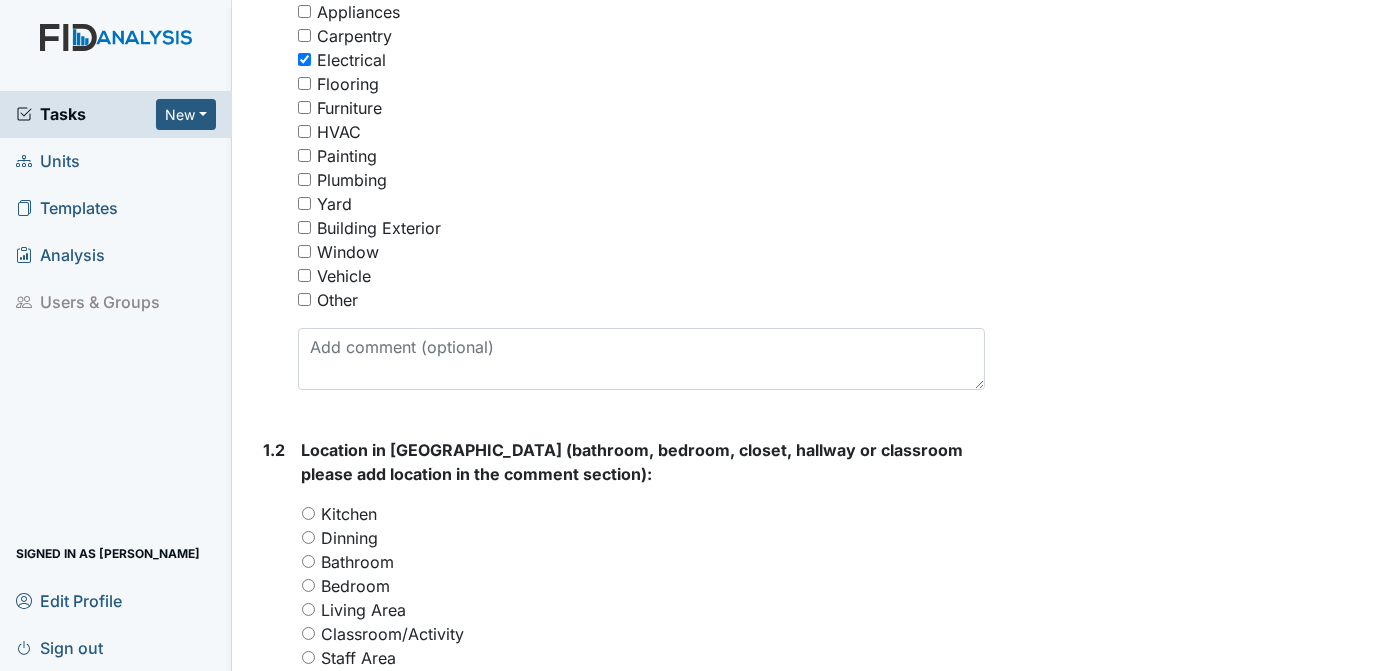 scroll, scrollTop: 416, scrollLeft: 0, axis: vertical 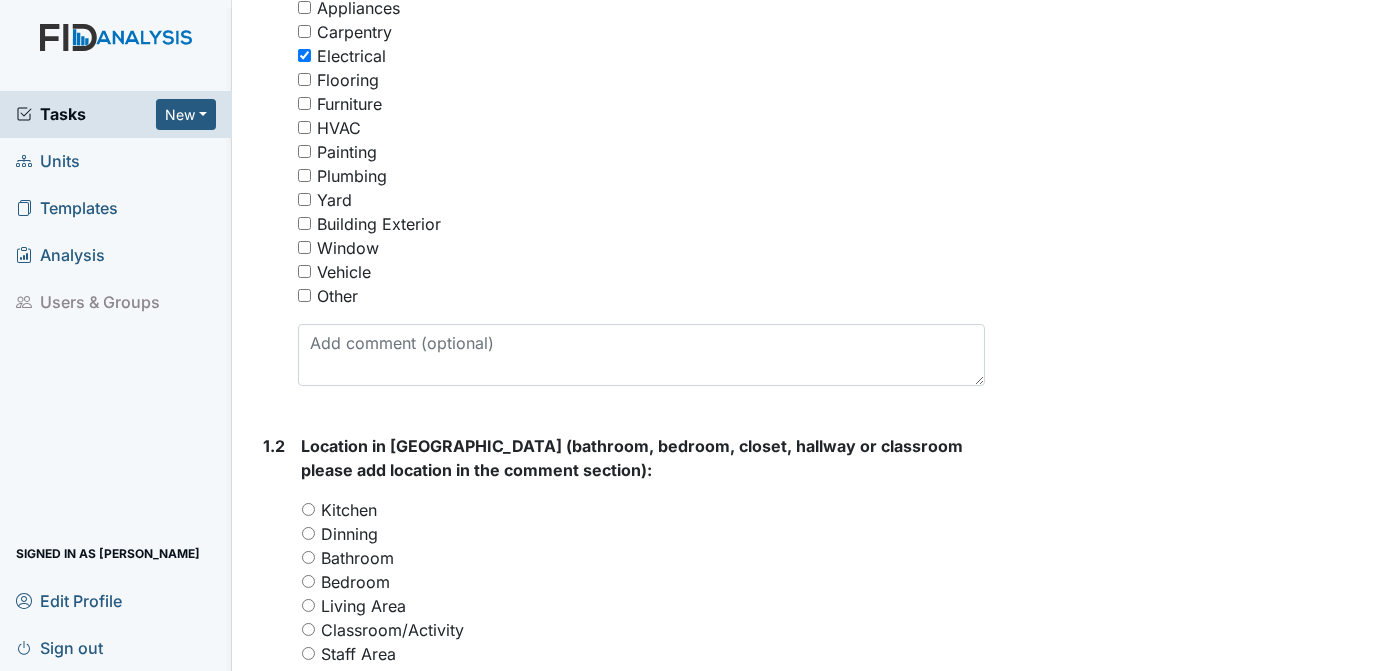 click on "Archive Task
×
Are you sure you want to archive this task? It will appear as incomplete on reports.
Archive
Delete Task
×
Are you sure you want to delete this task?
Delete
Save
Tracie Ponton assigned on Jul 21, 2025." at bounding box center [1190, 660] 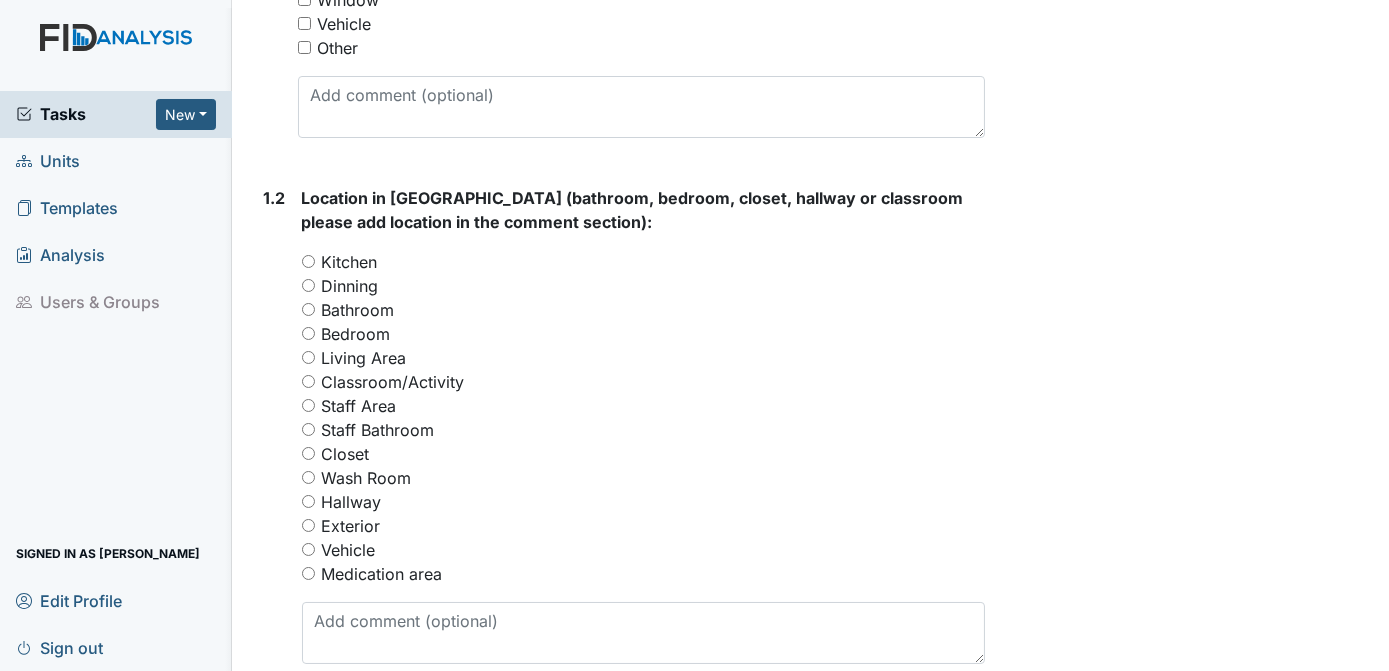 scroll, scrollTop: 669, scrollLeft: 0, axis: vertical 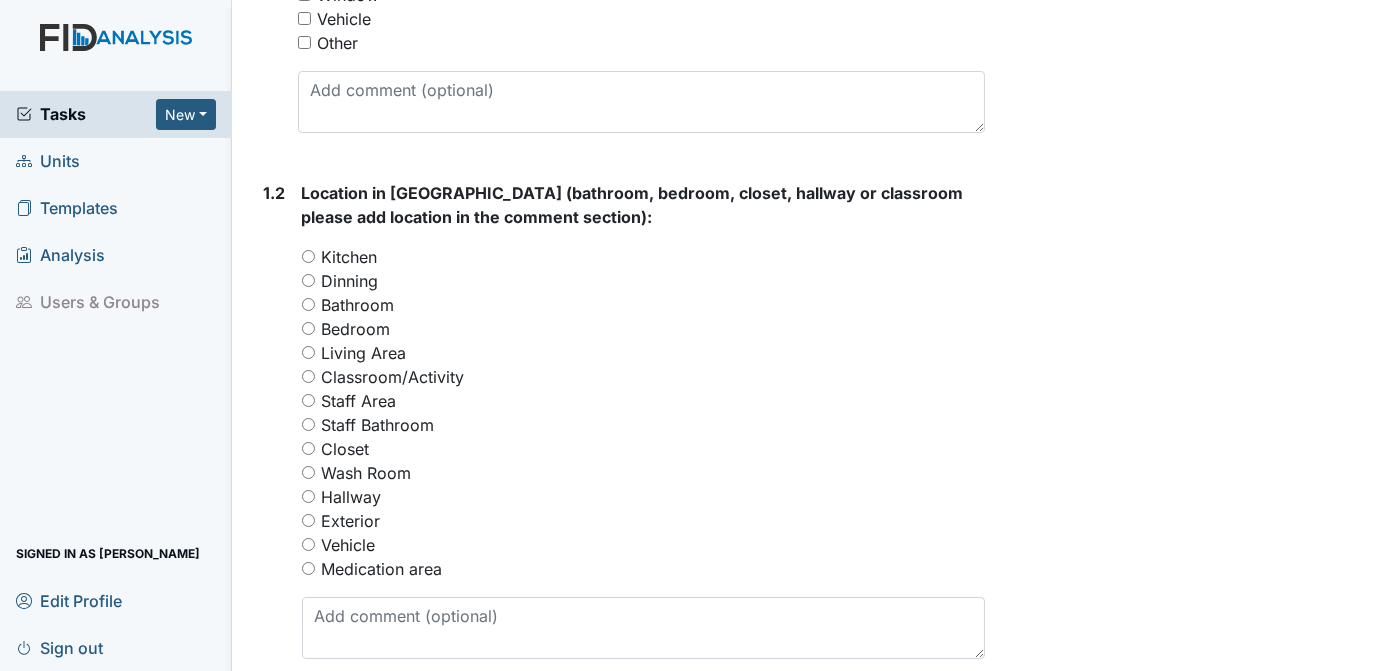click on "Medication area" at bounding box center [308, 568] 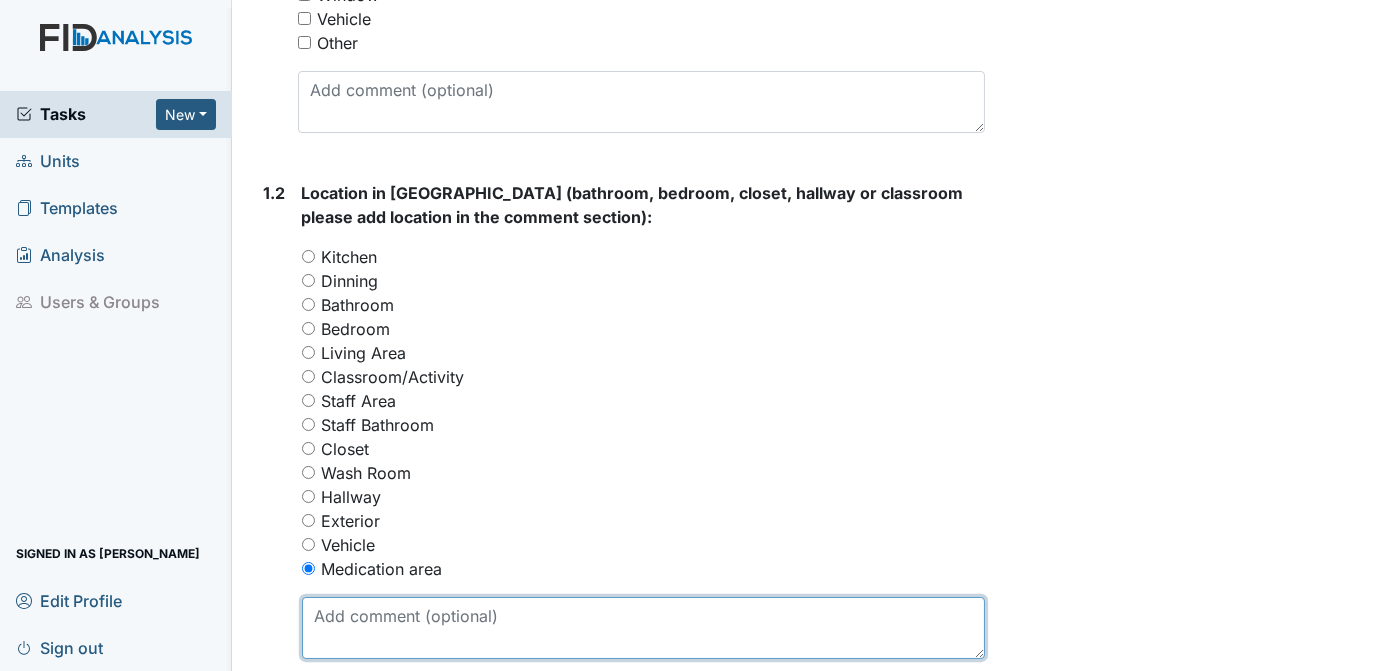 click at bounding box center (644, 628) 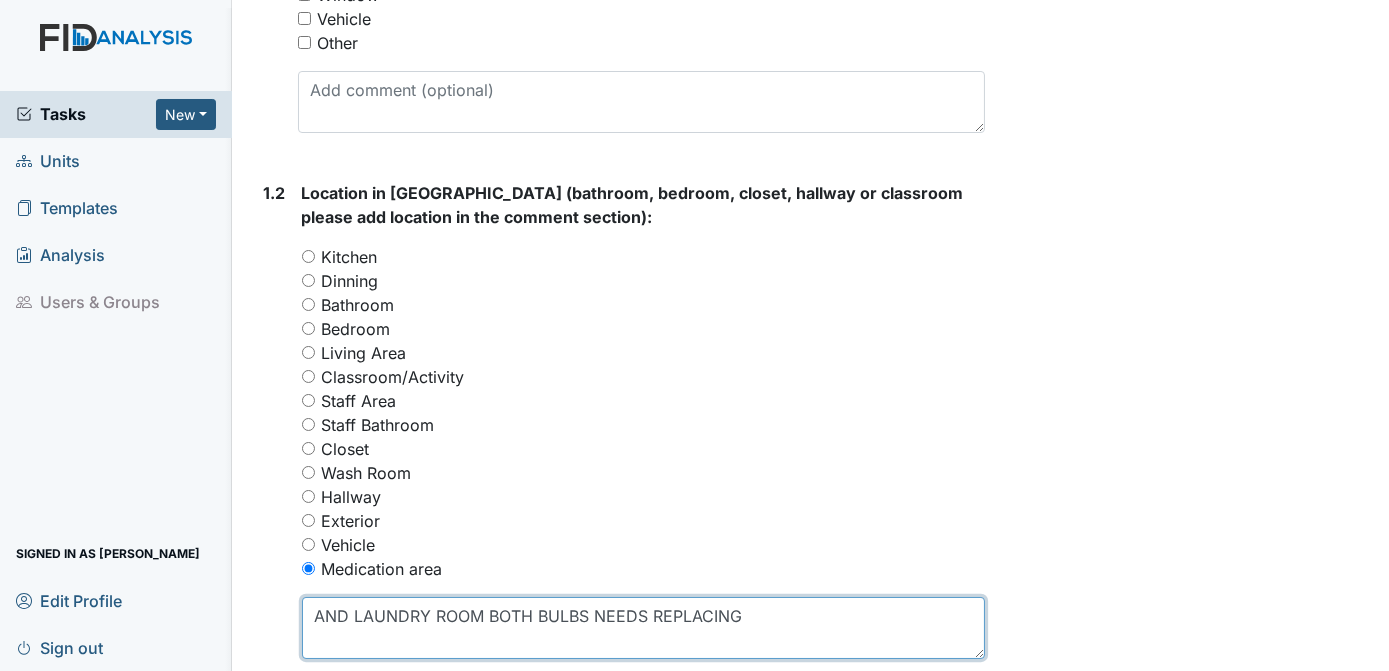 type on "AND LAUNDRY ROOM BOTH BULBS NEEDS REPLACING" 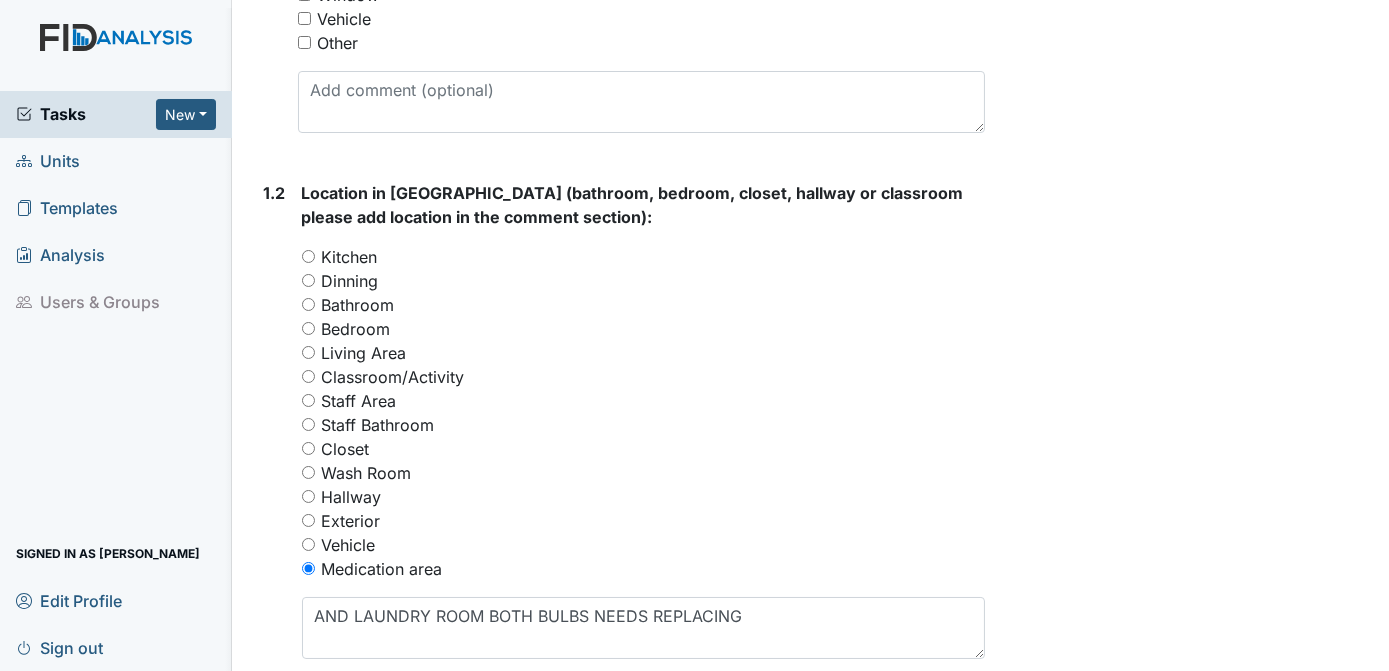click on "Archive Task
×
Are you sure you want to archive this task? It will appear as incomplete on reports.
Archive
Delete Task
×
Are you sure you want to delete this task?
Delete
Save
Tracie Ponton assigned on Jul 21, 2025." at bounding box center (1190, 407) 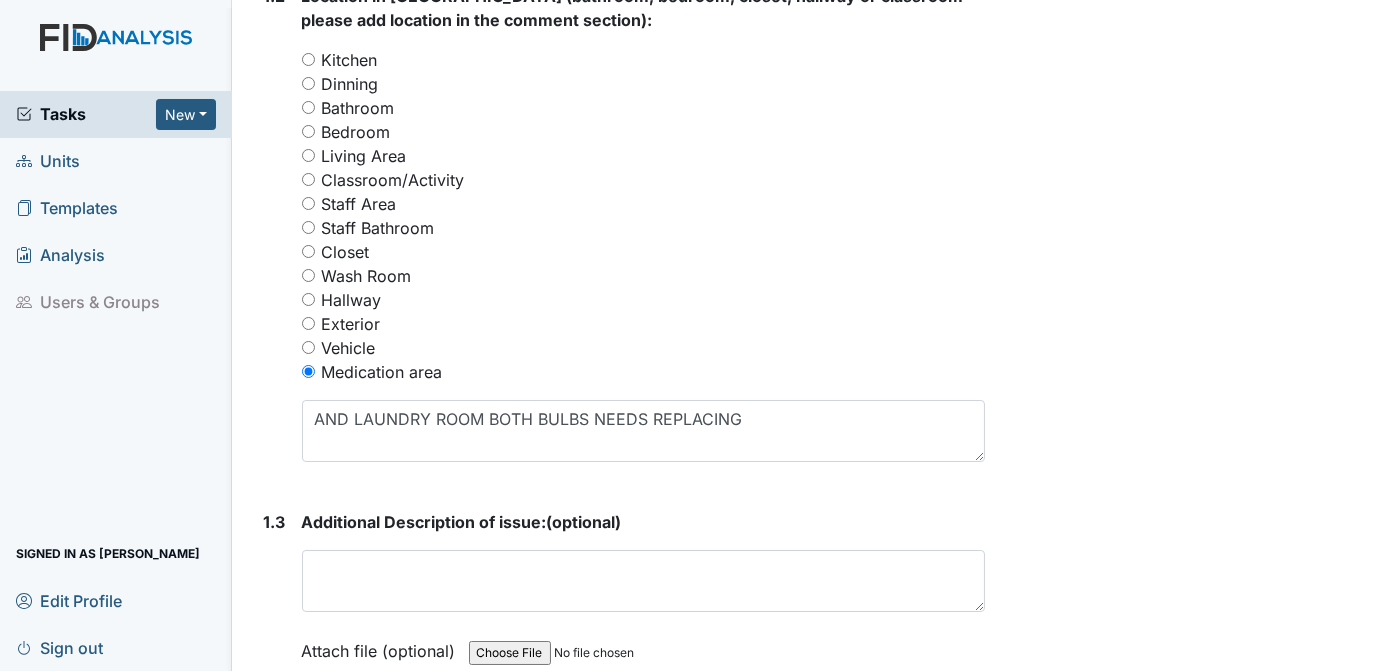 scroll, scrollTop: 874, scrollLeft: 0, axis: vertical 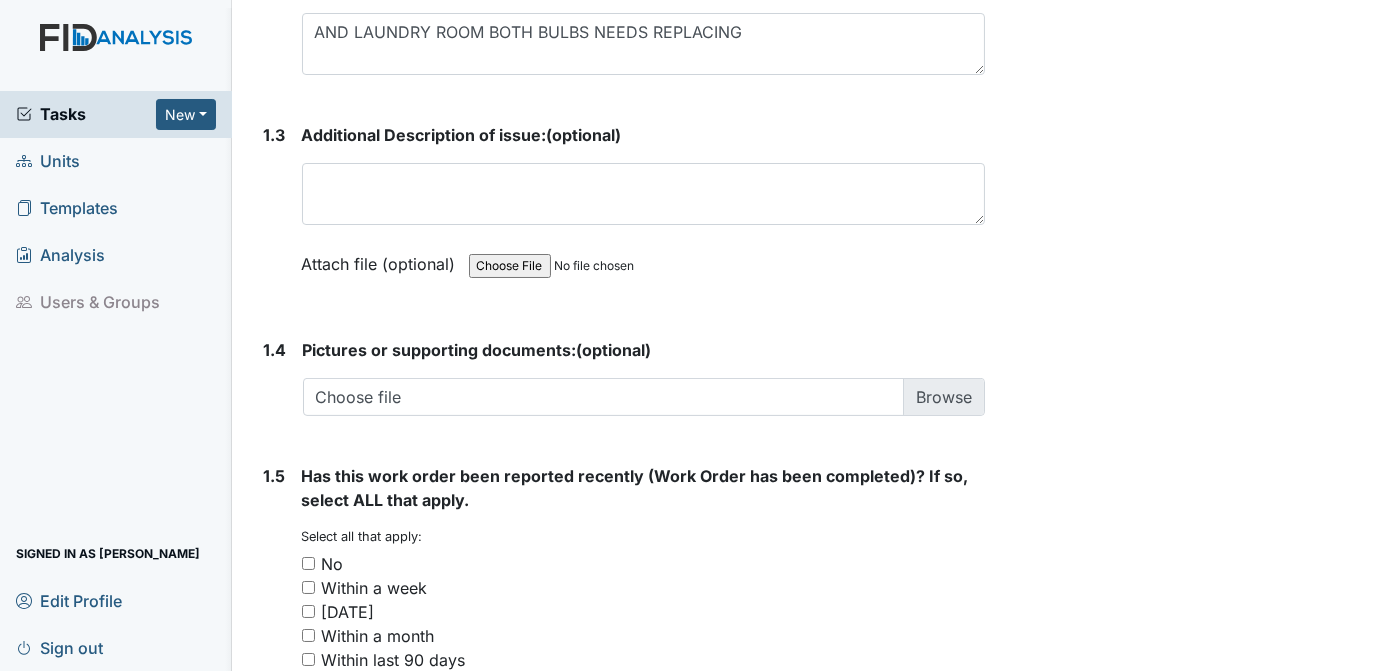 click on "No" at bounding box center (308, 563) 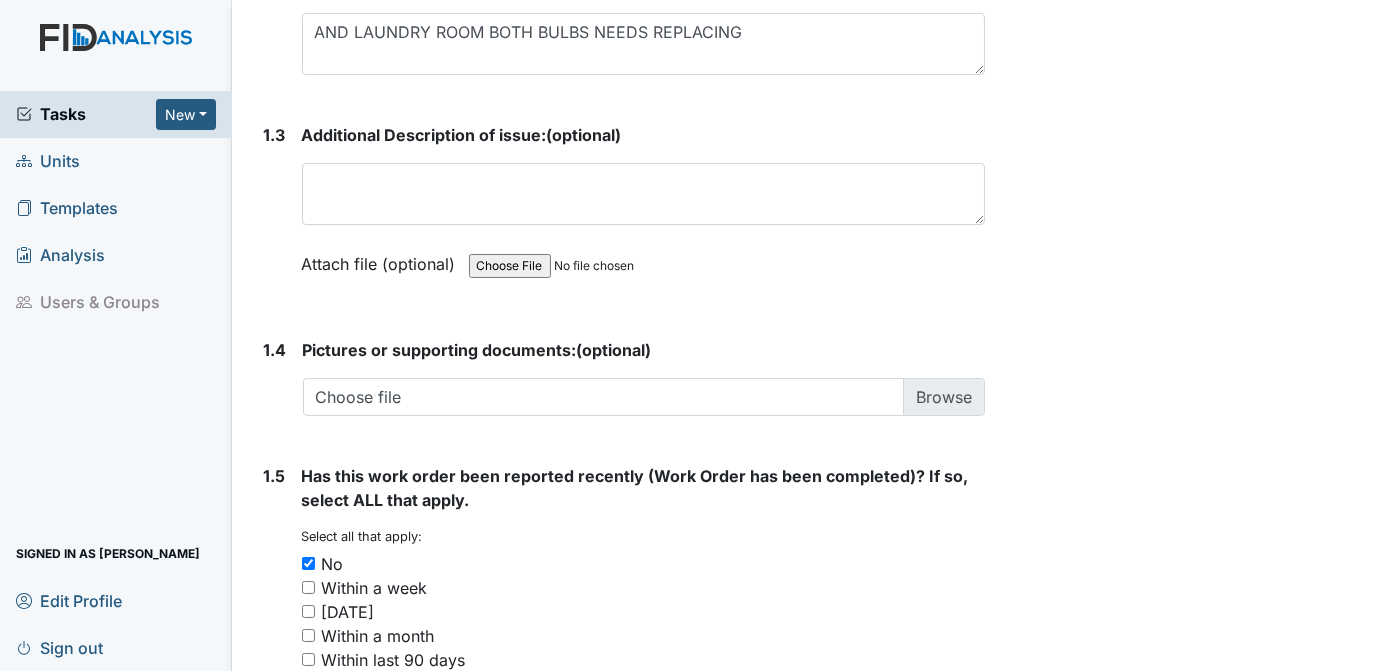 click on "Archive Task
×
Are you sure you want to archive this task? It will appear as incomplete on reports.
Archive
Delete Task
×
Are you sure you want to delete this task?
Delete
Save
Tracie Ponton assigned on Jul 21, 2025." at bounding box center (1190, -177) 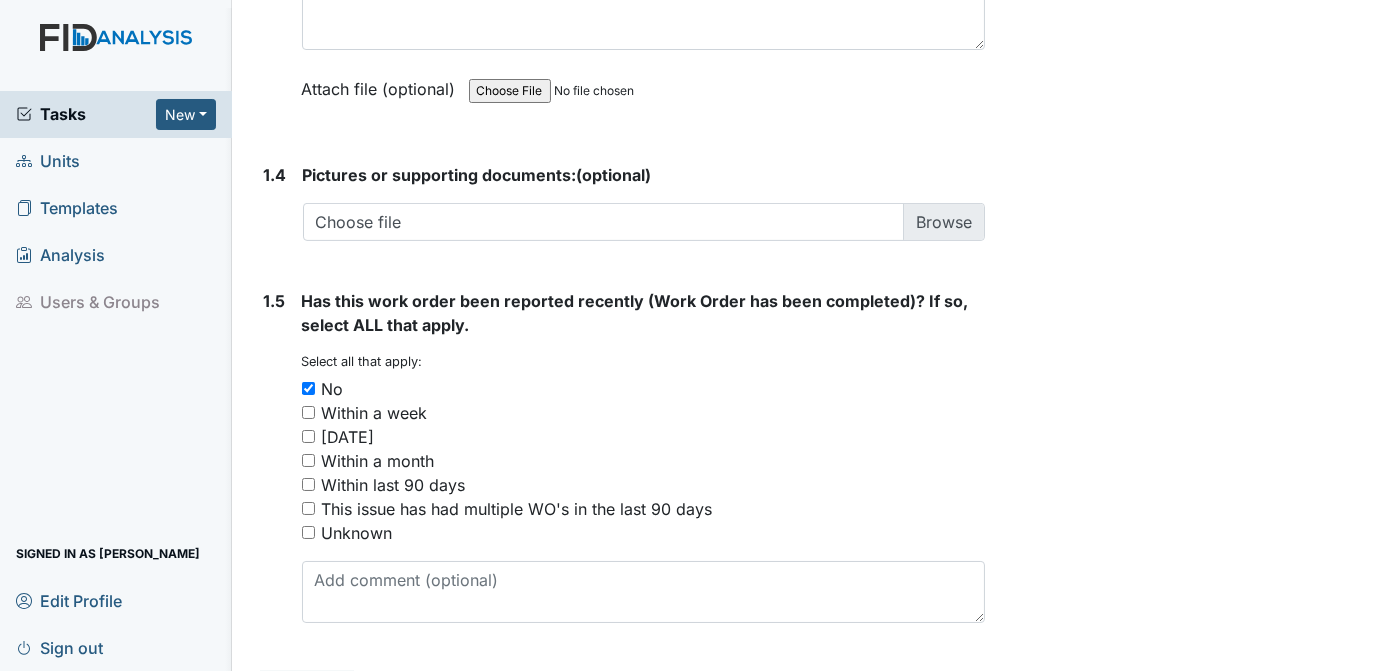 scroll, scrollTop: 1477, scrollLeft: 0, axis: vertical 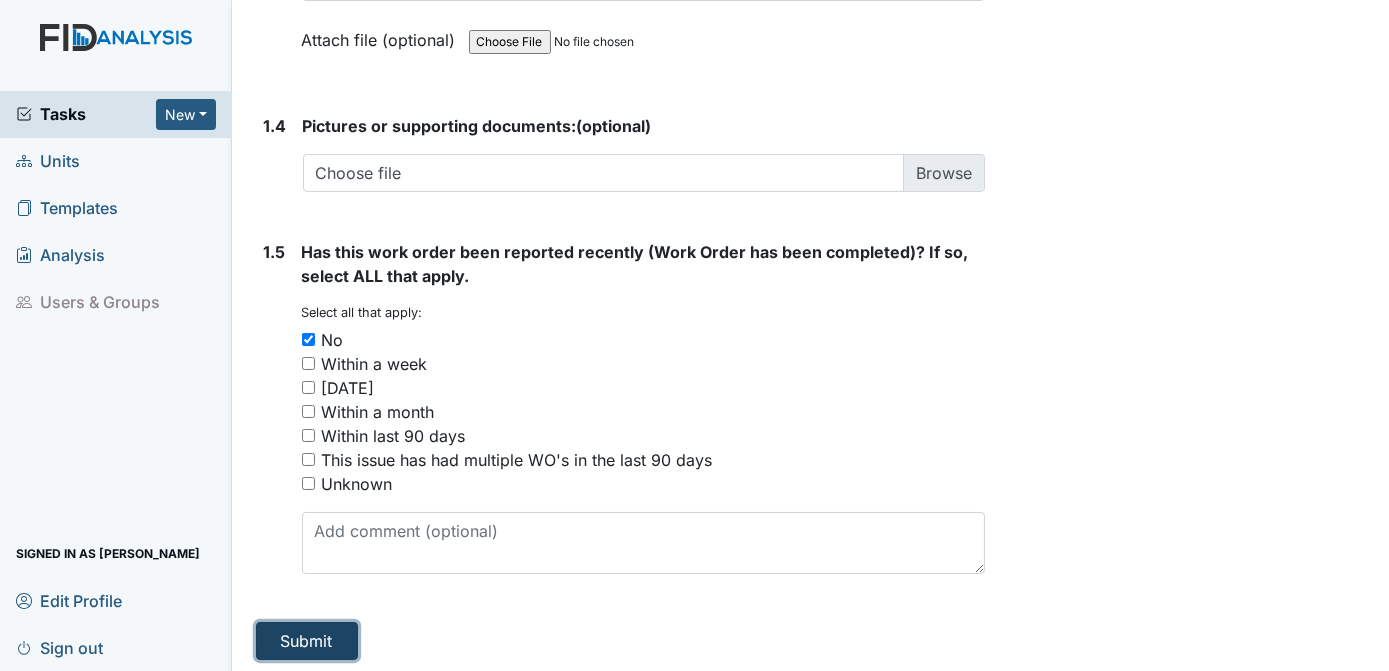 click on "Submit" at bounding box center [307, 641] 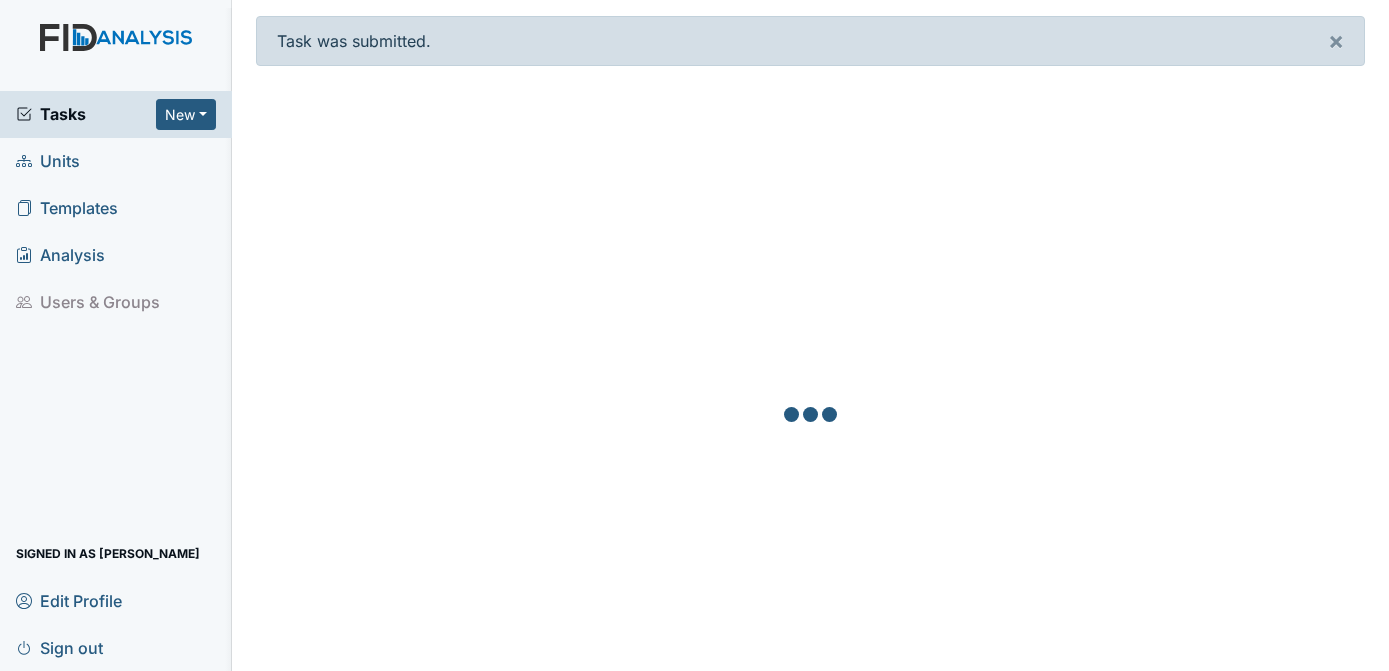 scroll, scrollTop: 0, scrollLeft: 0, axis: both 